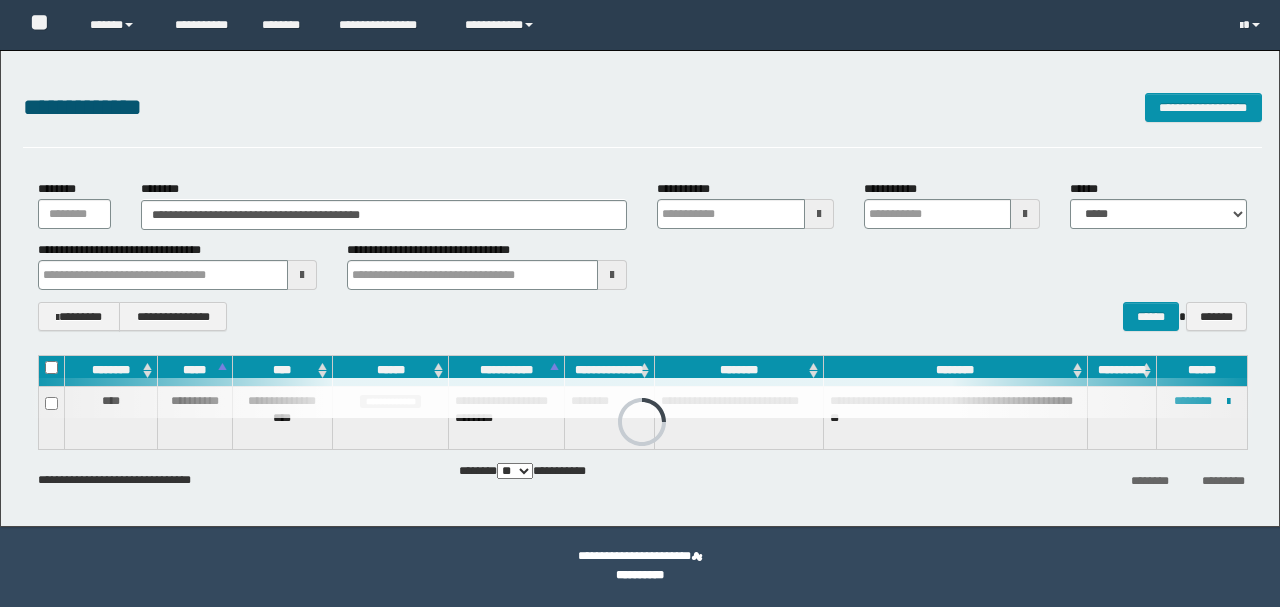 scroll, scrollTop: 0, scrollLeft: 0, axis: both 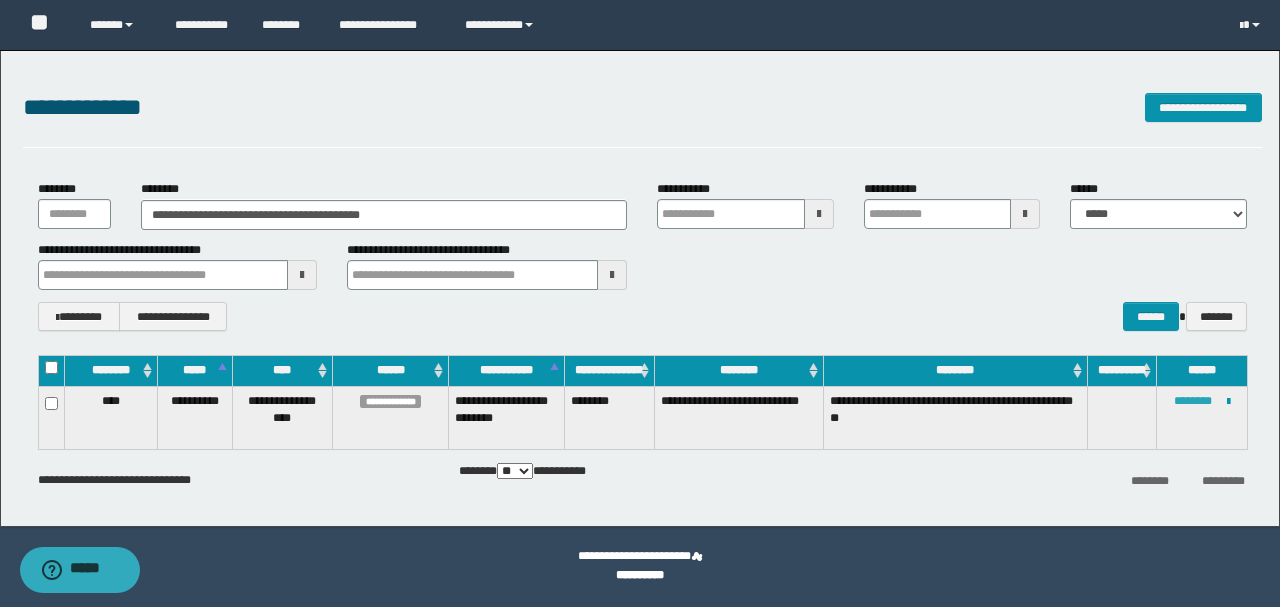 click on "********" at bounding box center (1193, 401) 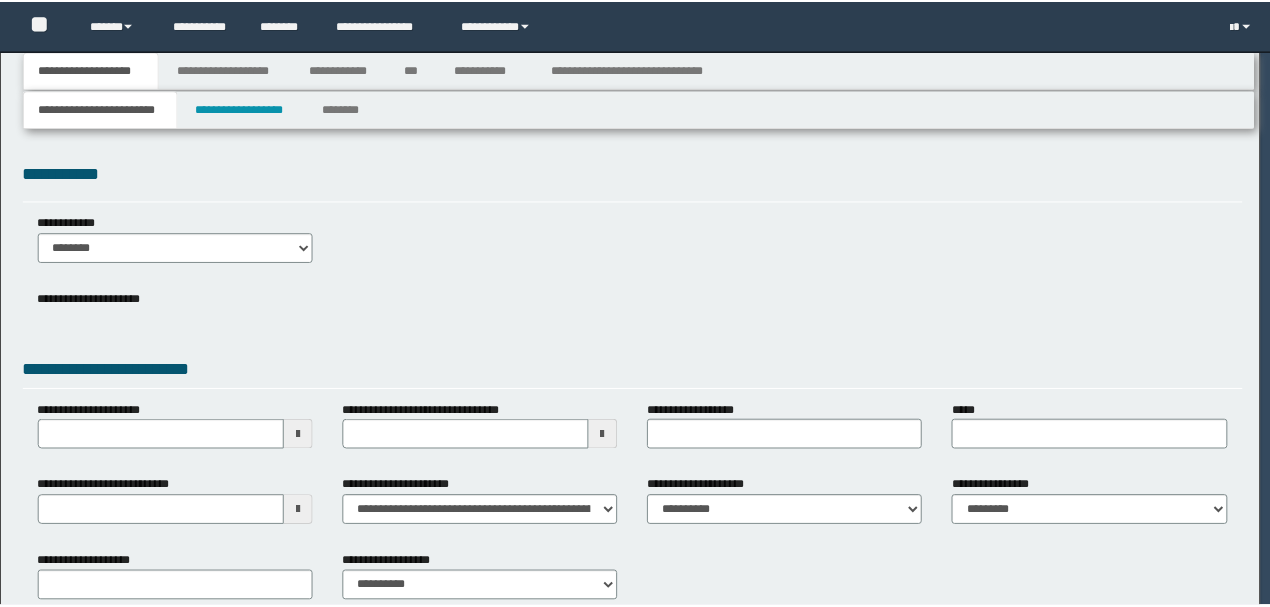 scroll, scrollTop: 0, scrollLeft: 0, axis: both 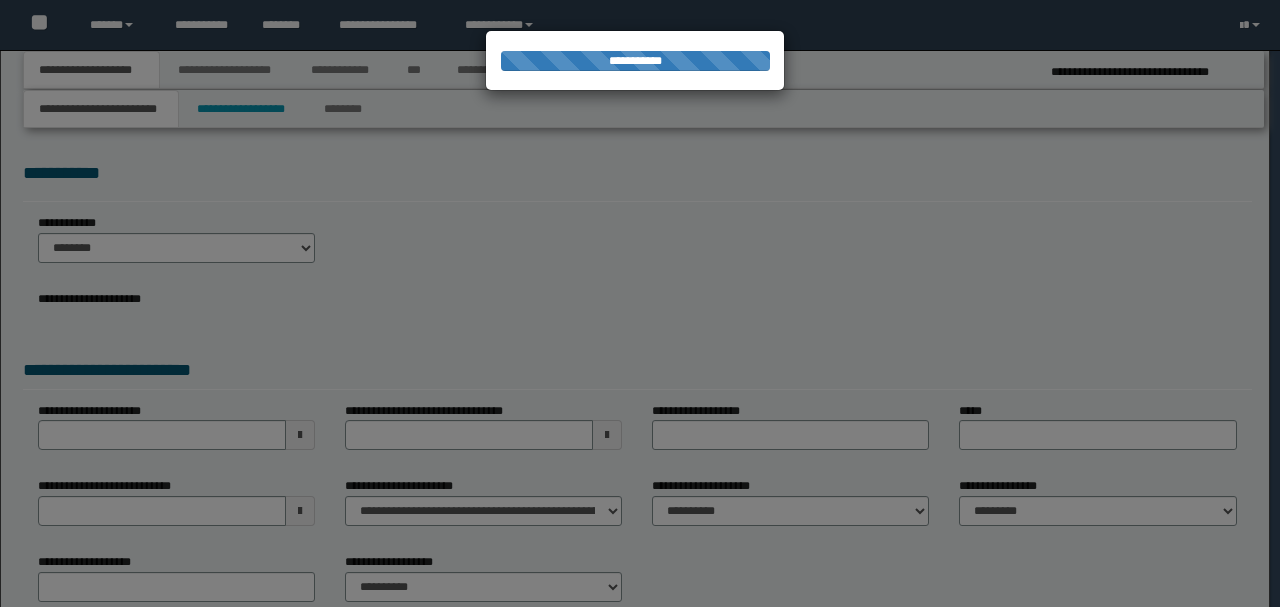select on "*" 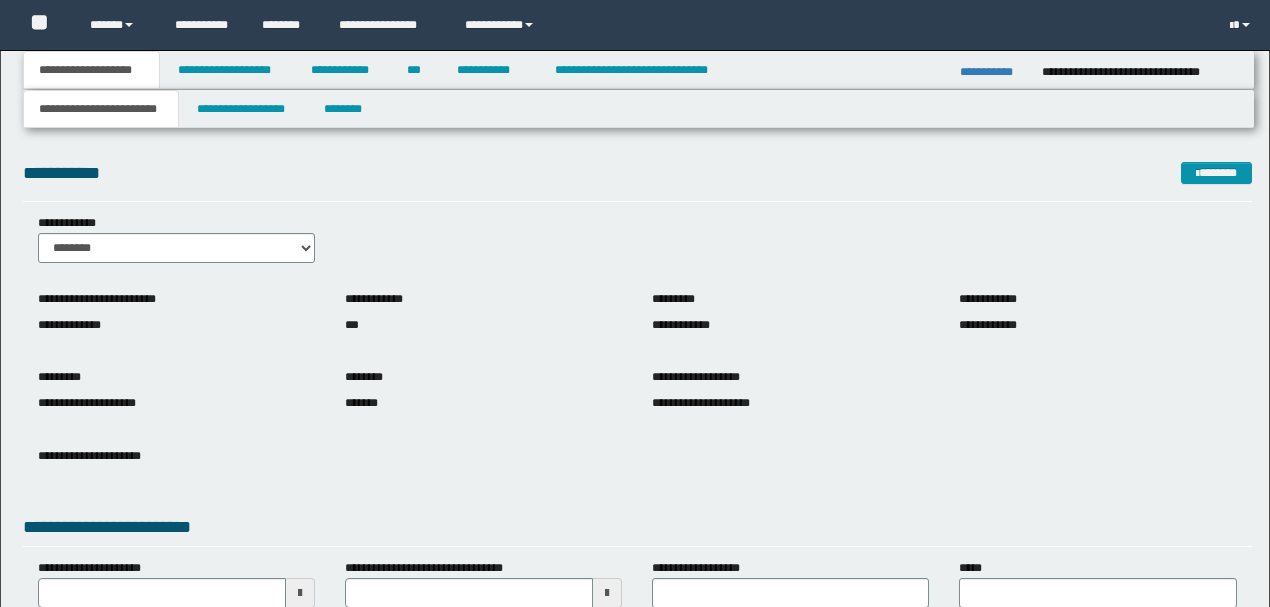 scroll, scrollTop: 0, scrollLeft: 0, axis: both 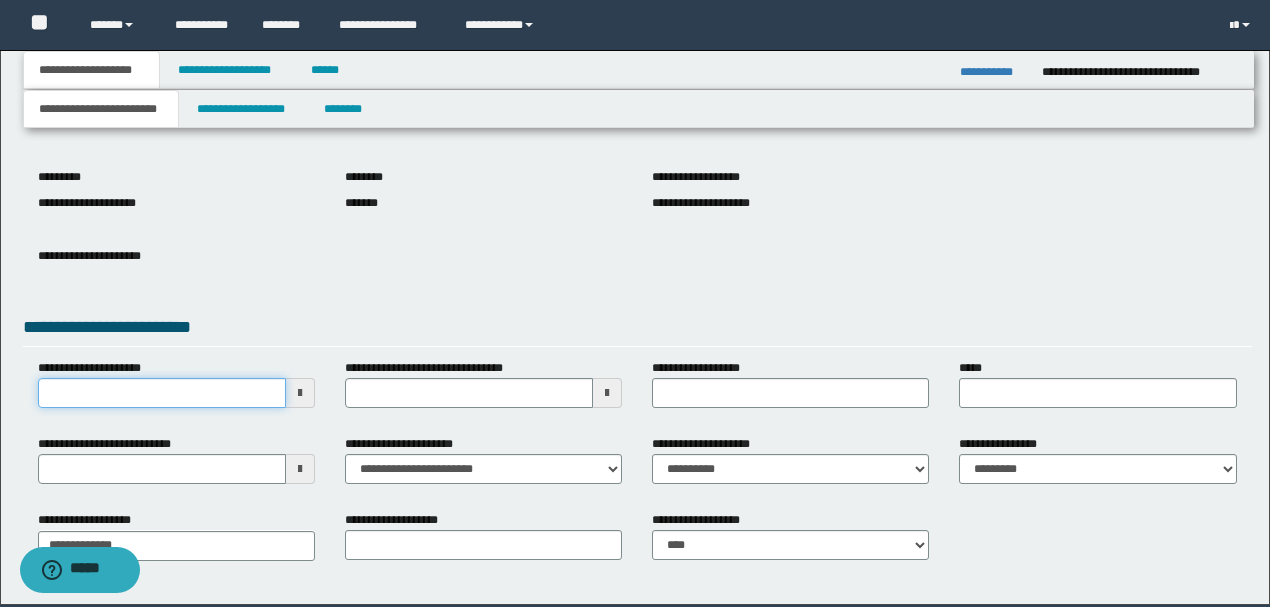 click on "**********" at bounding box center [162, 393] 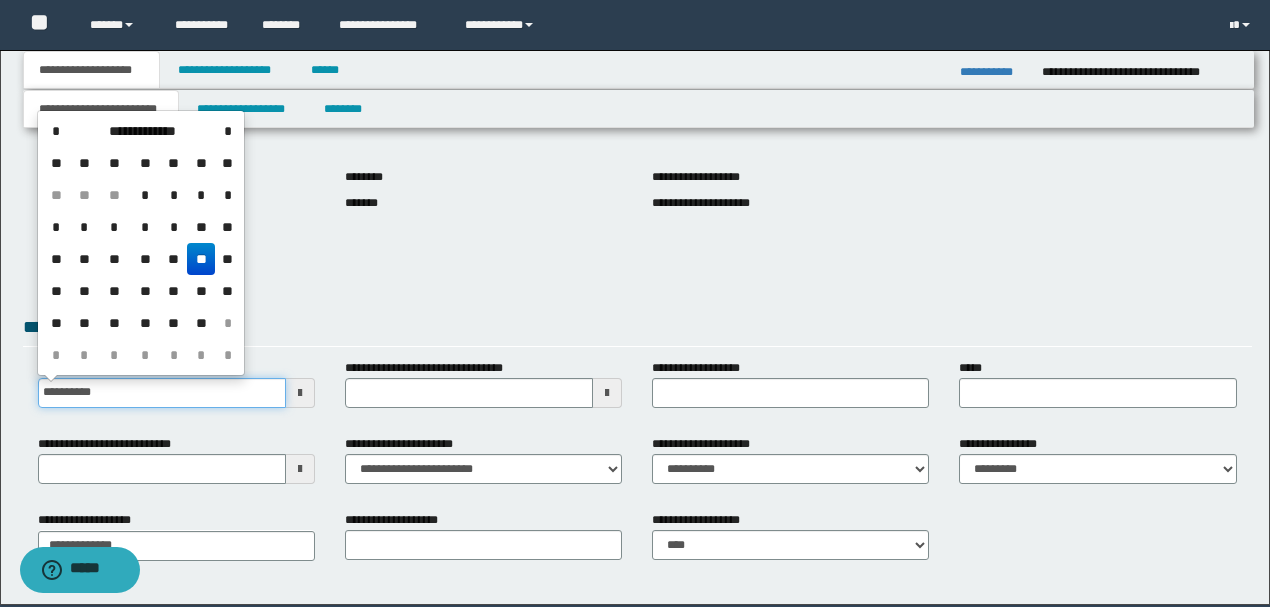 type on "**********" 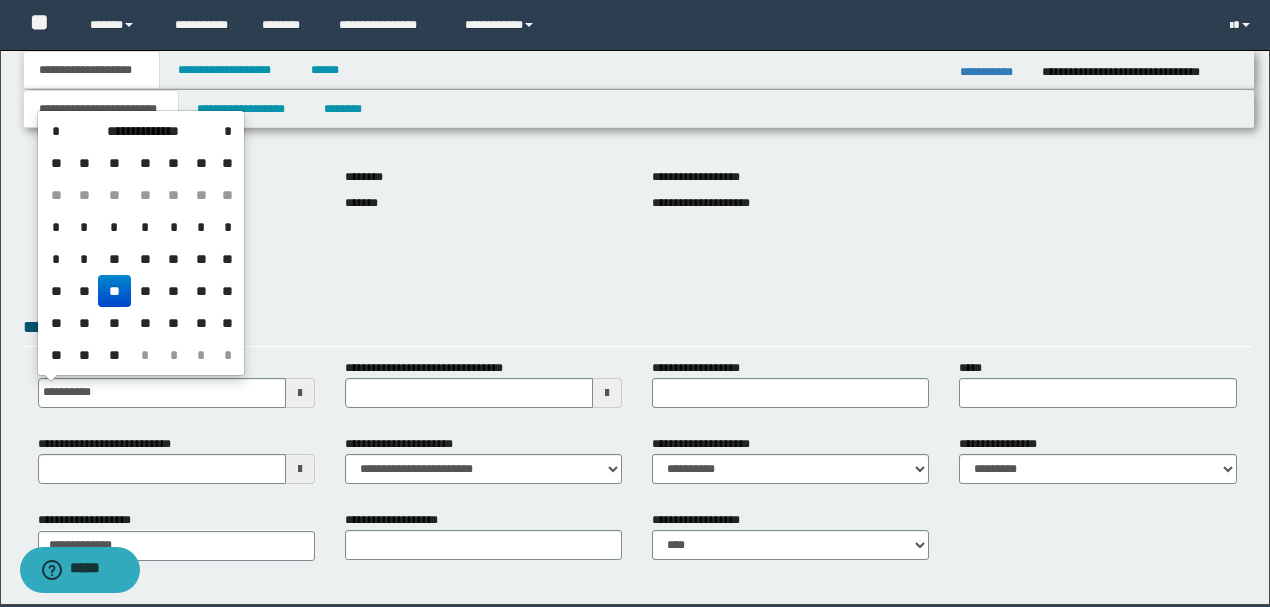 click on "**" at bounding box center [114, 291] 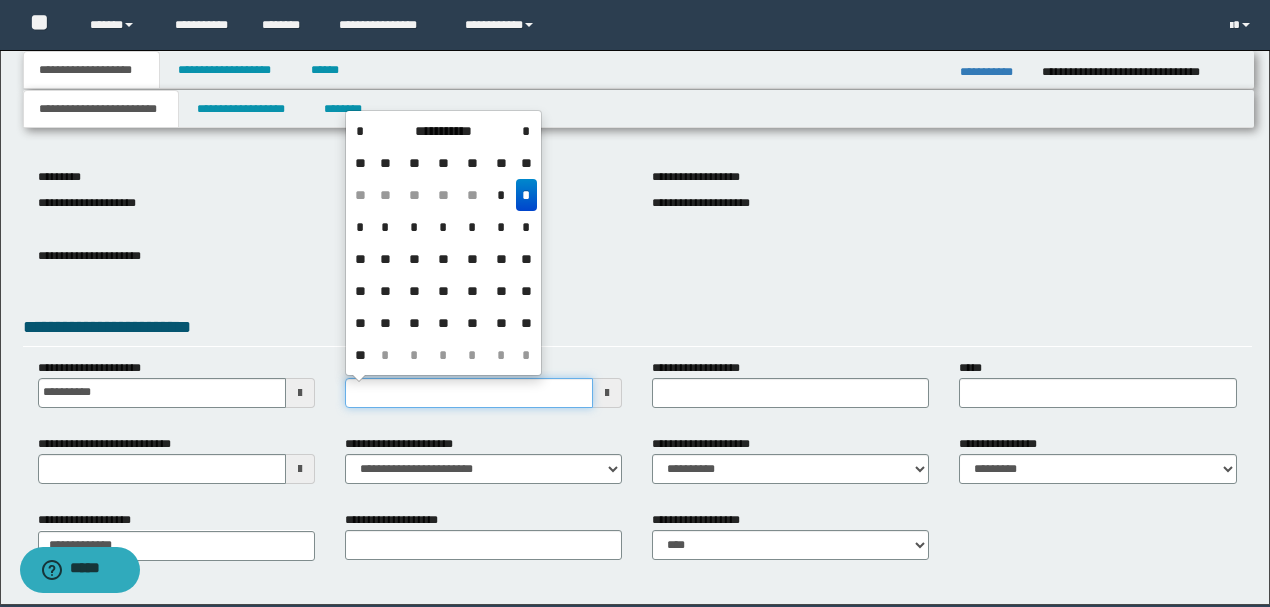 click on "**********" at bounding box center (469, 393) 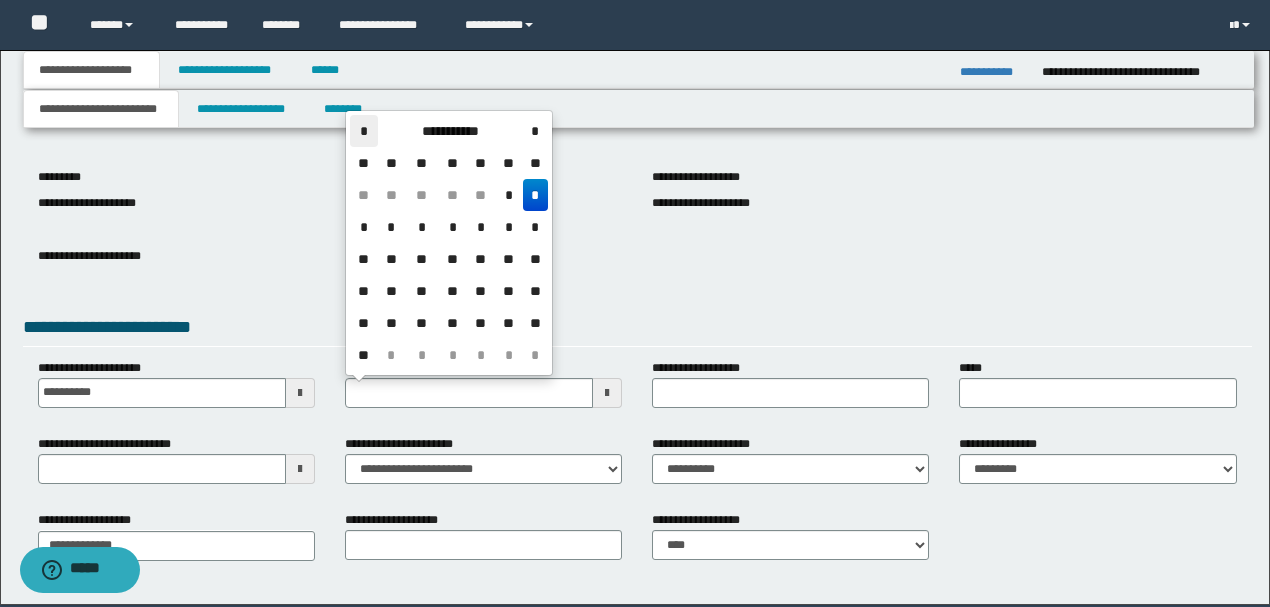 click on "*" at bounding box center (364, 131) 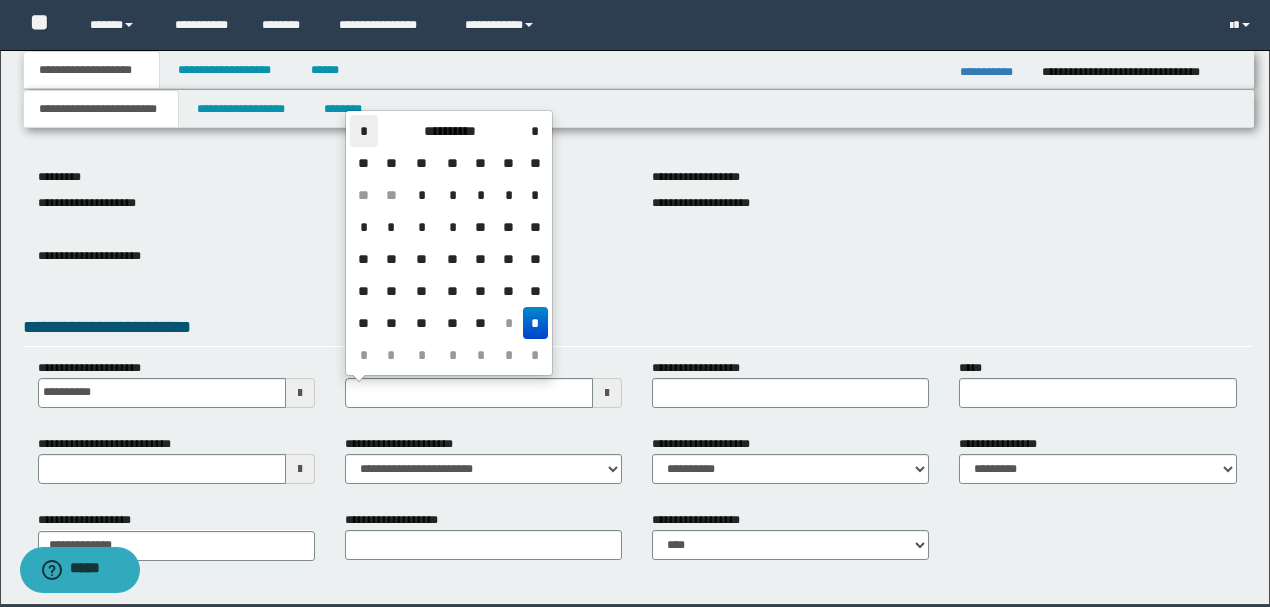 click on "*" at bounding box center [364, 131] 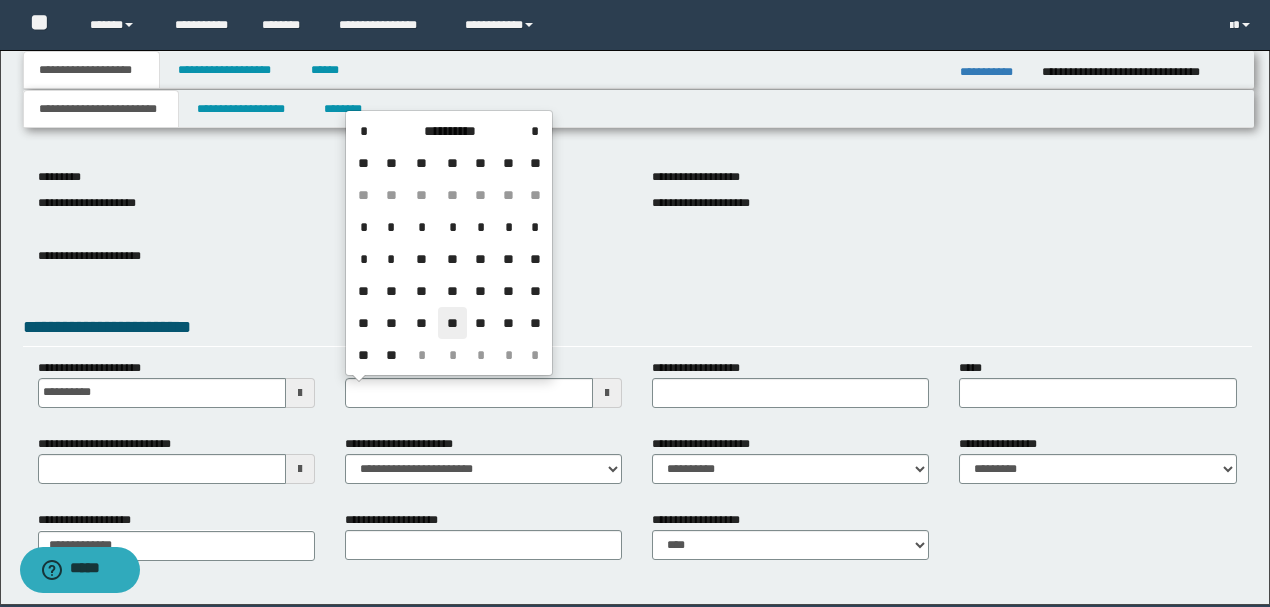 click on "**" at bounding box center (452, 323) 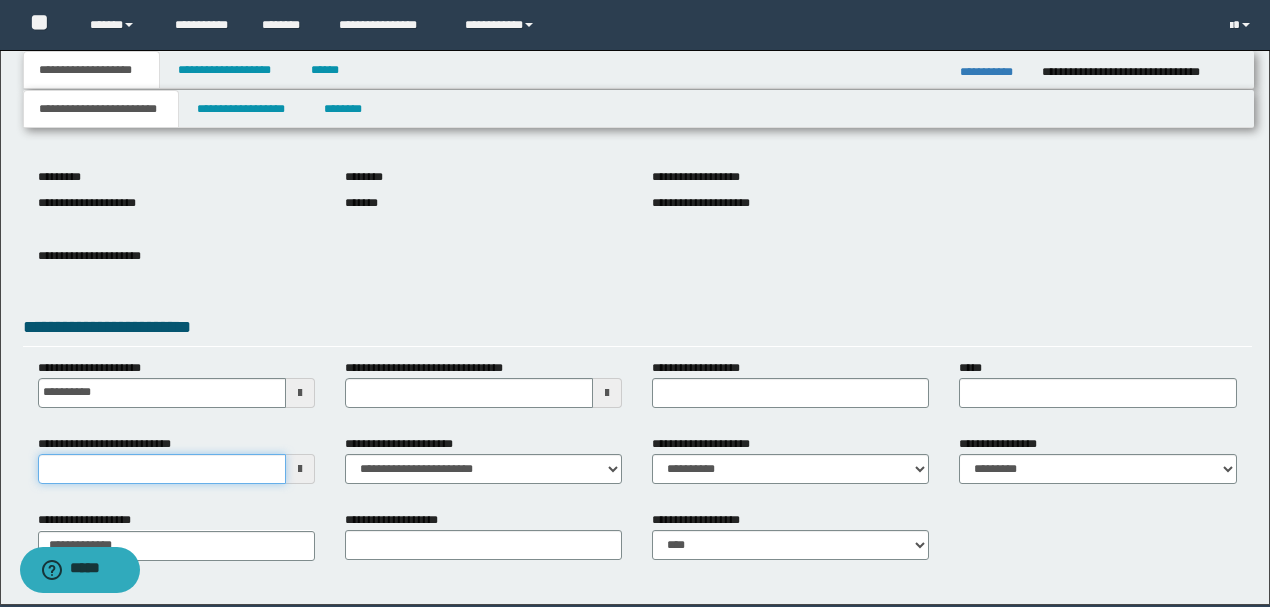 click on "**********" at bounding box center [162, 469] 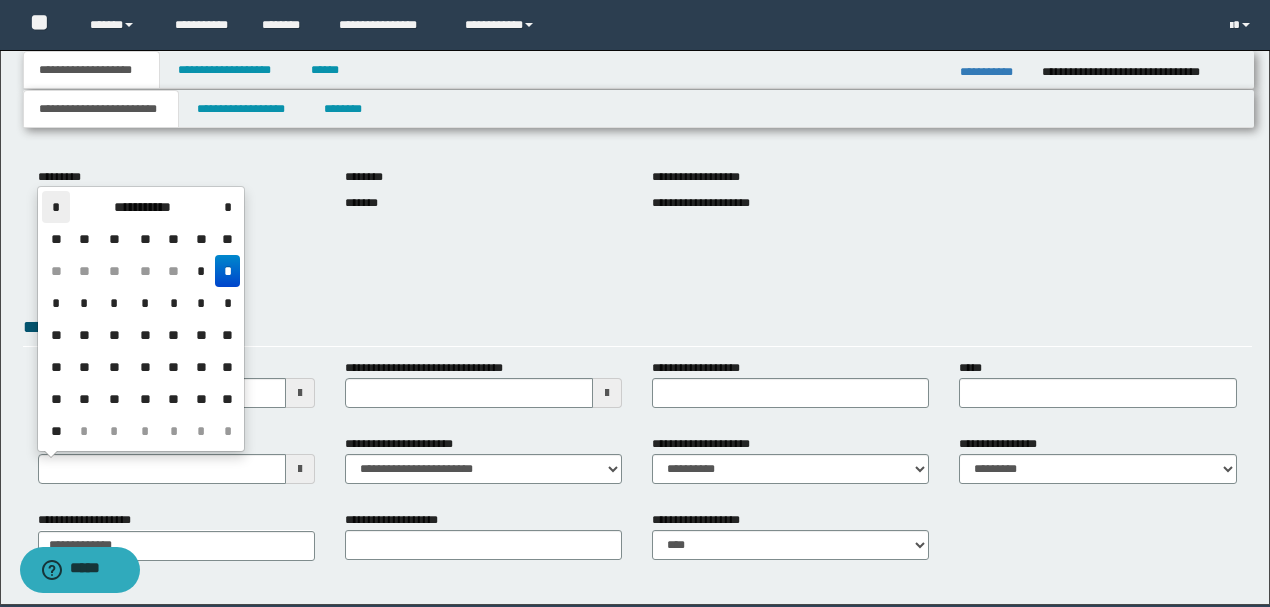 click on "*" at bounding box center [56, 207] 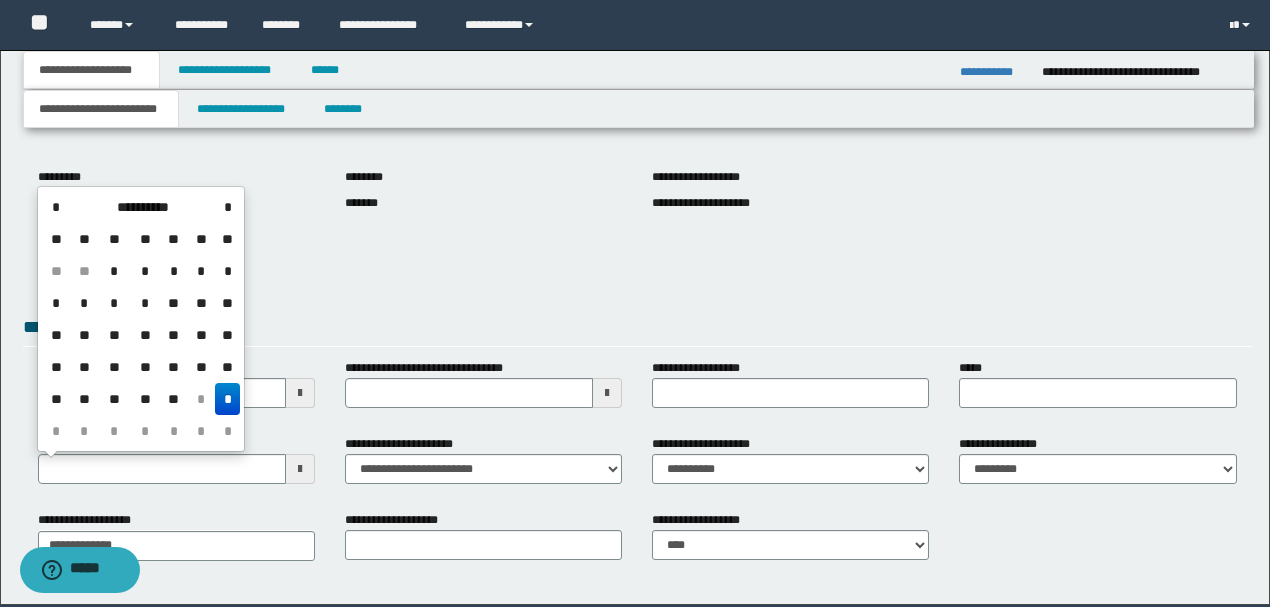 click on "**" at bounding box center [201, 335] 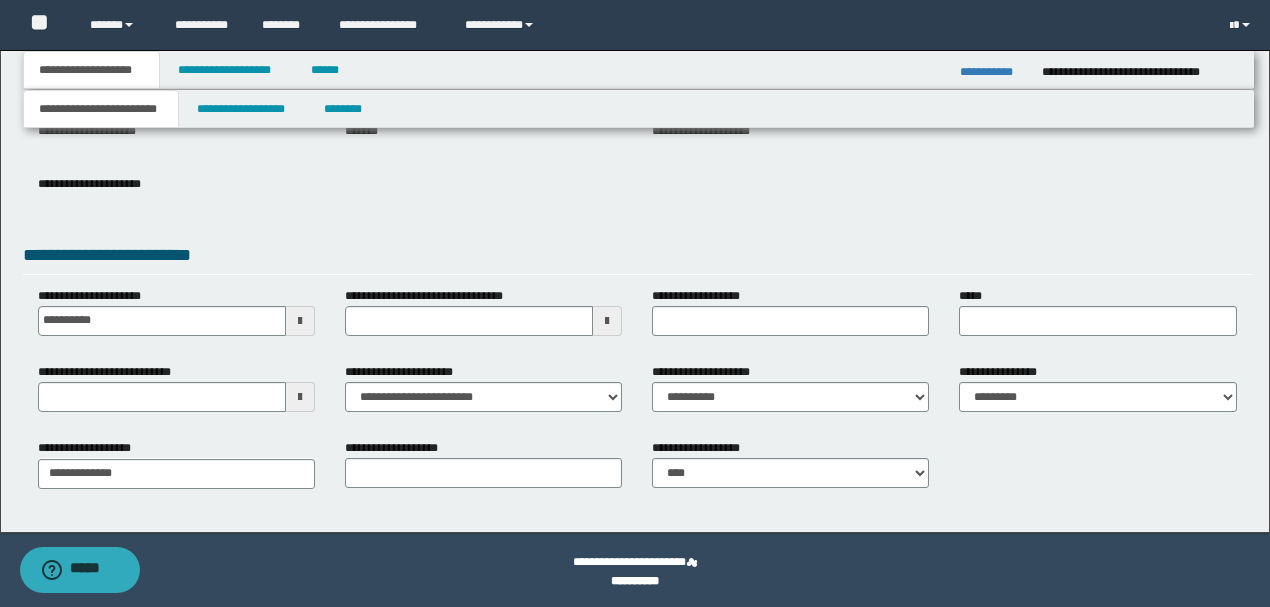 scroll, scrollTop: 275, scrollLeft: 0, axis: vertical 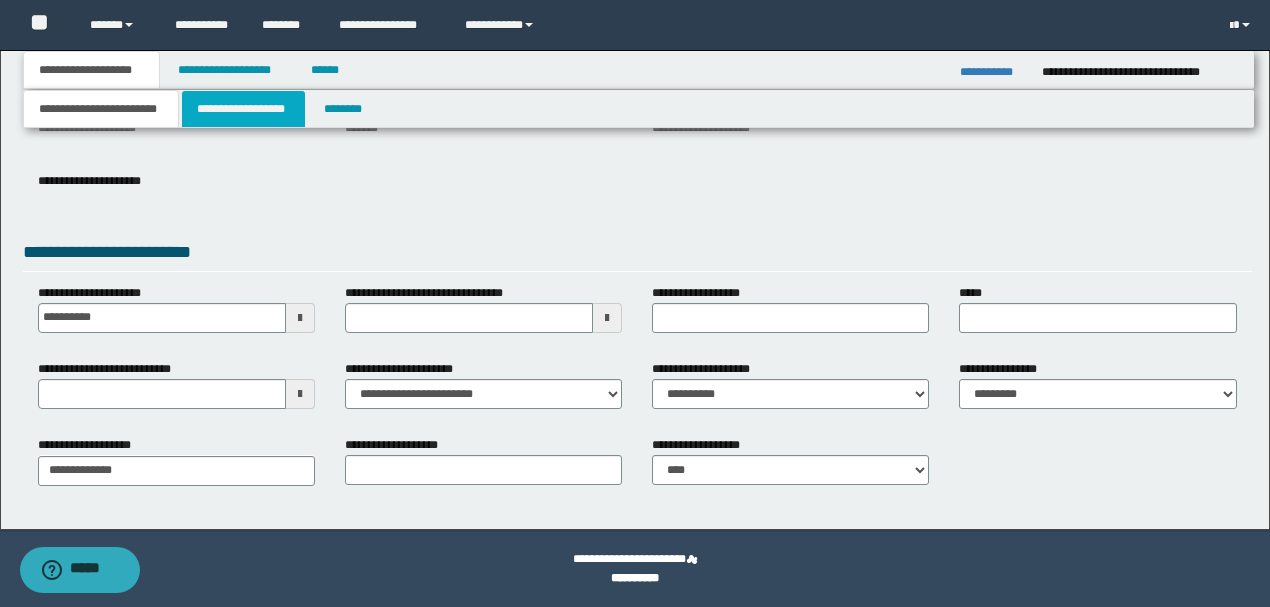 click on "**********" at bounding box center (243, 109) 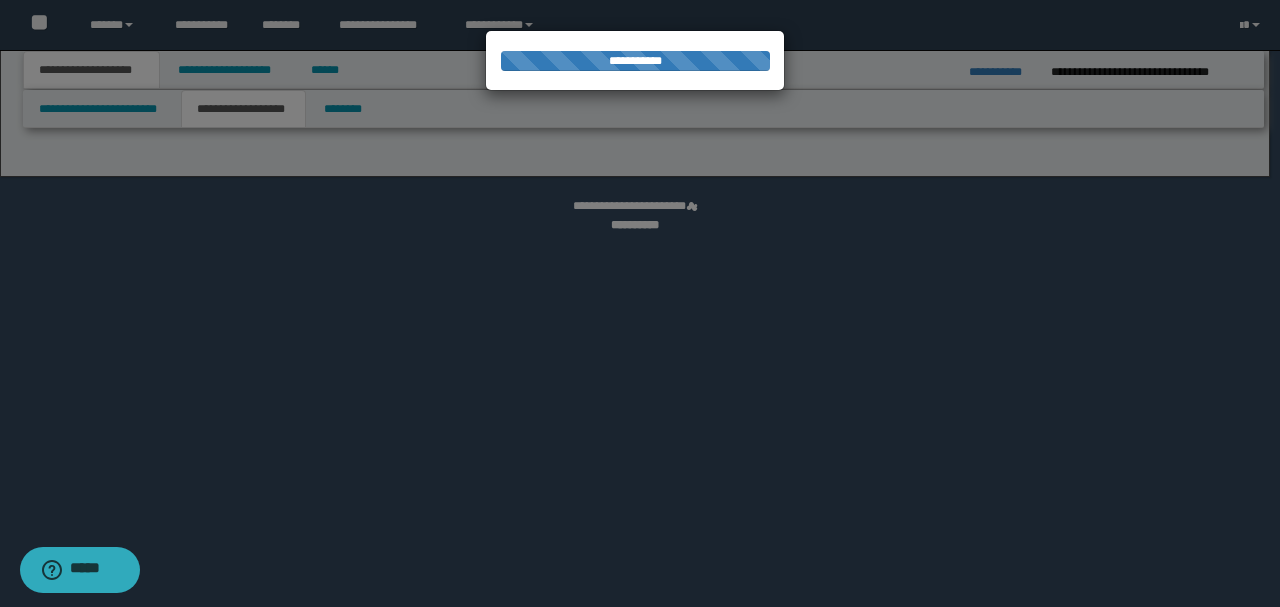 select on "*" 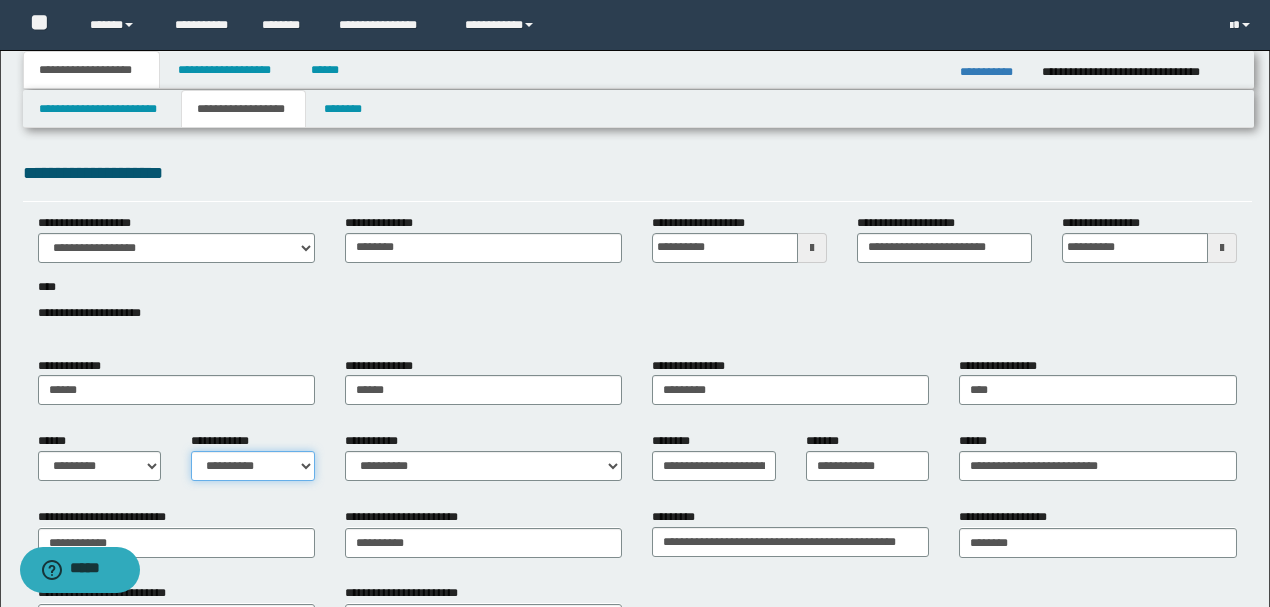 click on "**********" at bounding box center (253, 466) 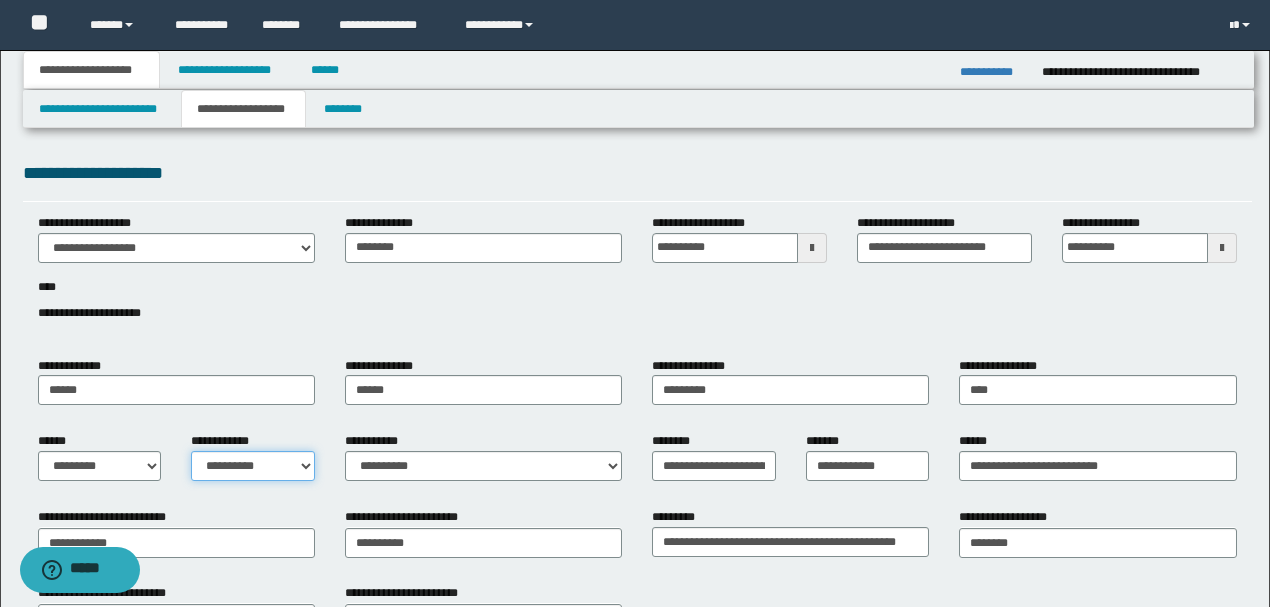 select on "*" 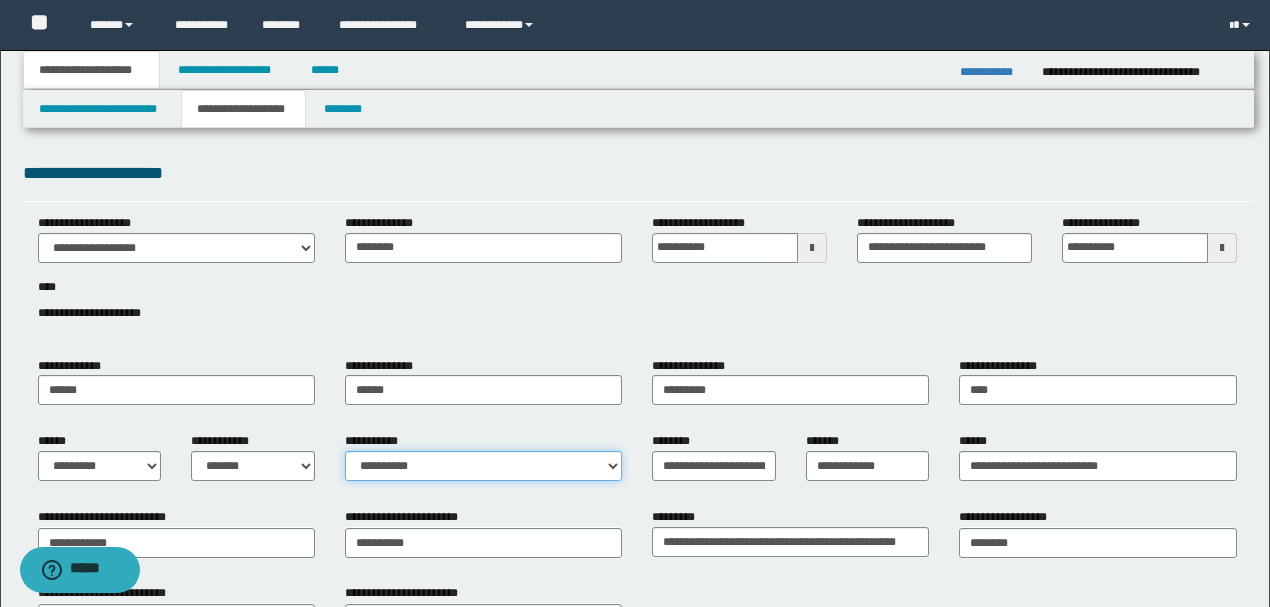 click on "**********" at bounding box center [483, 466] 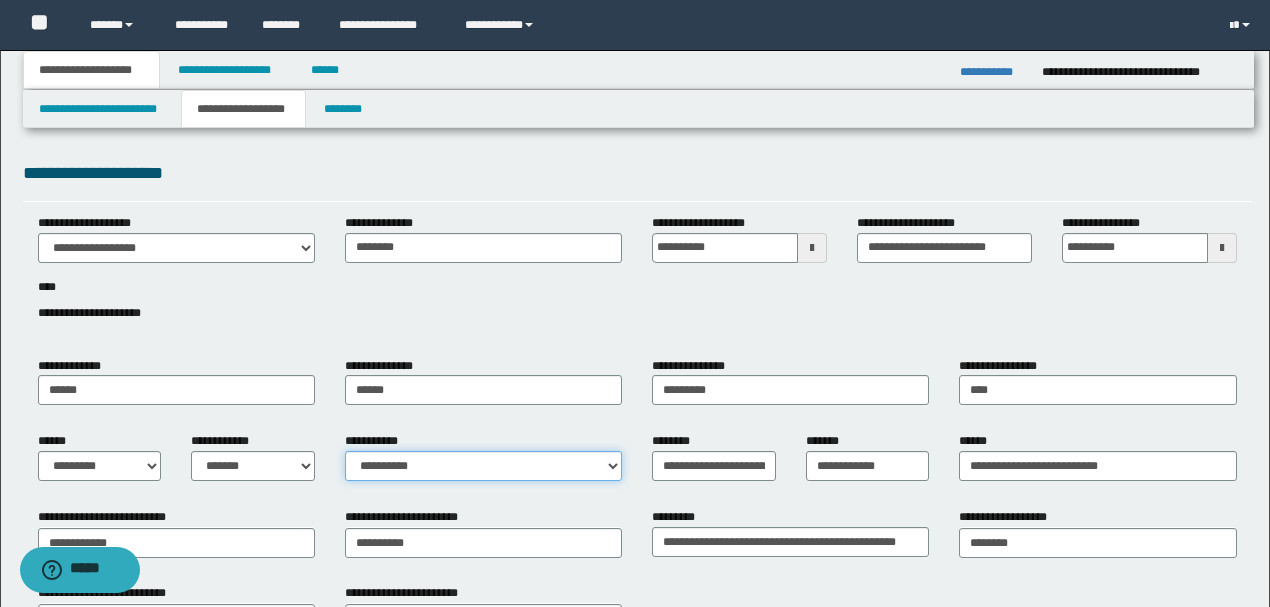 select on "*" 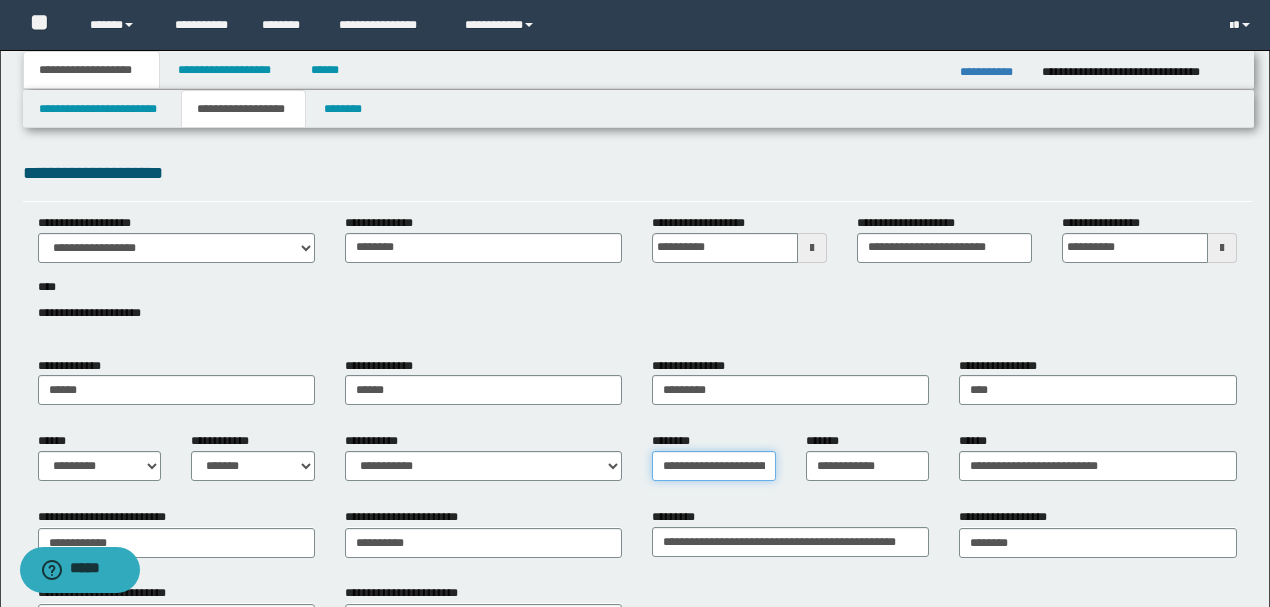 drag, startPoint x: 678, startPoint y: 462, endPoint x: 686, endPoint y: 469, distance: 10.630146 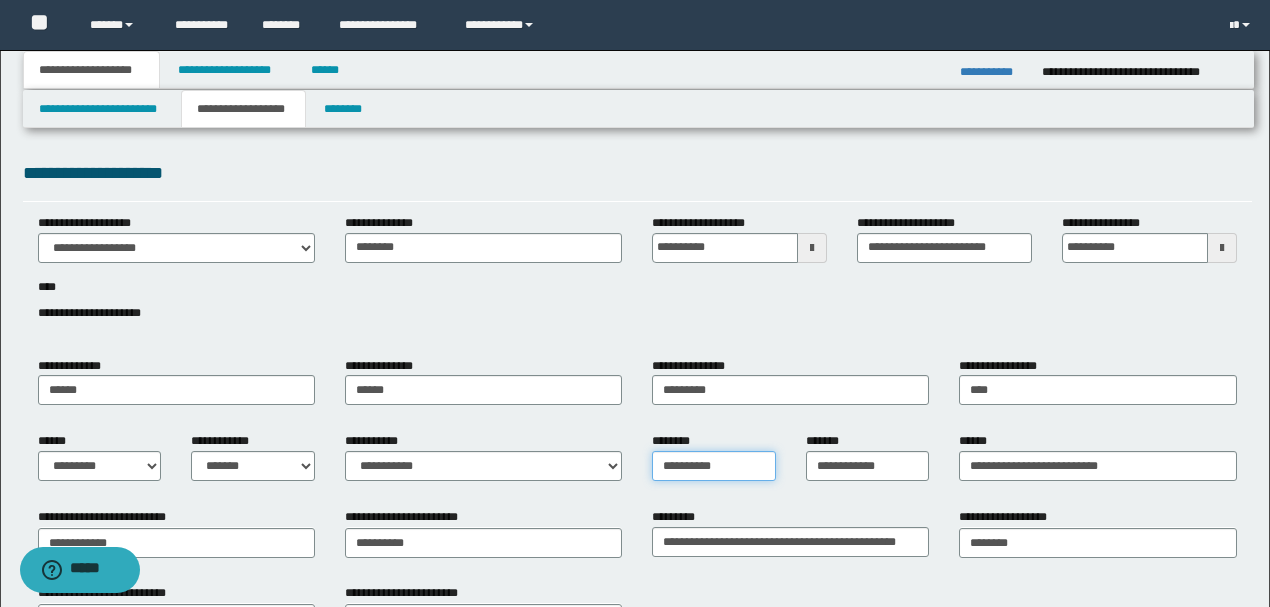 type on "**********" 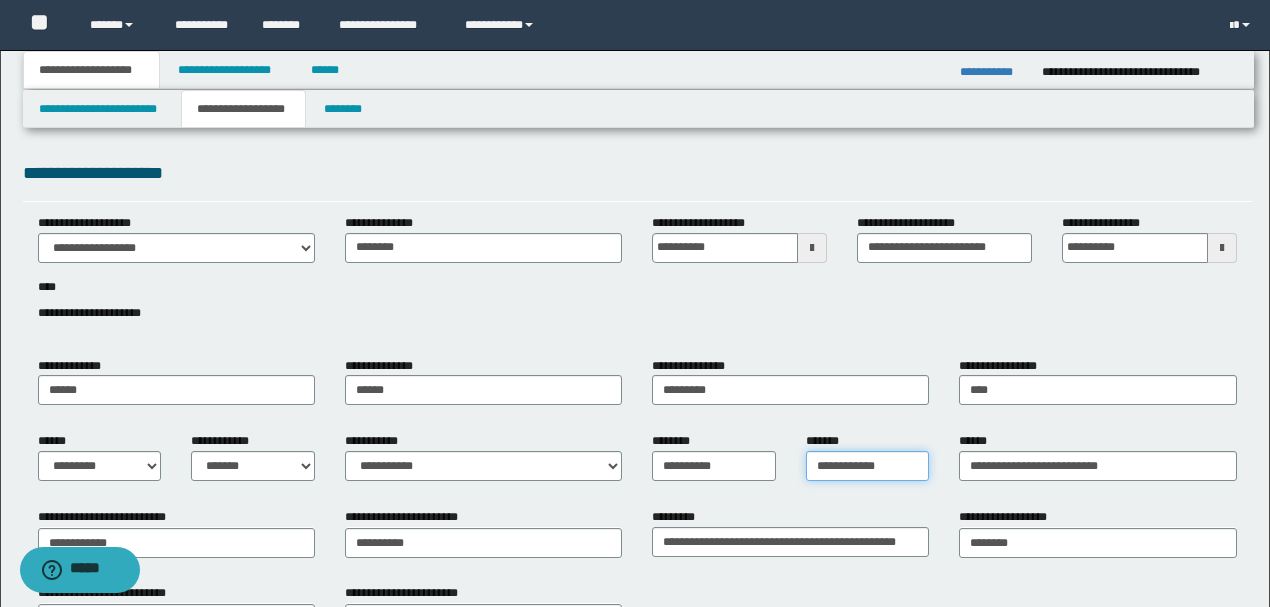 click on "**********" at bounding box center [868, 466] 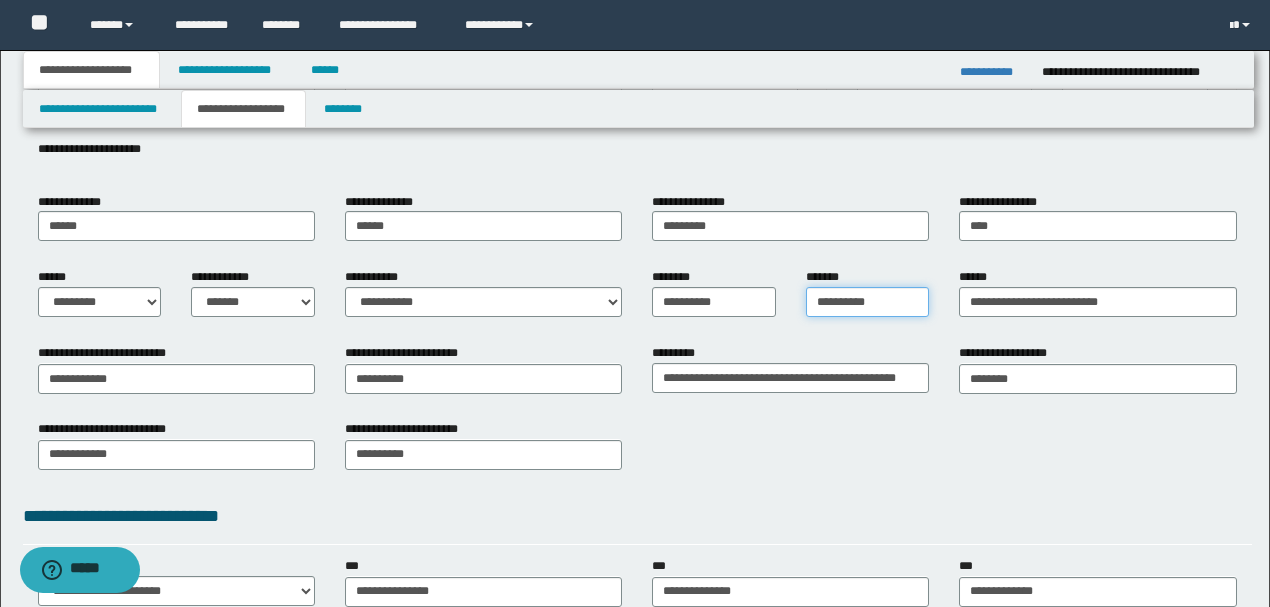 scroll, scrollTop: 200, scrollLeft: 0, axis: vertical 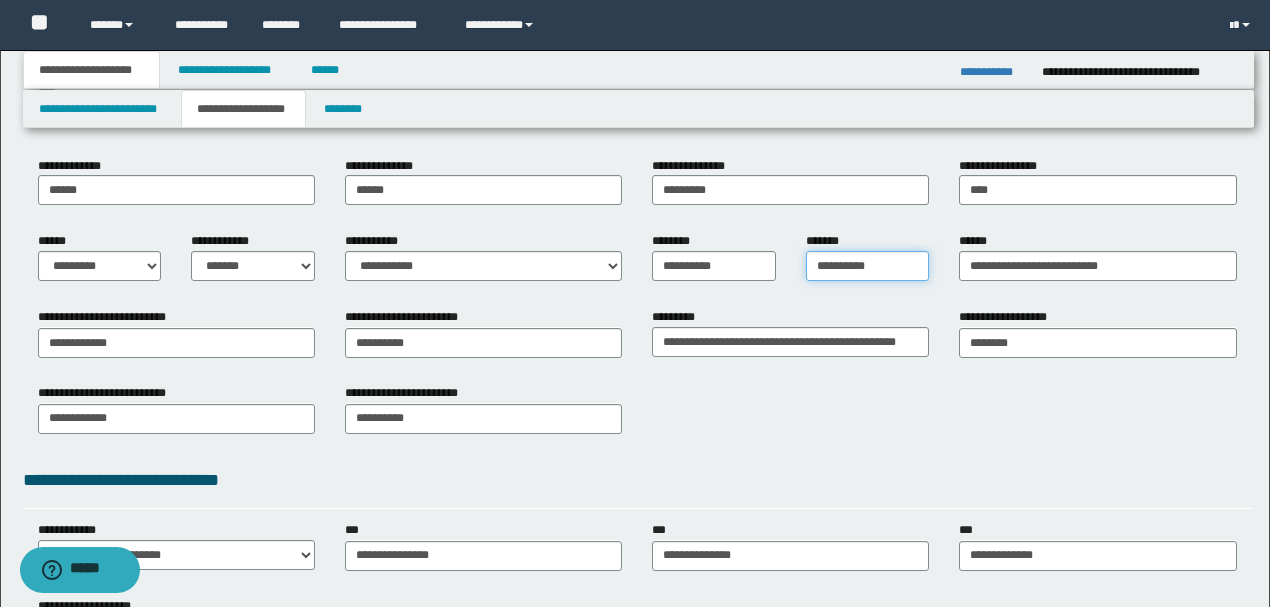 type on "**********" 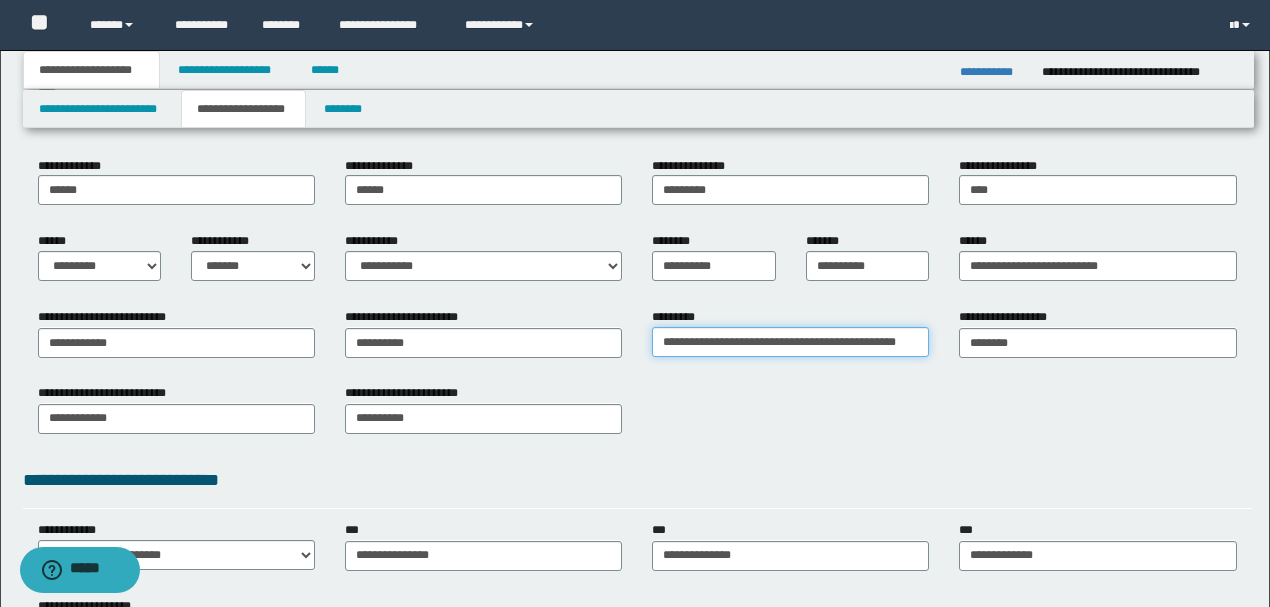 click on "**********" at bounding box center [790, 342] 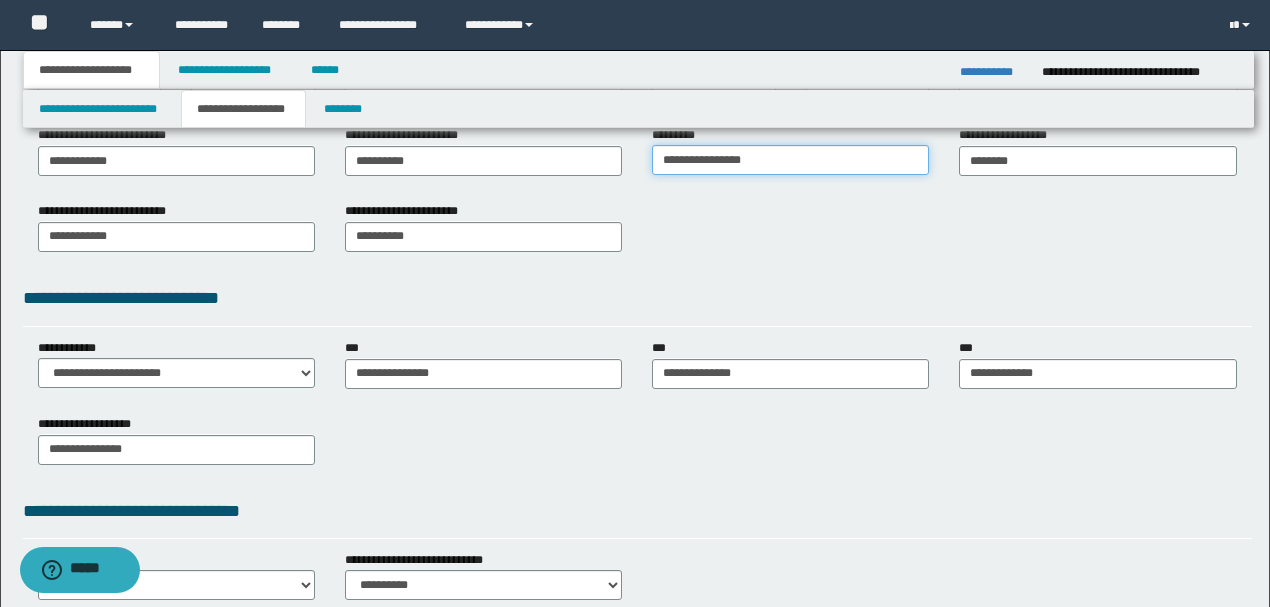 scroll, scrollTop: 400, scrollLeft: 0, axis: vertical 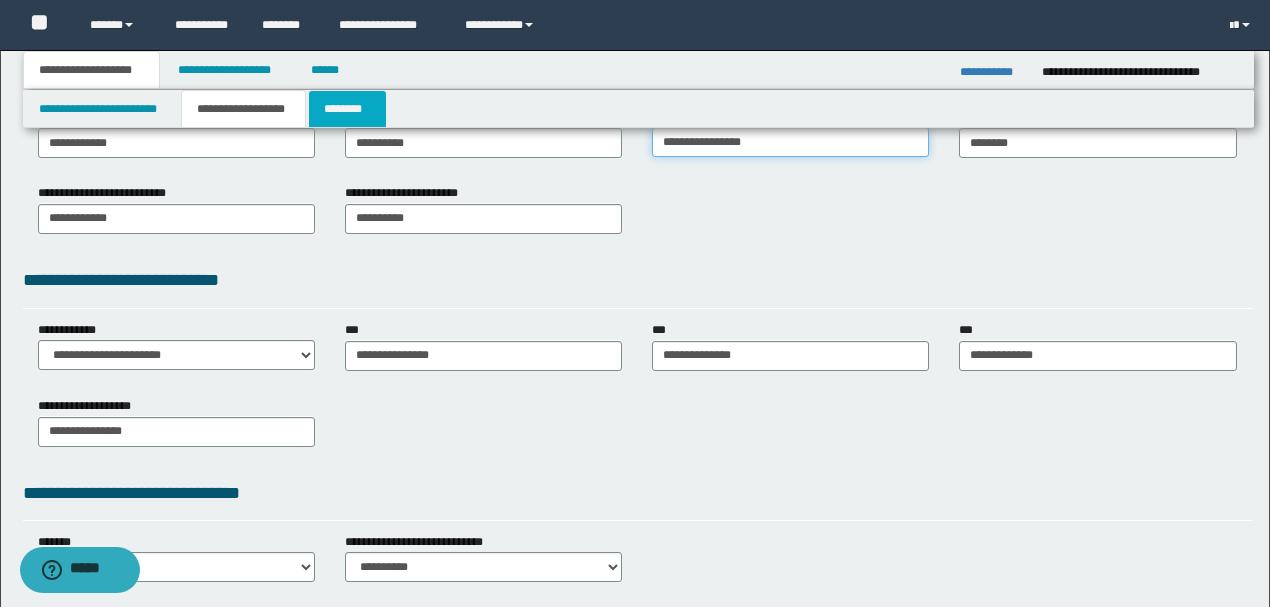 type on "**********" 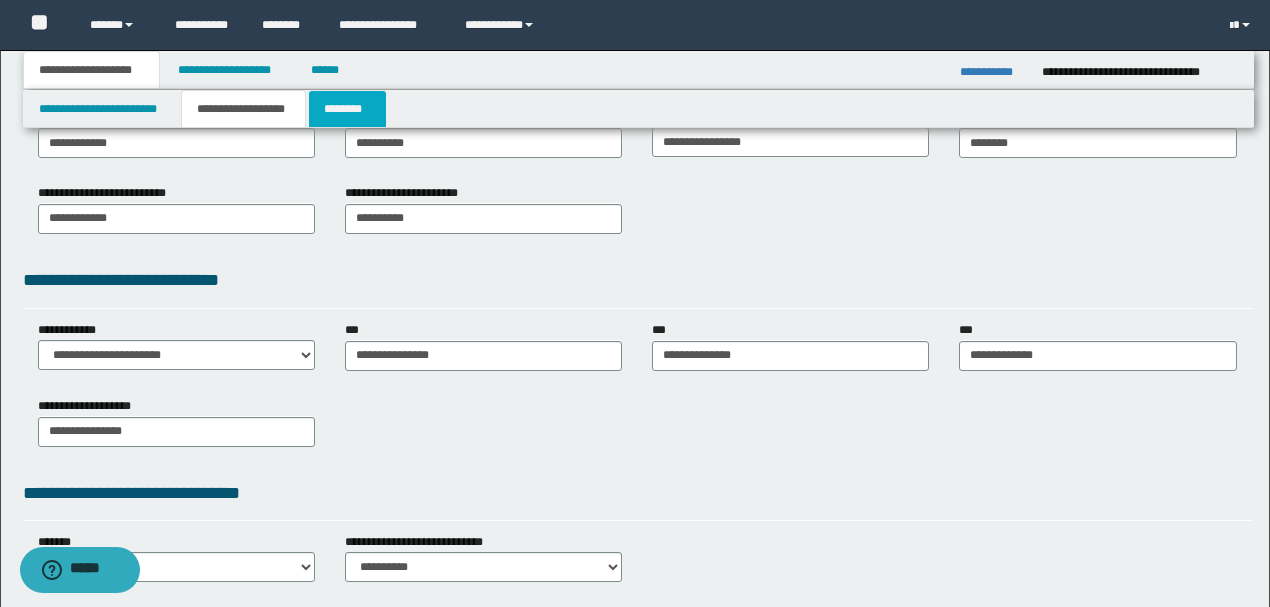 click on "********" at bounding box center (347, 109) 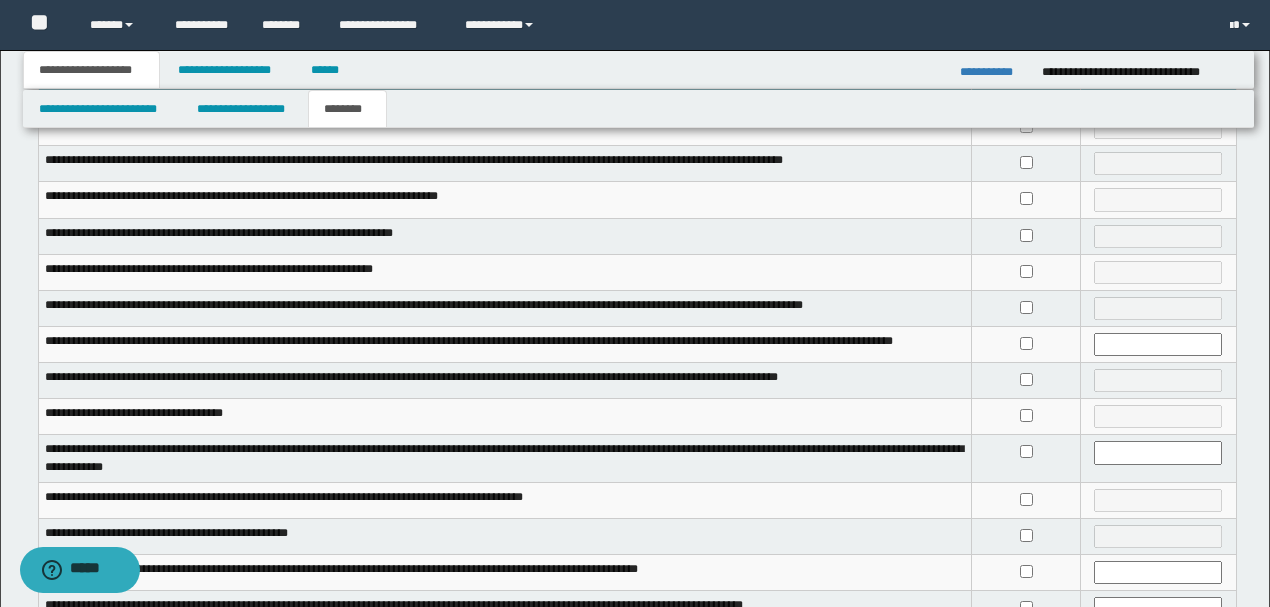 scroll, scrollTop: 133, scrollLeft: 0, axis: vertical 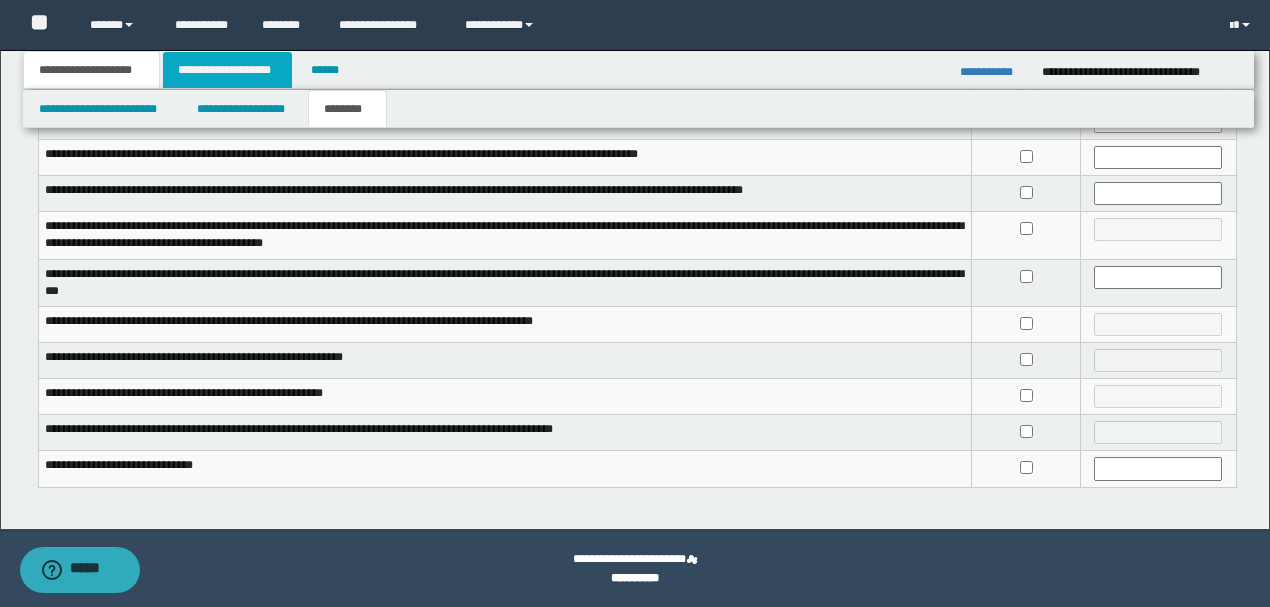 click on "**********" at bounding box center (227, 70) 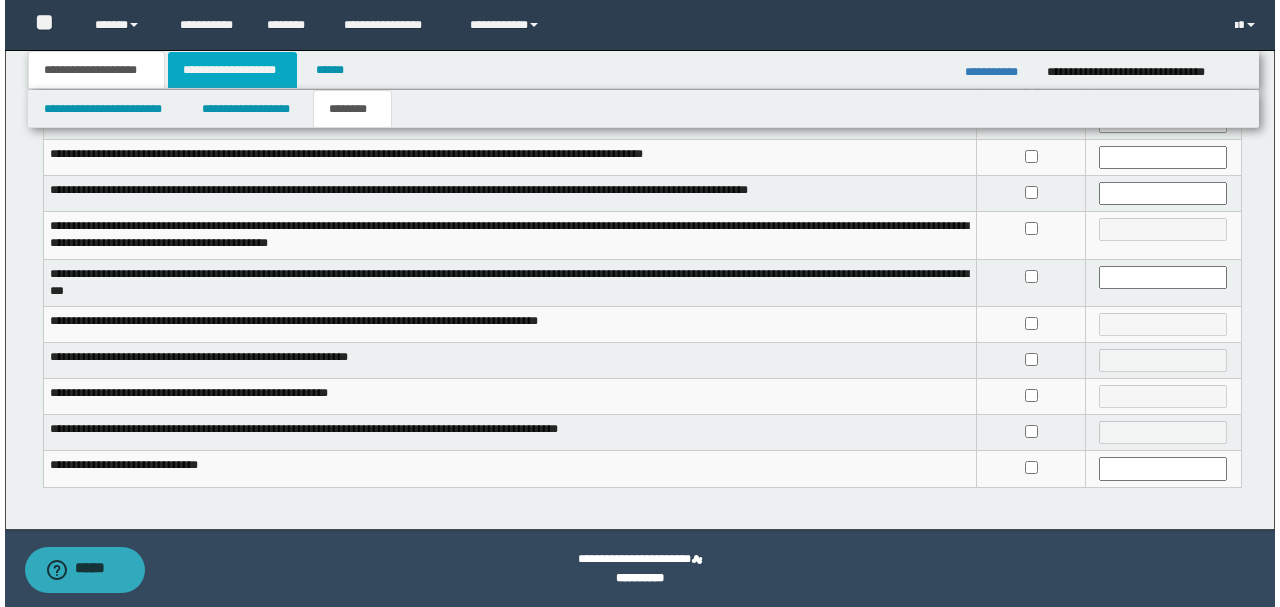 scroll, scrollTop: 0, scrollLeft: 0, axis: both 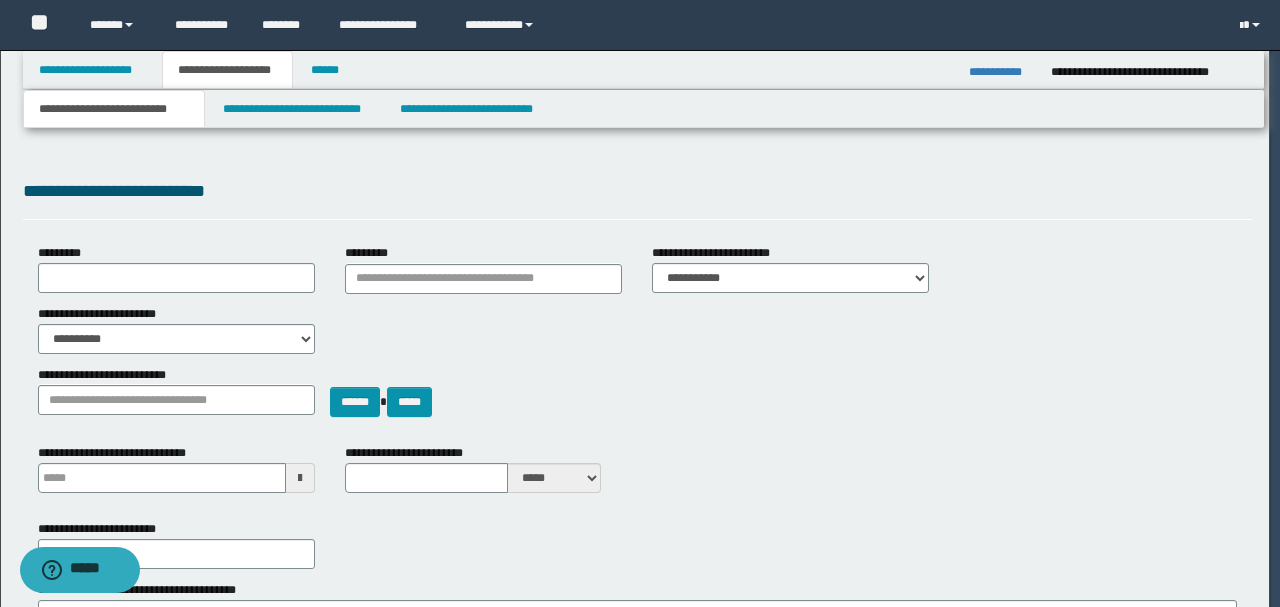 select on "*" 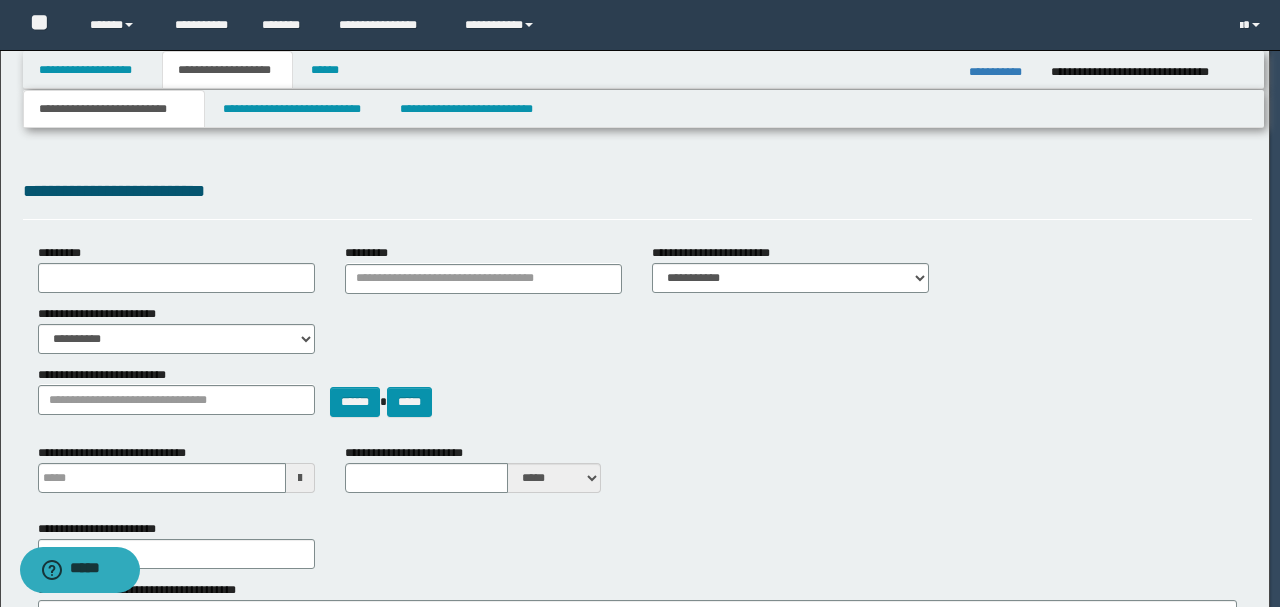 type 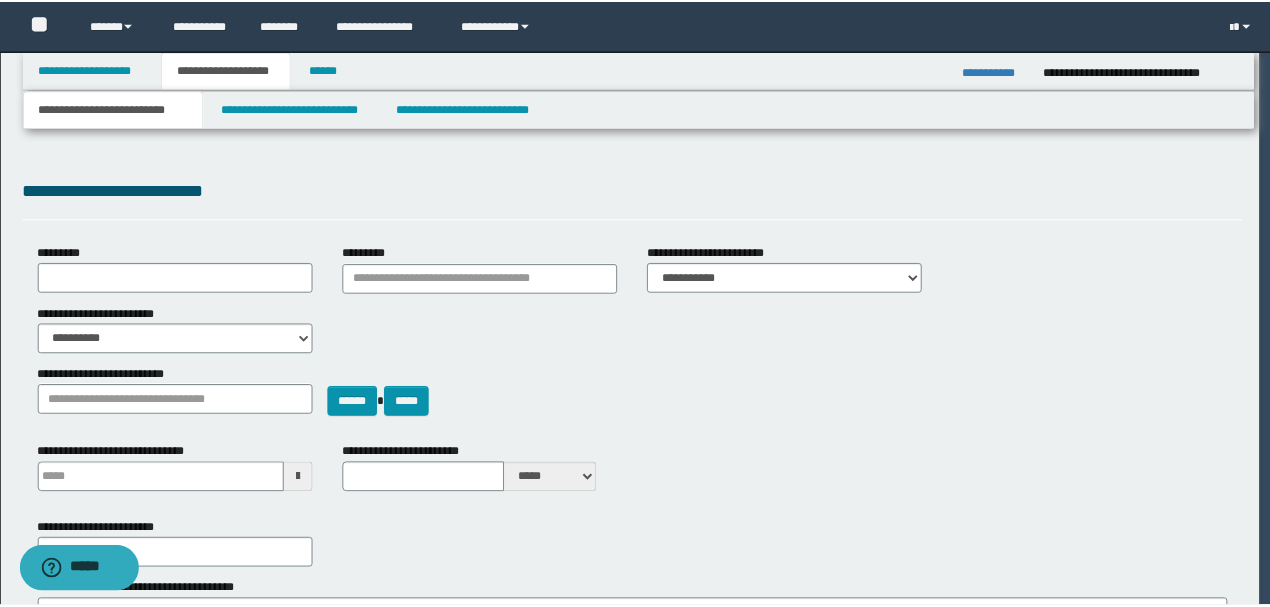 scroll, scrollTop: 0, scrollLeft: 0, axis: both 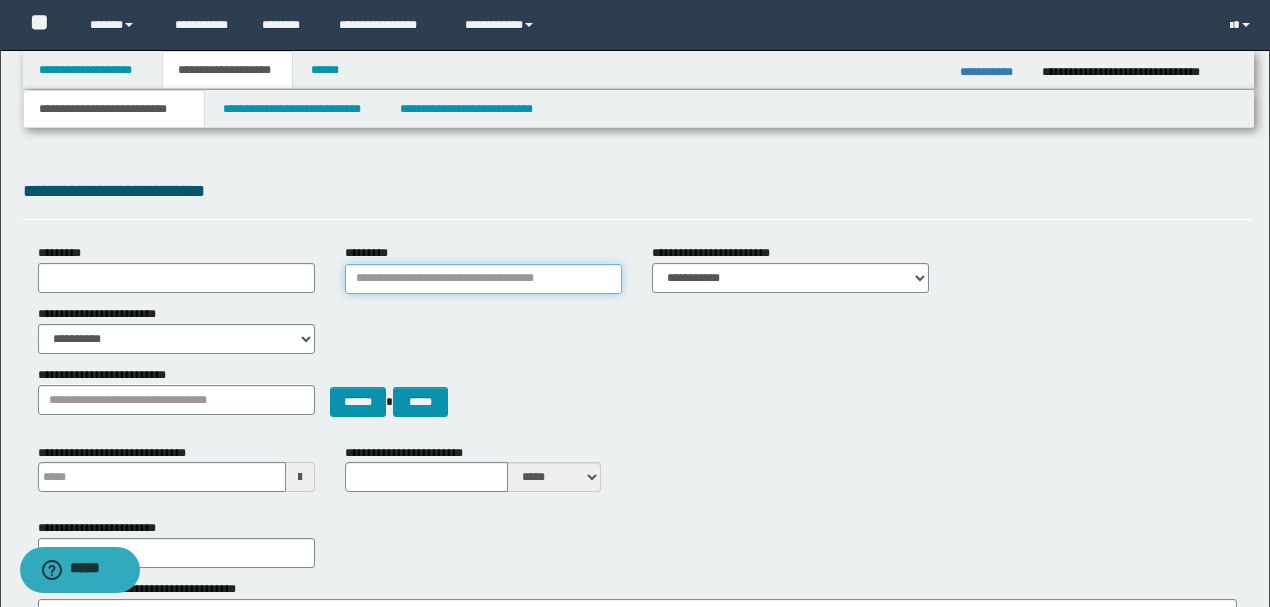 click on "*********" at bounding box center (483, 279) 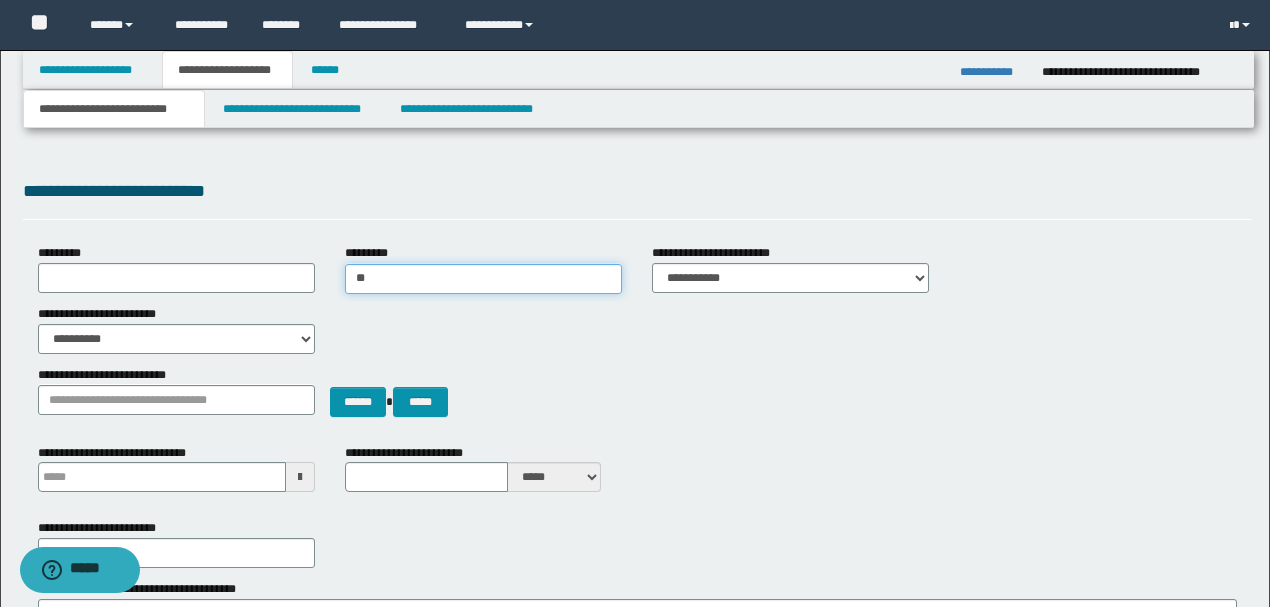 type on "***" 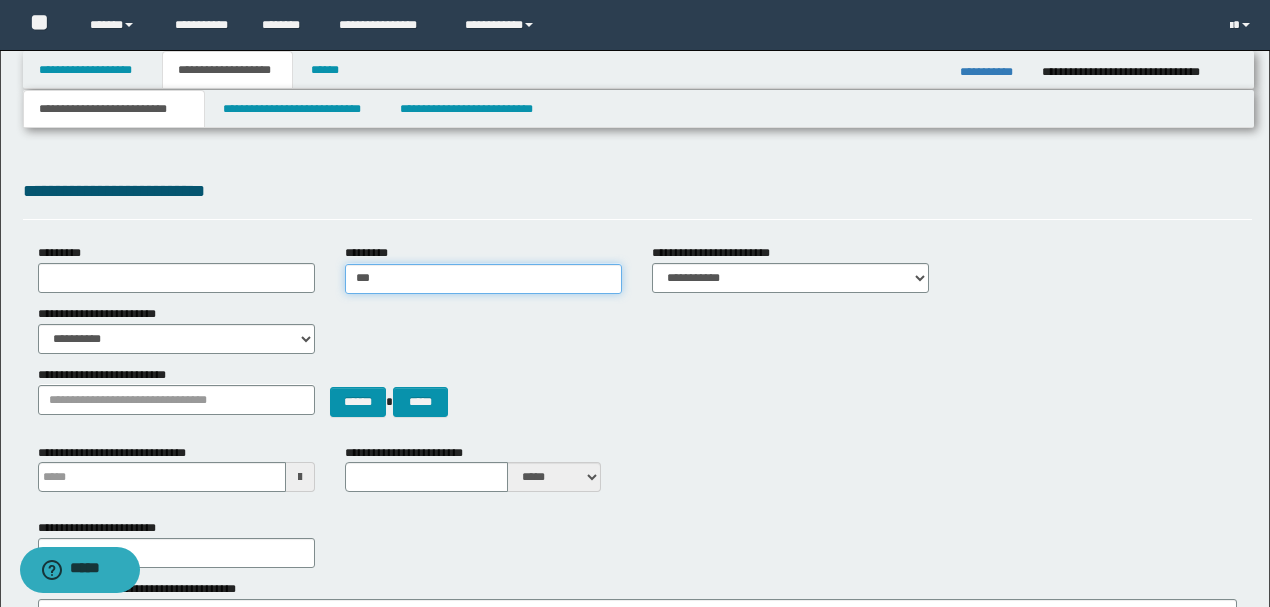 type on "***" 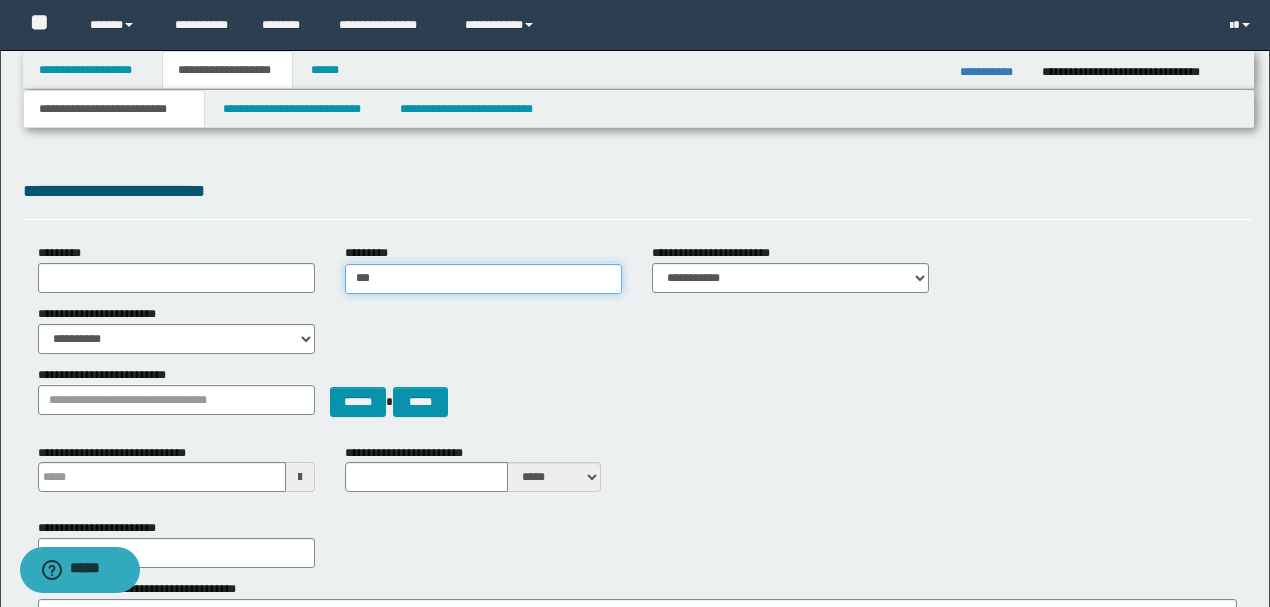 type 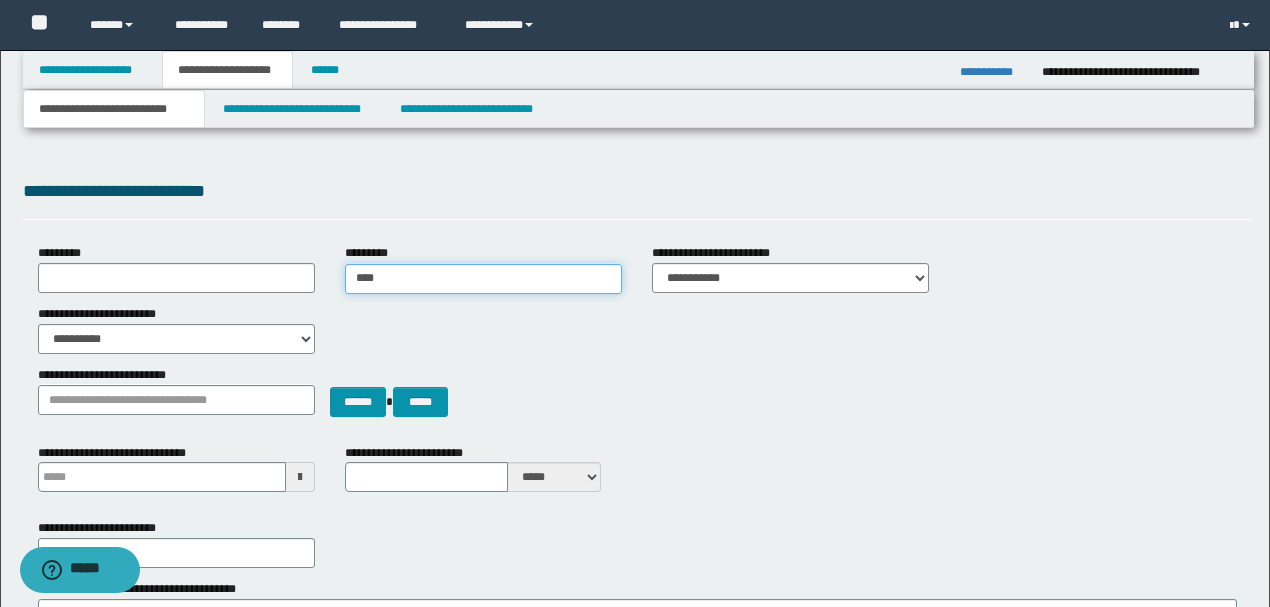 type on "*****" 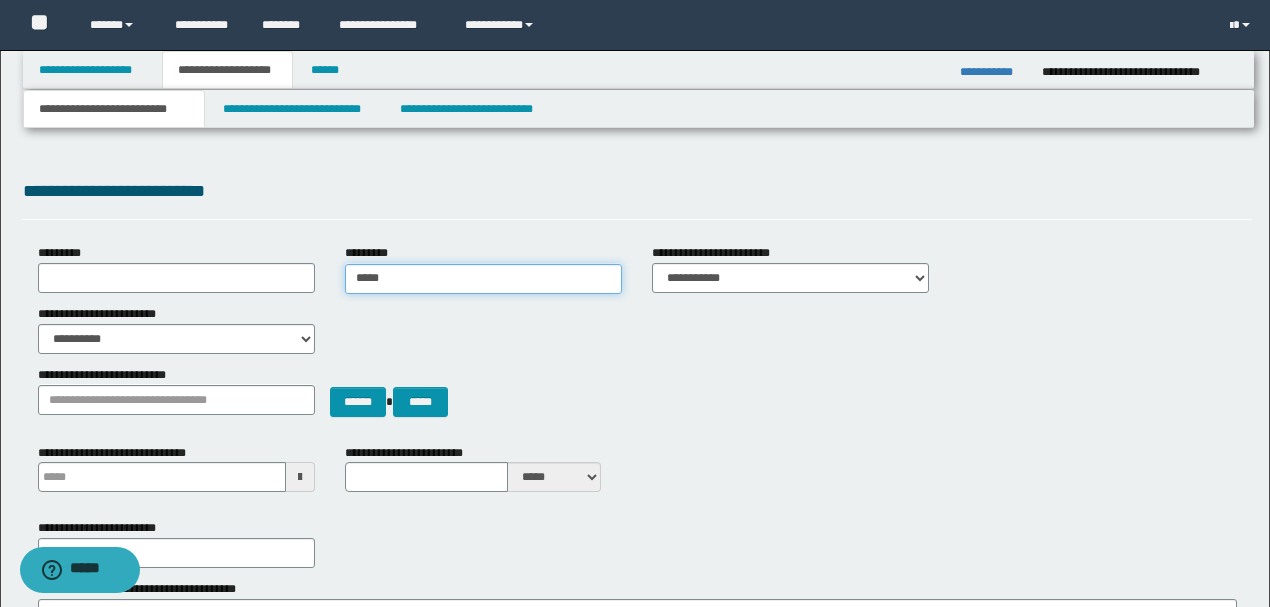 type on "*****" 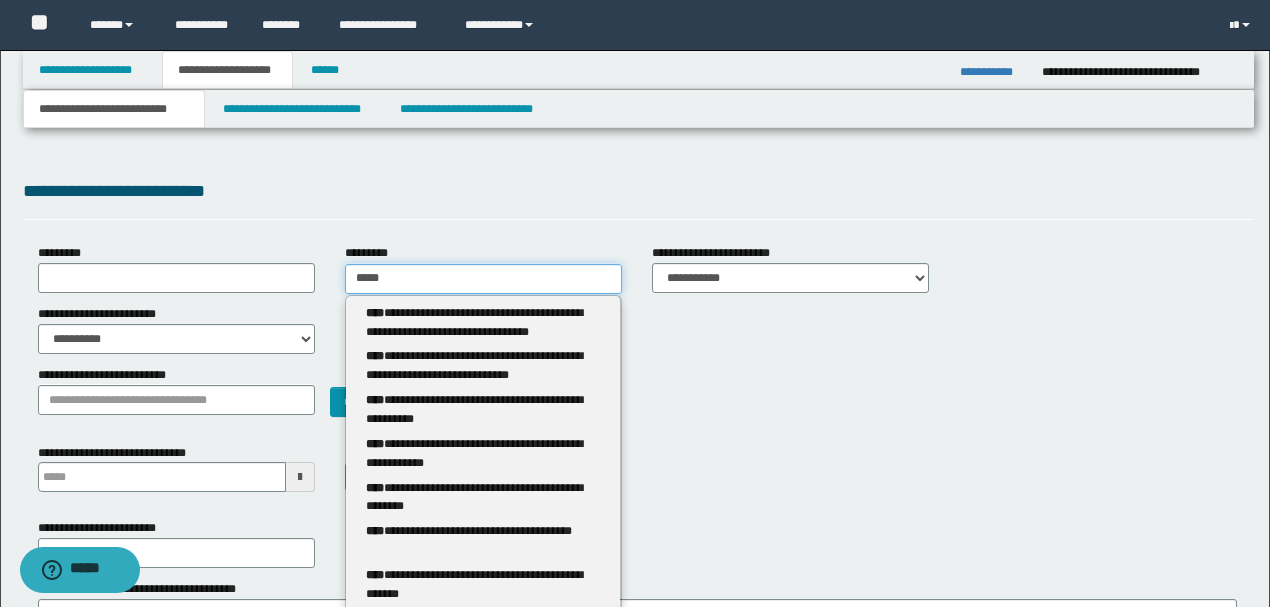 type 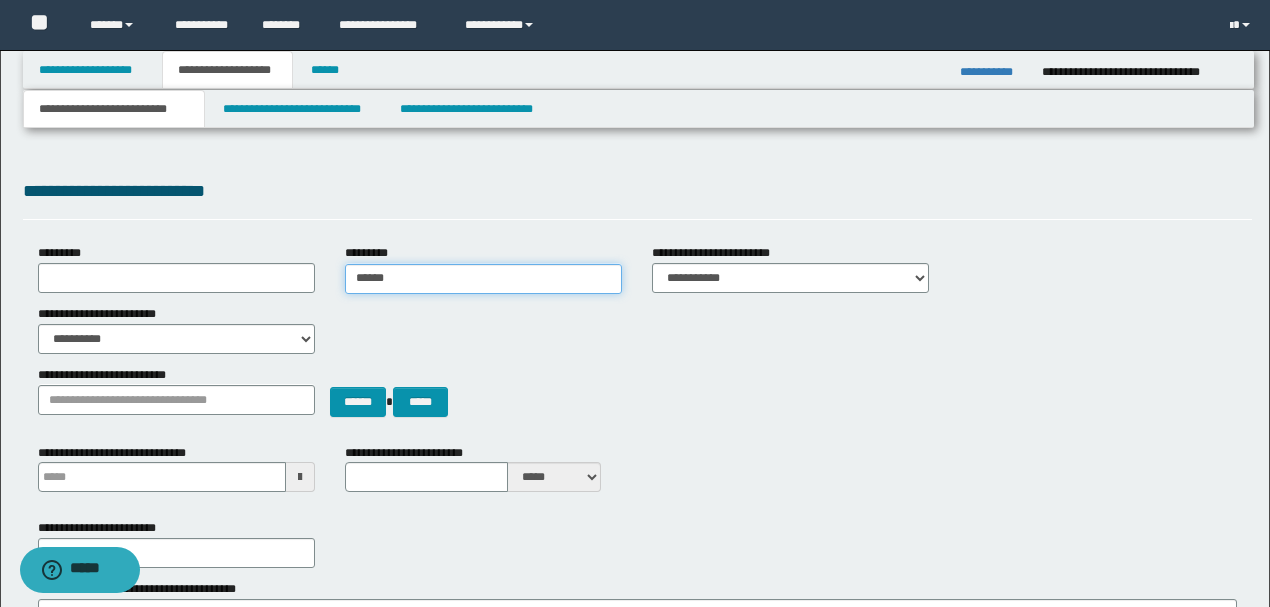 type on "*******" 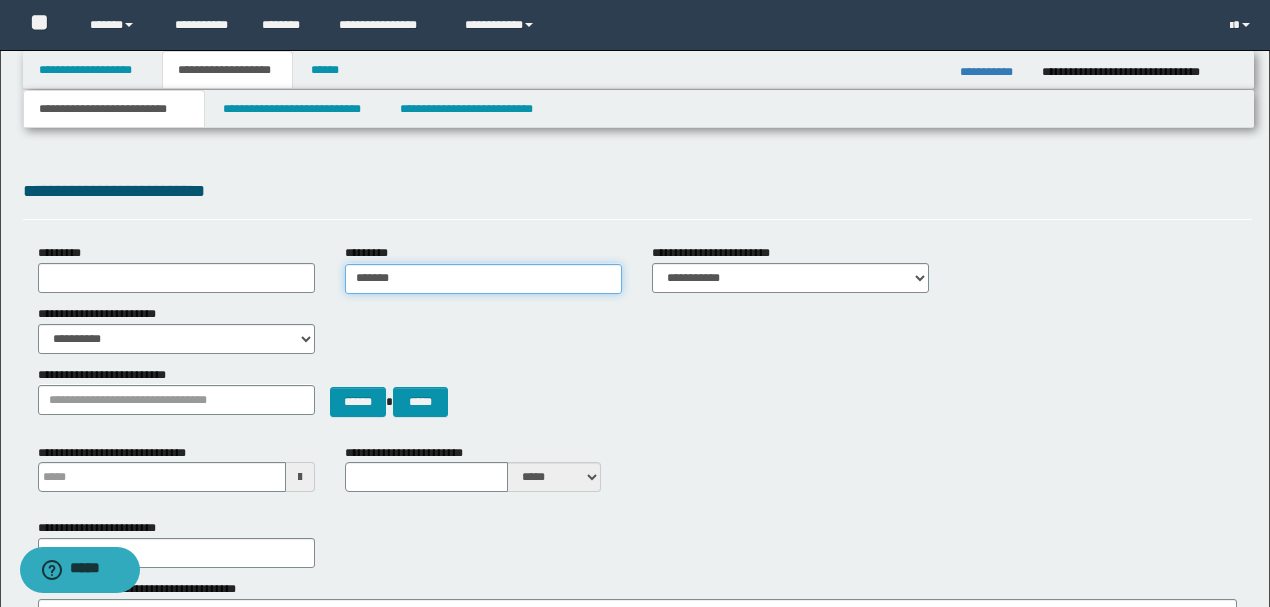 type on "*******" 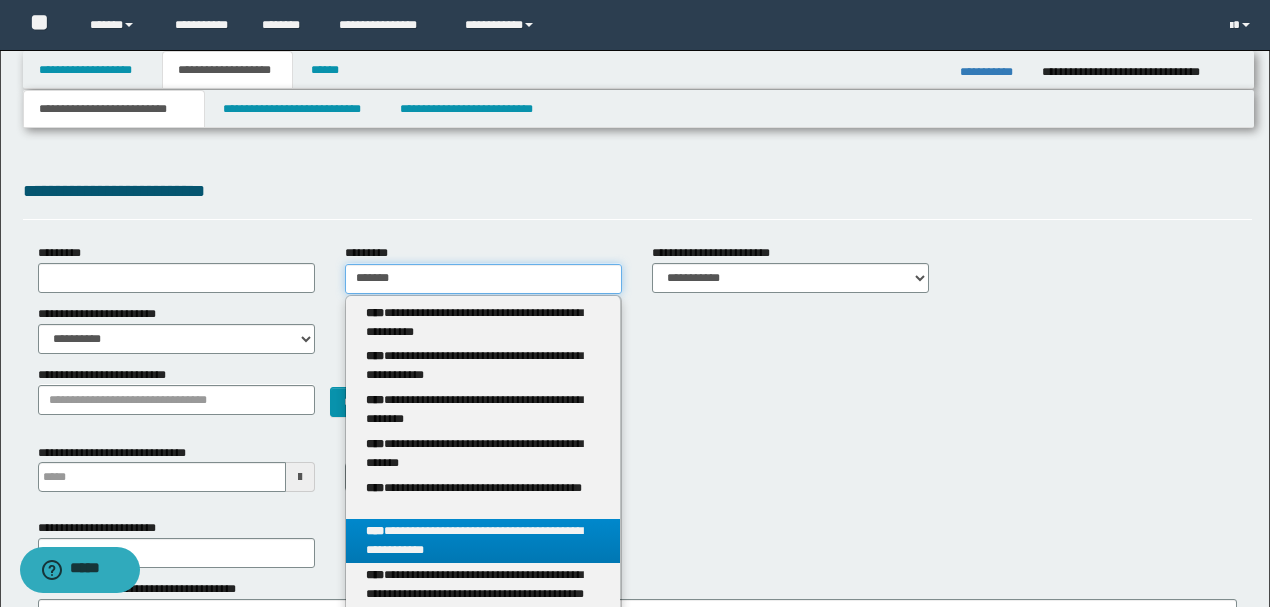 type on "*******" 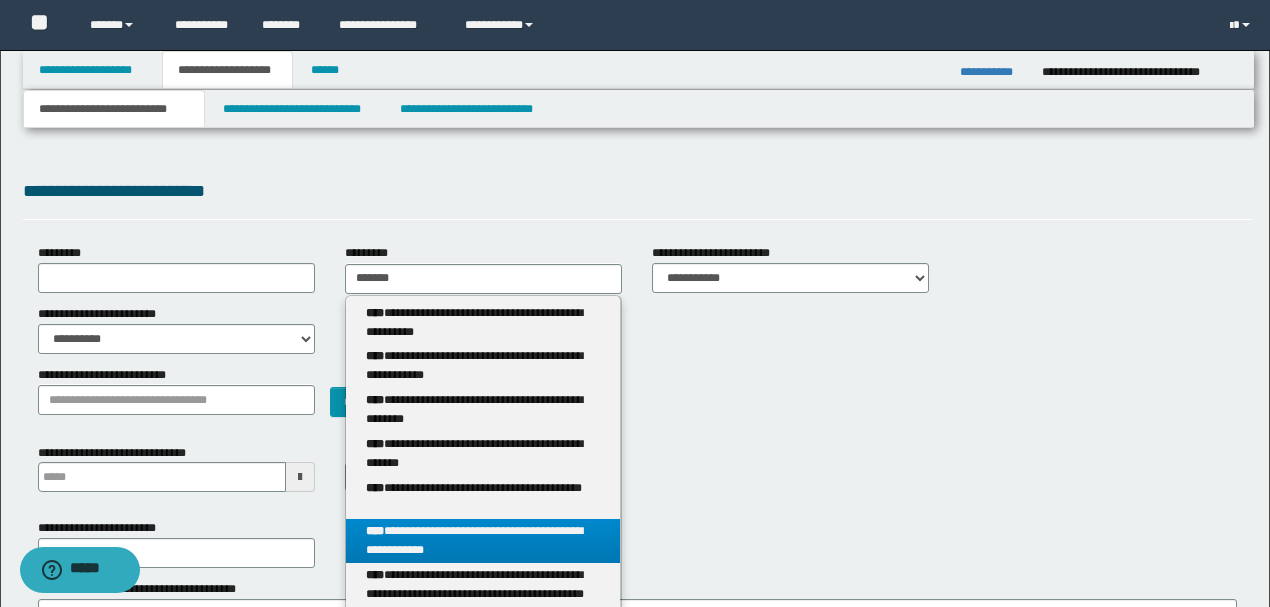 click on "****" at bounding box center (375, 531) 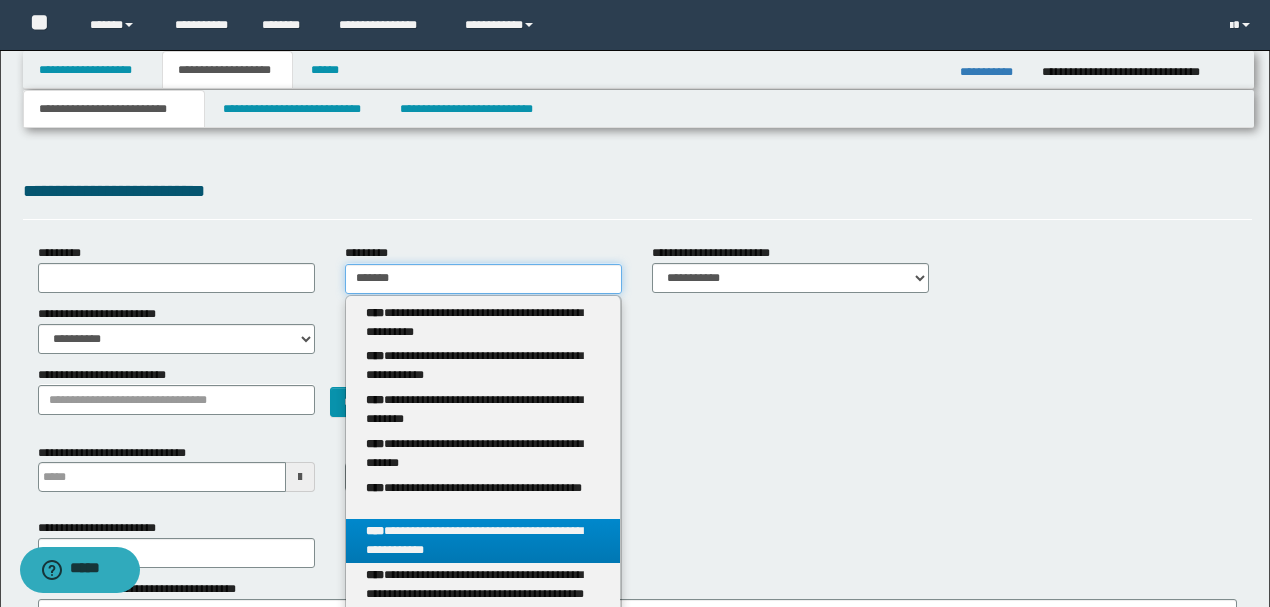 type 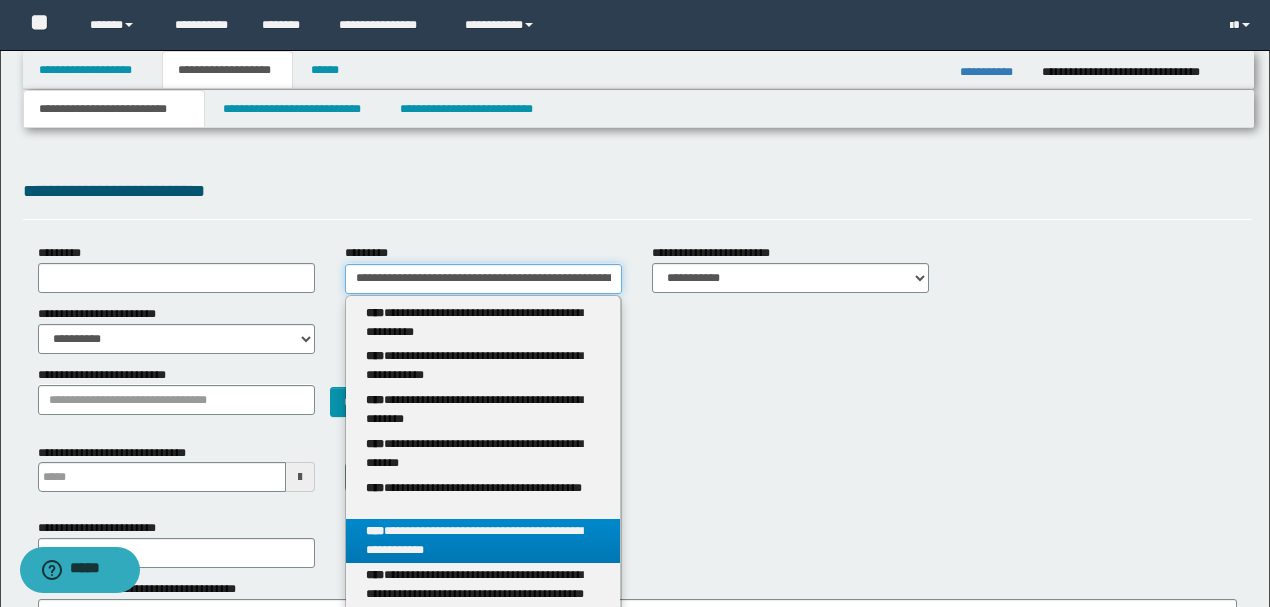 scroll, scrollTop: 0, scrollLeft: 33, axis: horizontal 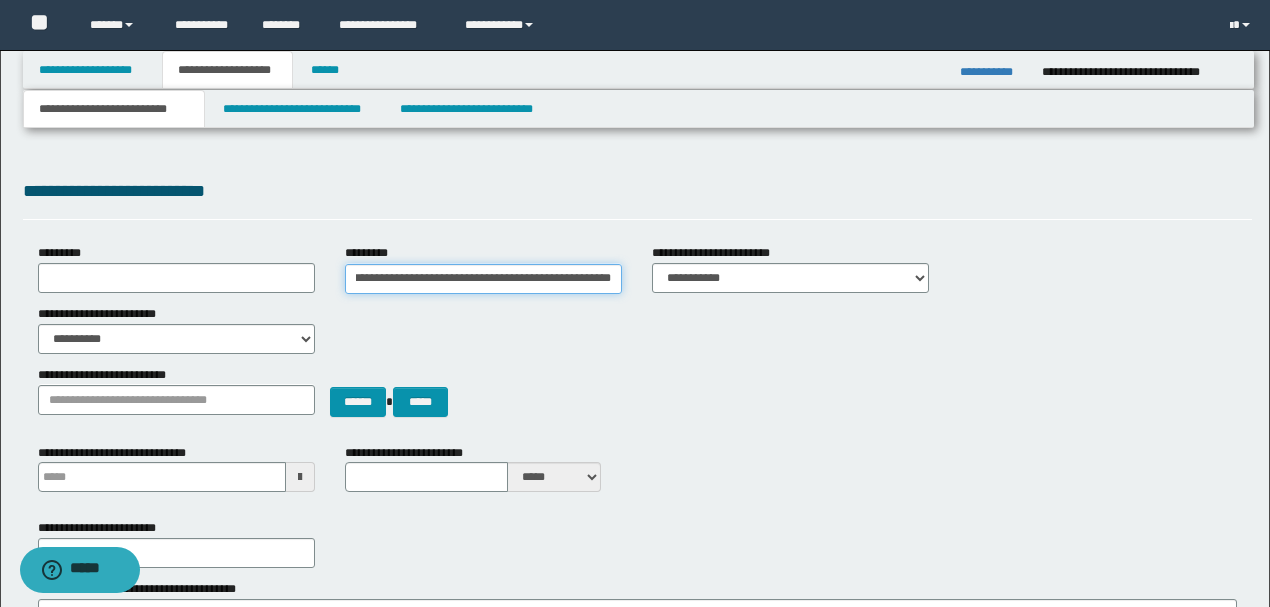 type 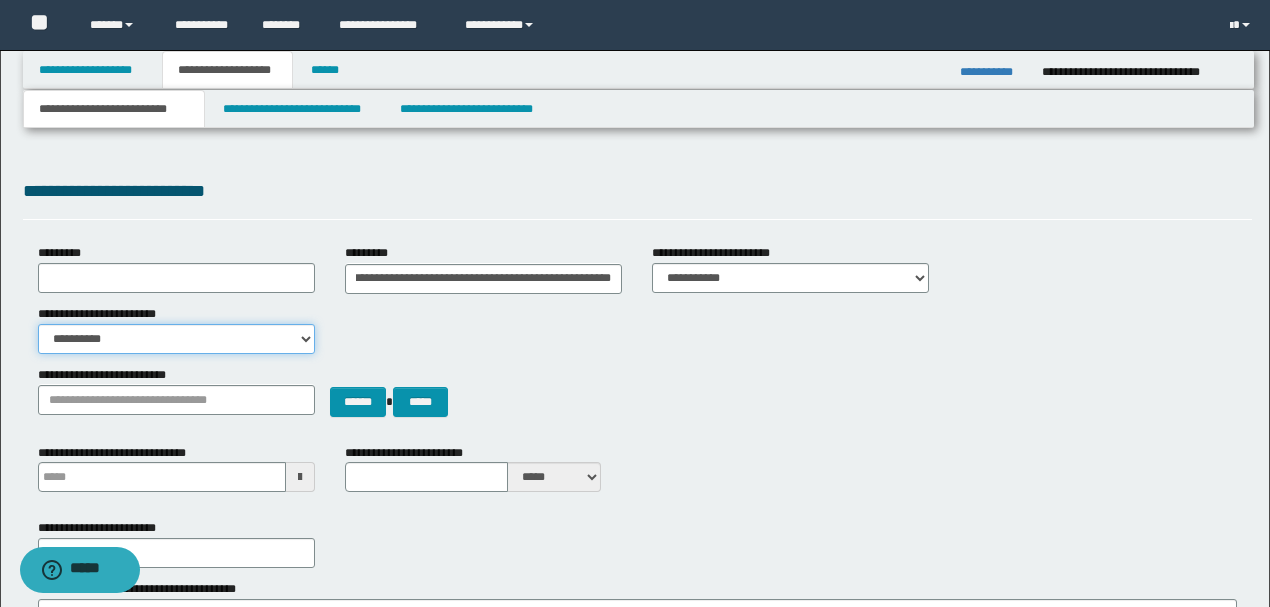 click on "**********" at bounding box center (176, 339) 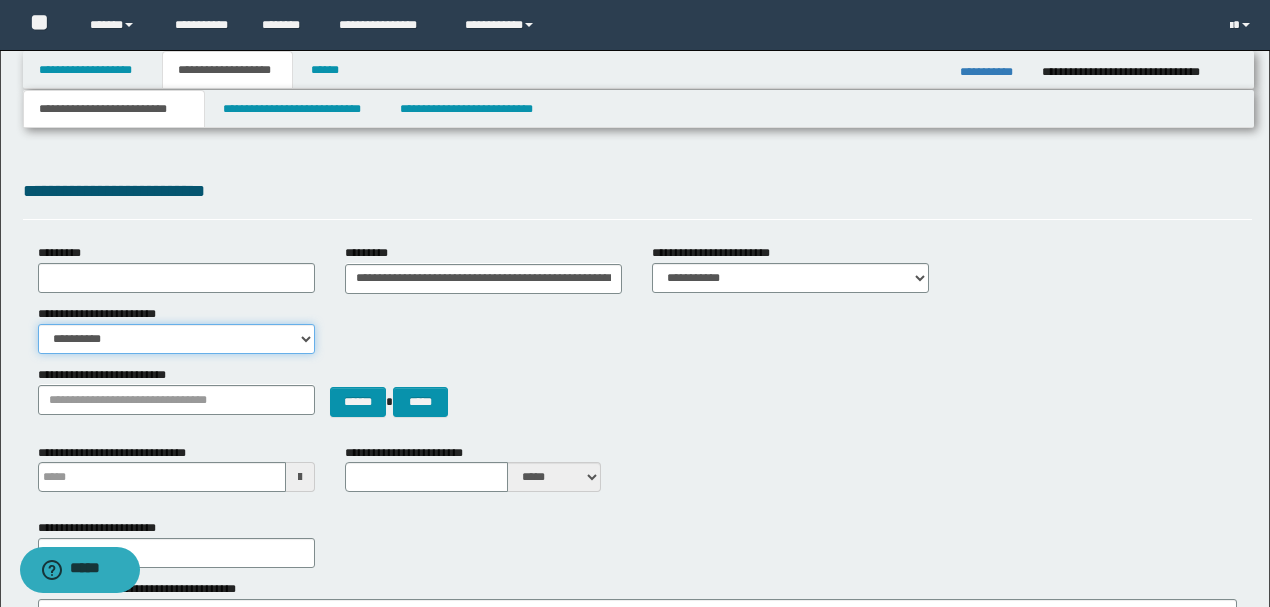 select on "*" 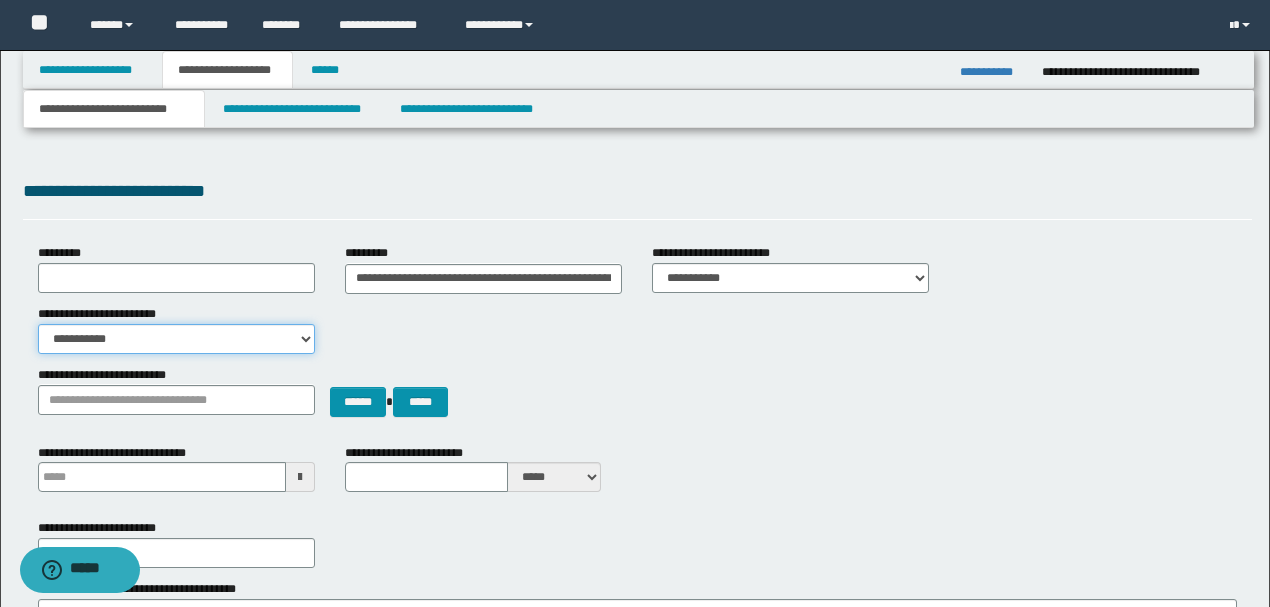 click on "**********" at bounding box center [176, 339] 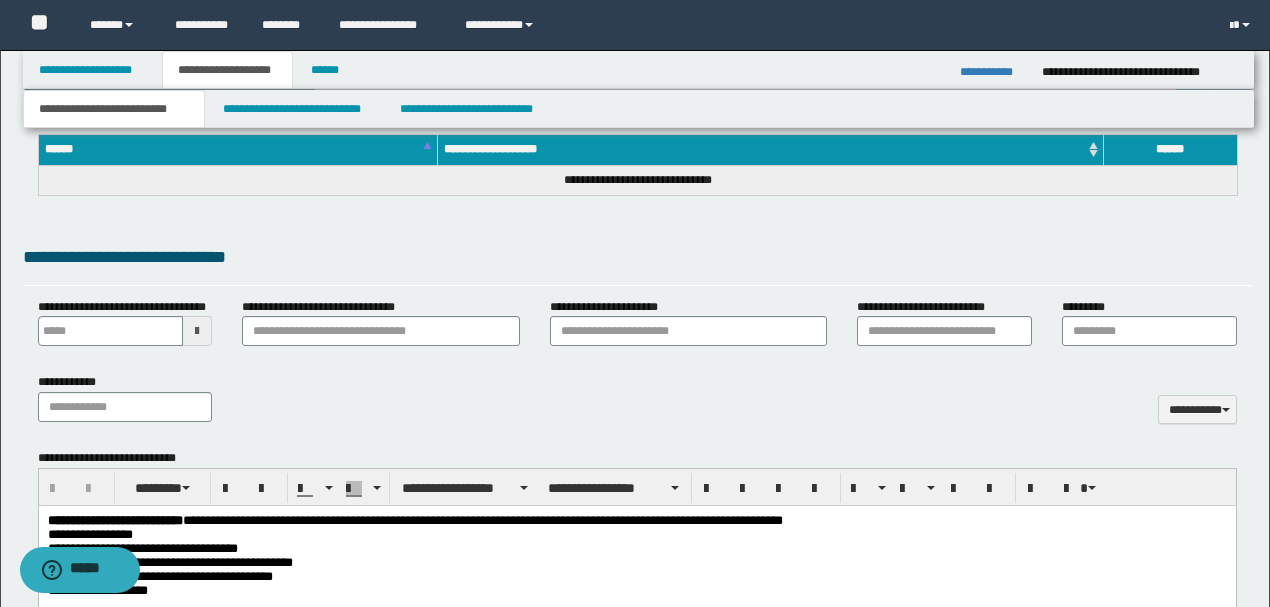scroll, scrollTop: 800, scrollLeft: 0, axis: vertical 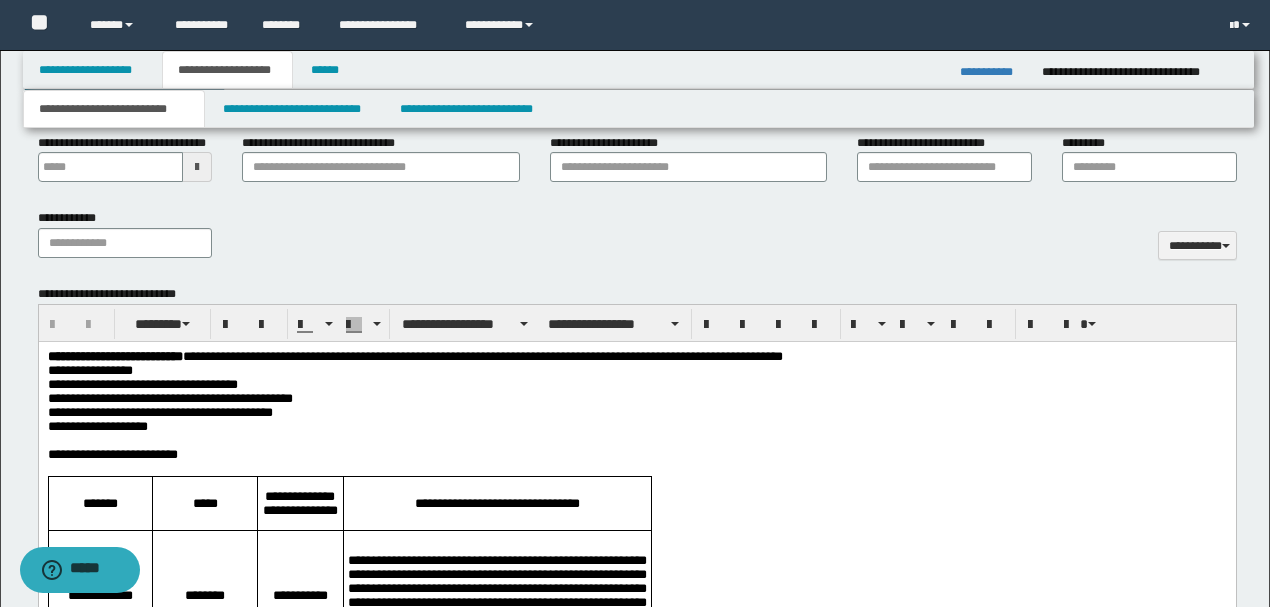 type 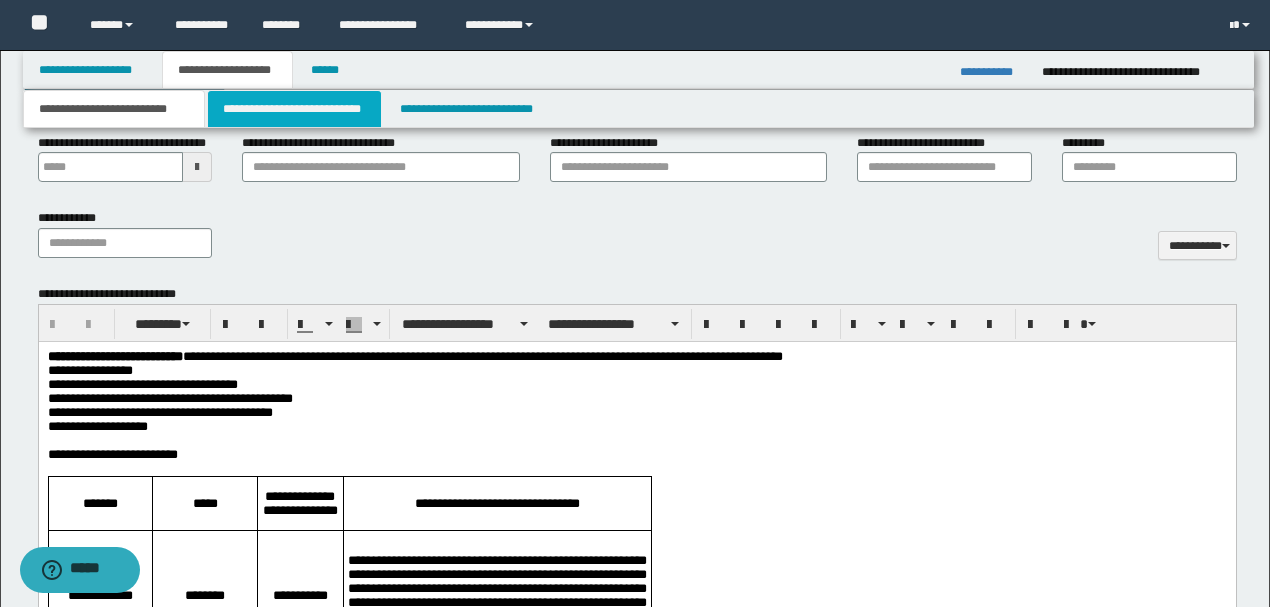click on "**********" at bounding box center [294, 109] 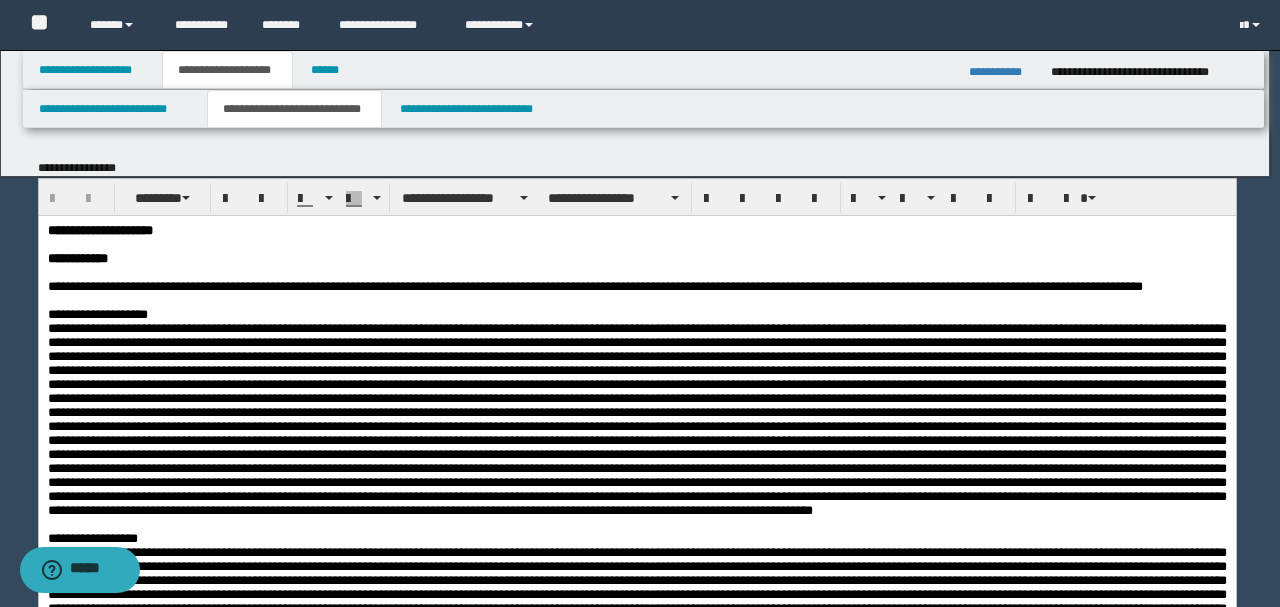 scroll, scrollTop: 0, scrollLeft: 0, axis: both 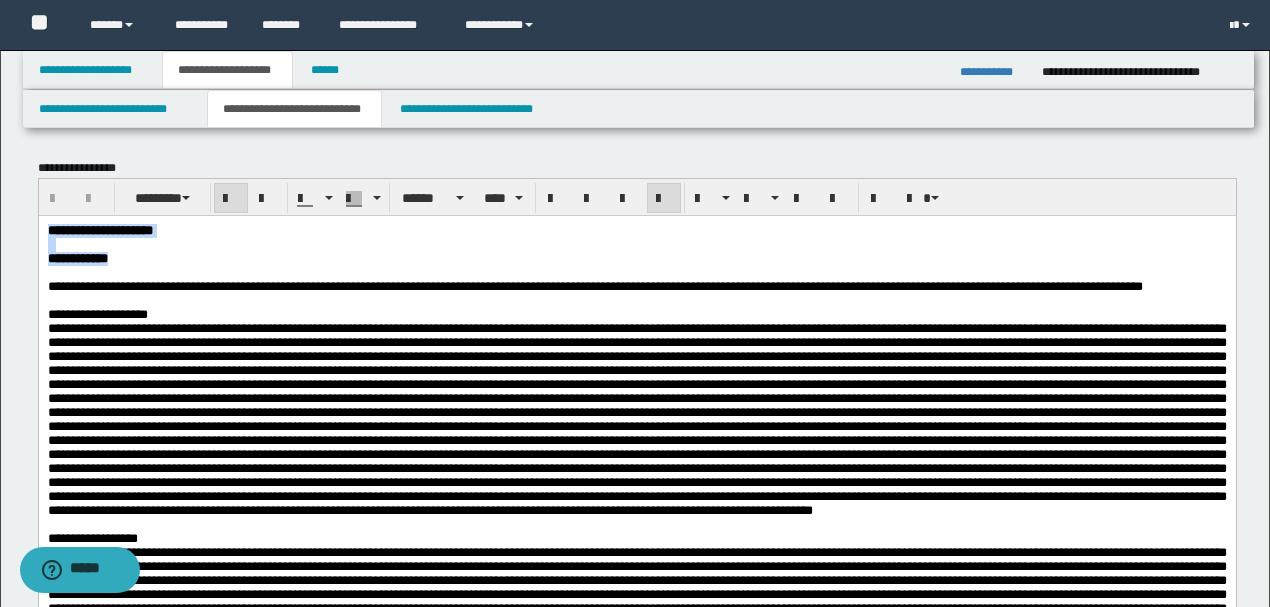 drag, startPoint x: 151, startPoint y: 264, endPoint x: 24, endPoint y: 223, distance: 133.45412 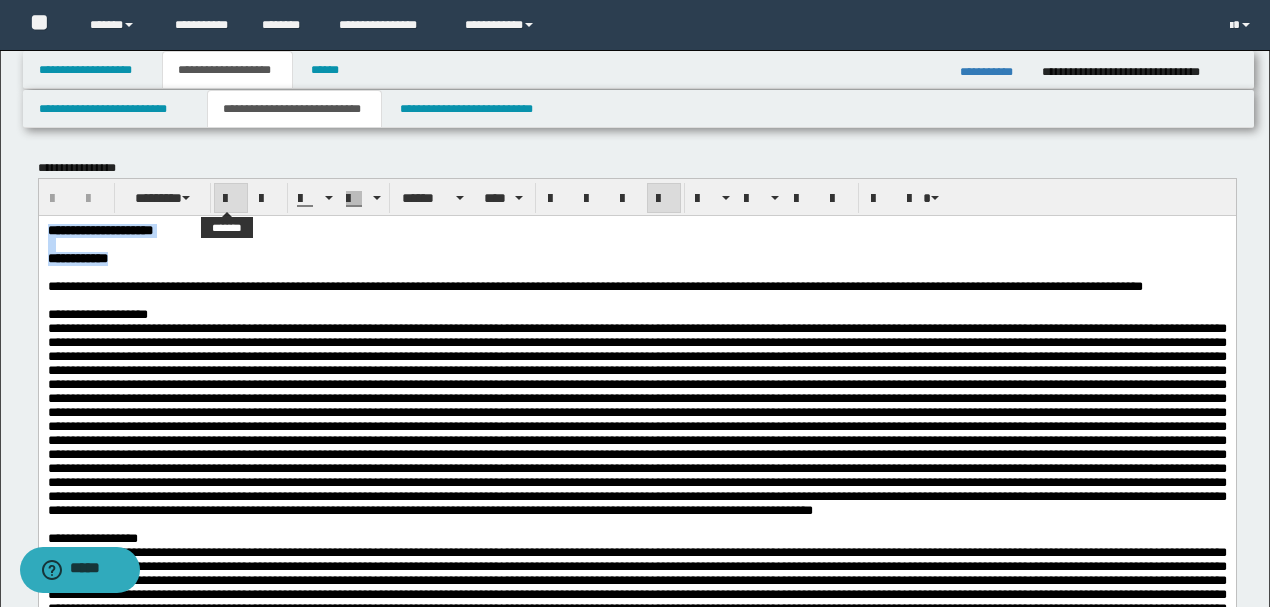 click at bounding box center (231, 198) 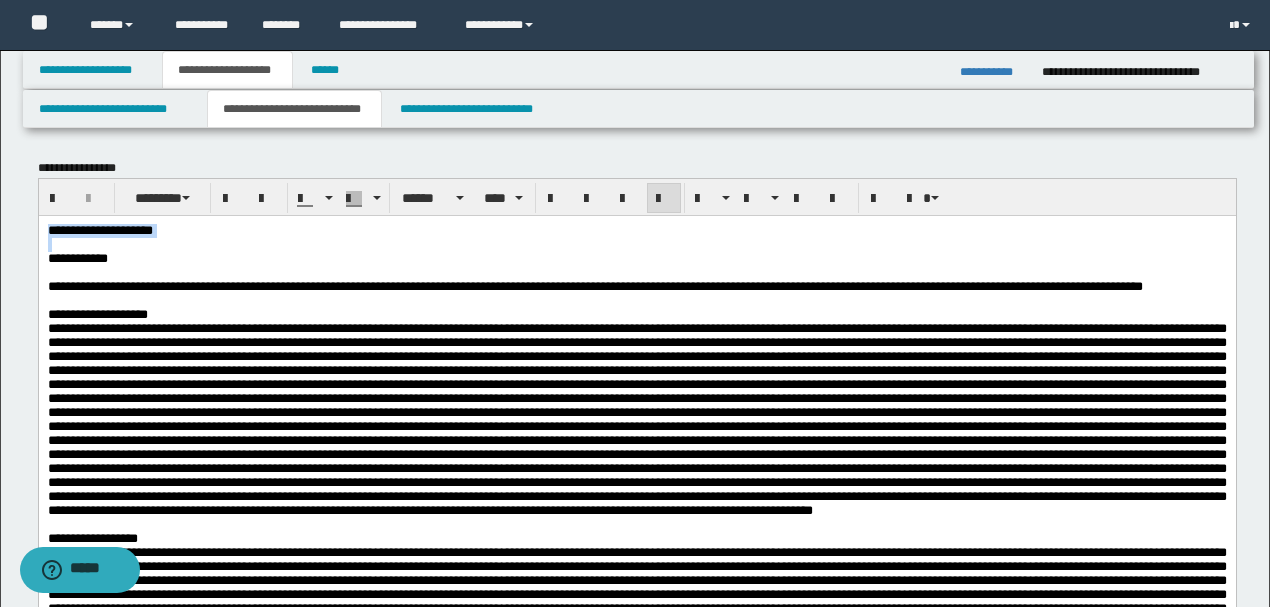 click on "**********" at bounding box center (636, 230) 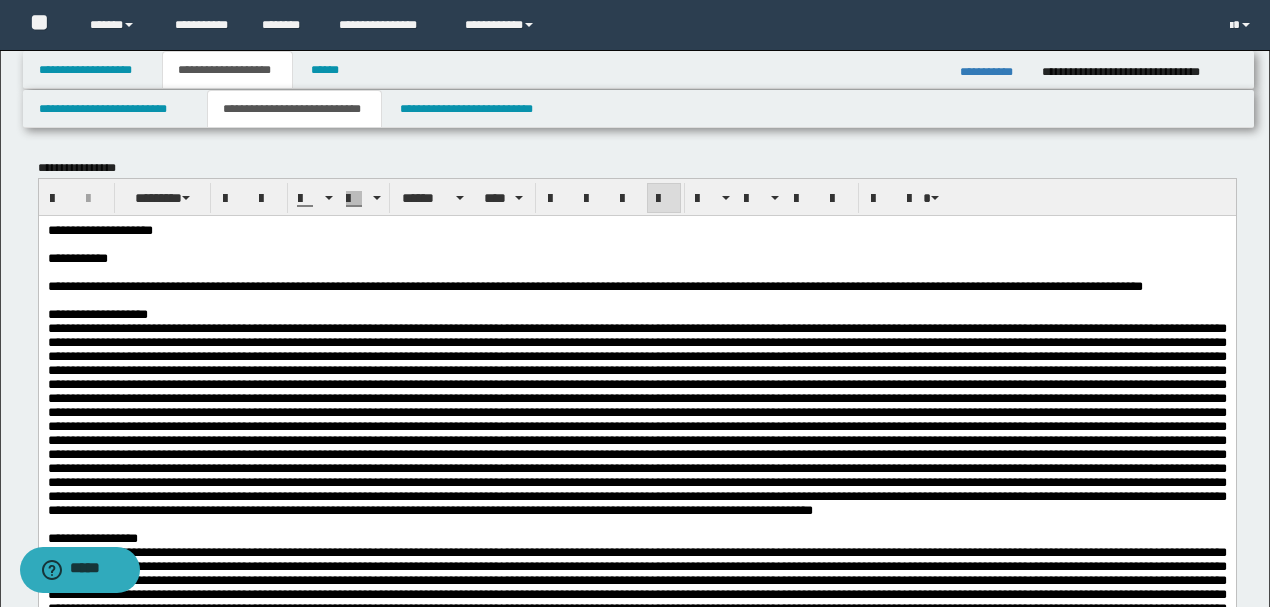 type 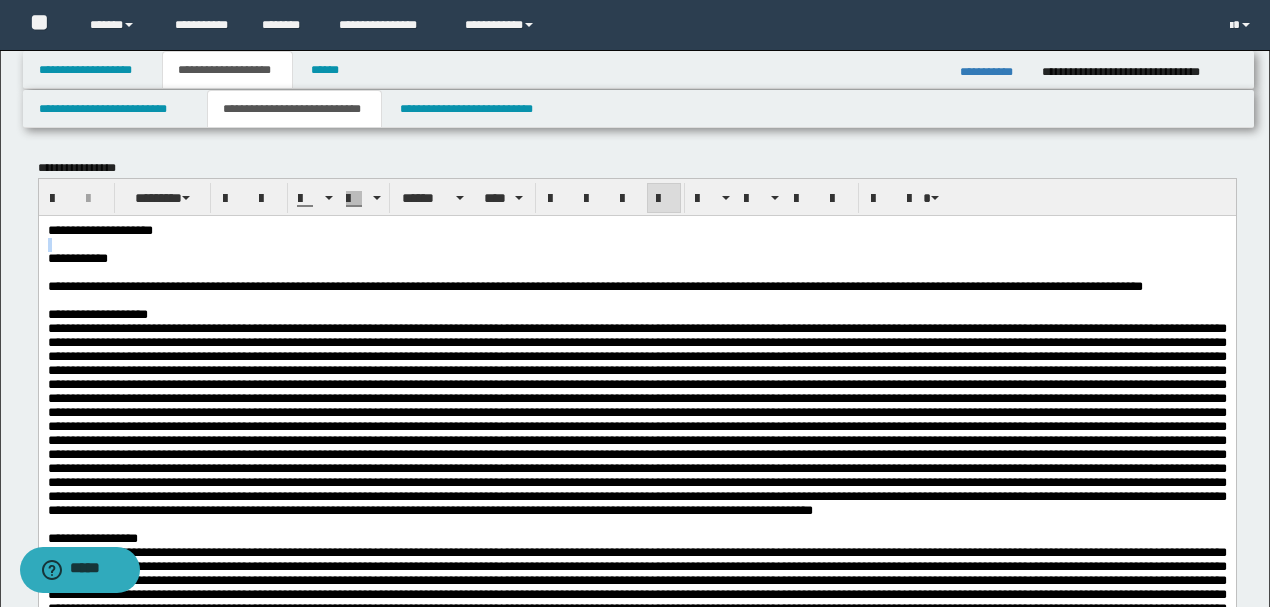 drag, startPoint x: 217, startPoint y: 232, endPoint x: 47, endPoint y: 265, distance: 173.17332 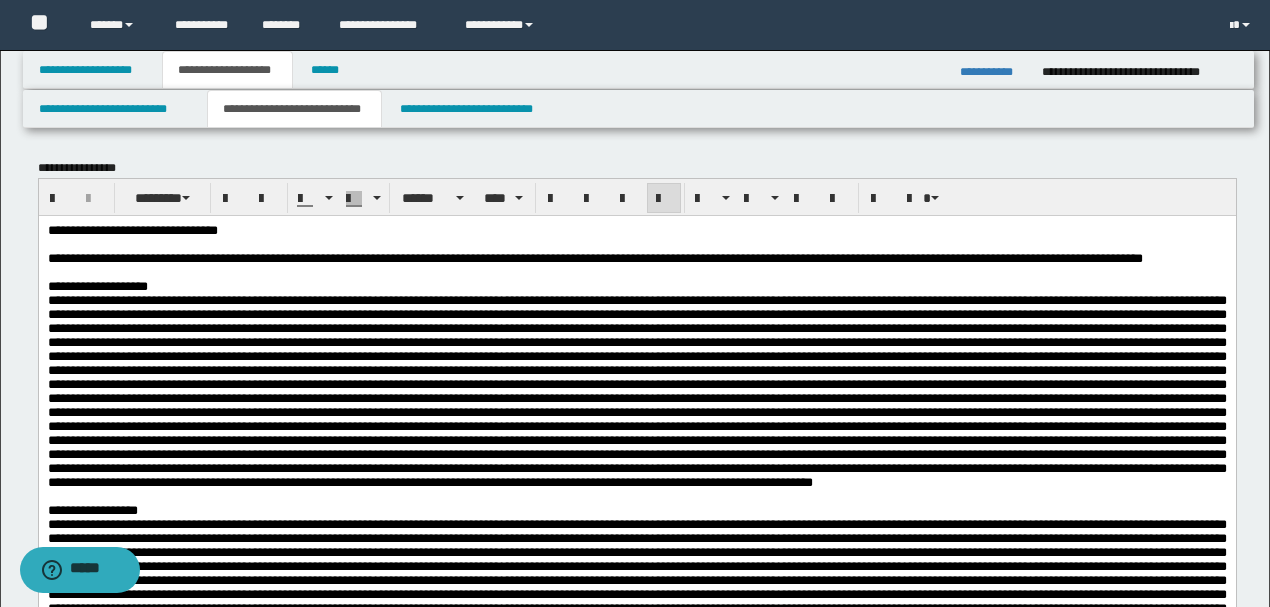 click on "**********" at bounding box center (636, 230) 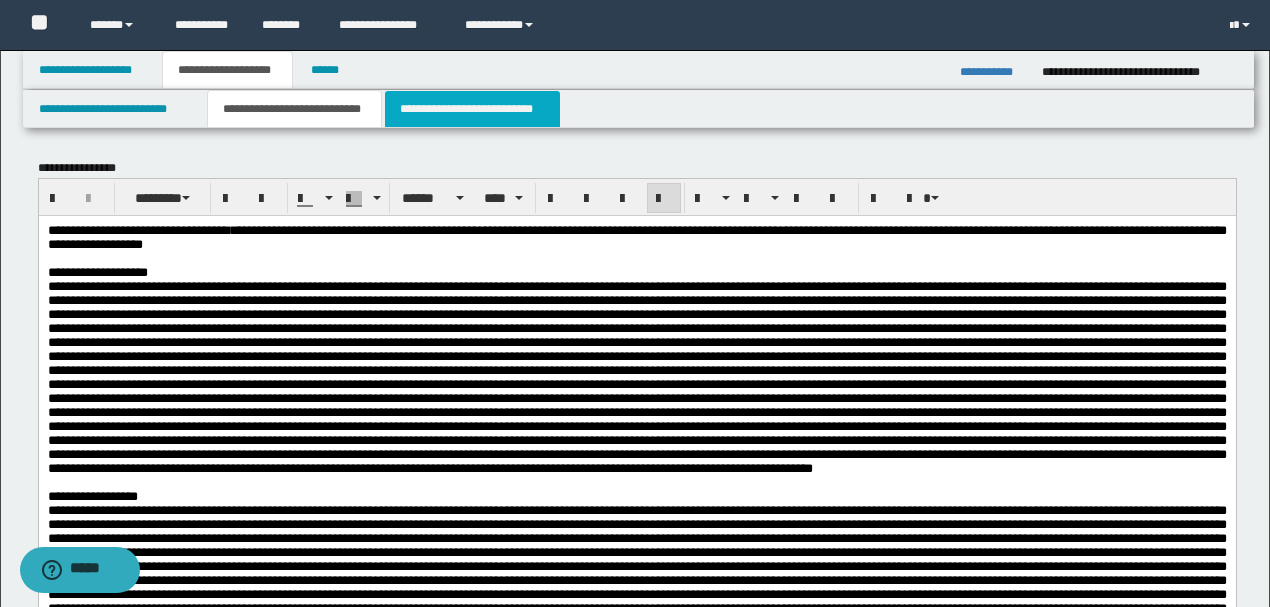 click on "**********" at bounding box center [472, 109] 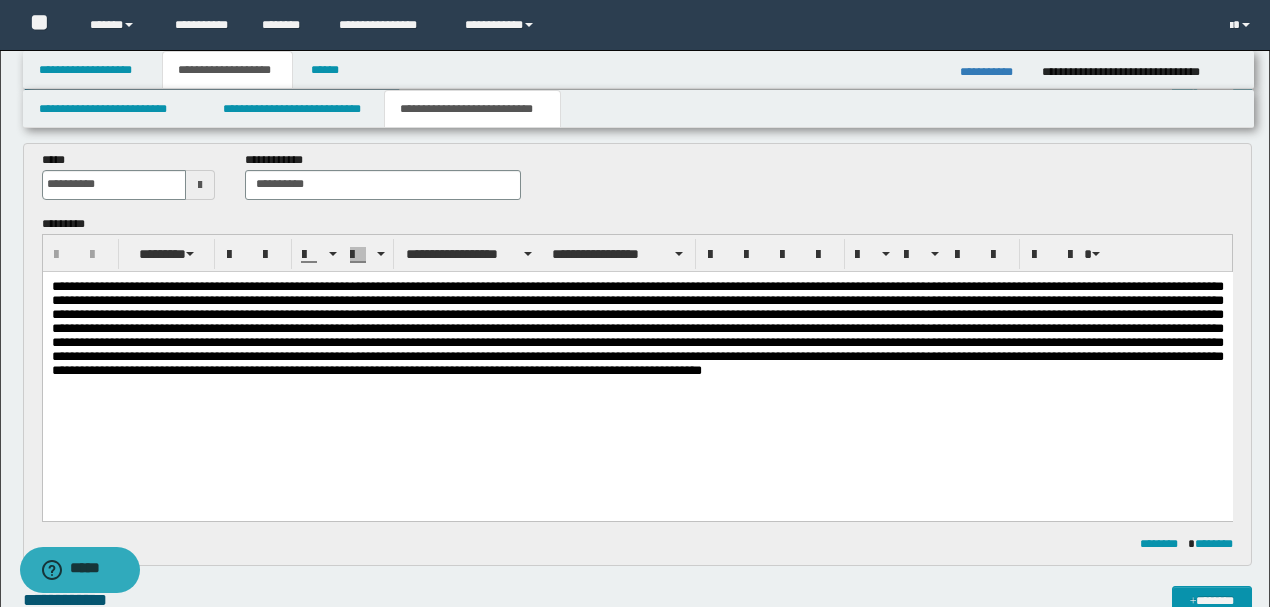 scroll, scrollTop: 66, scrollLeft: 0, axis: vertical 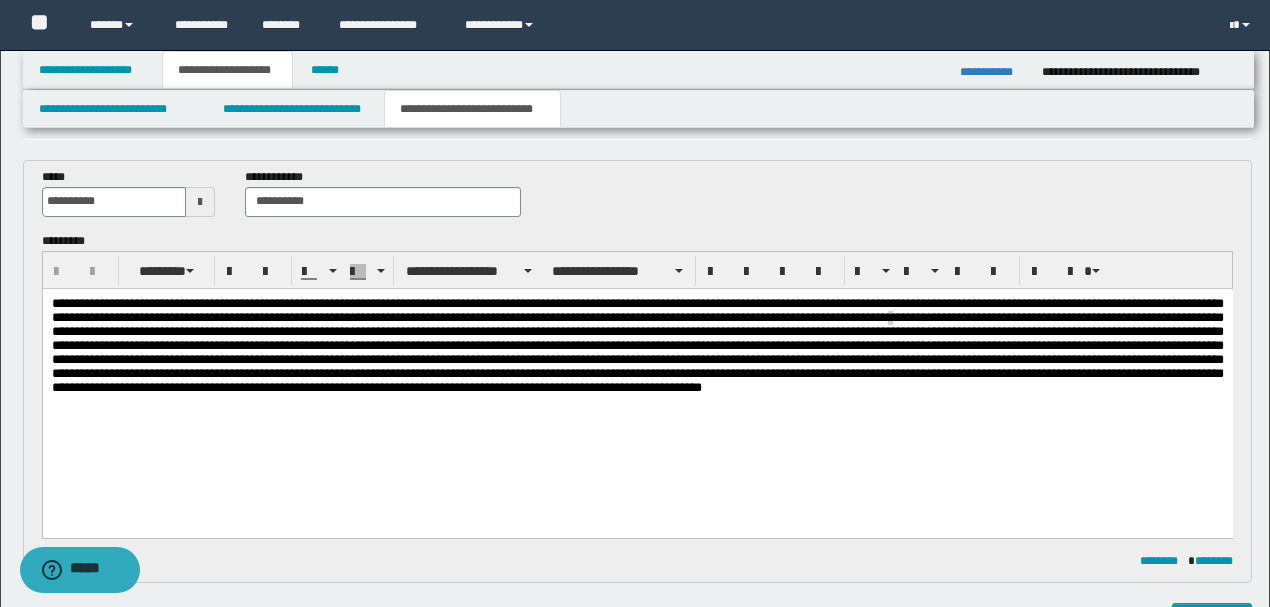 drag, startPoint x: 119, startPoint y: 337, endPoint x: 130, endPoint y: 337, distance: 11 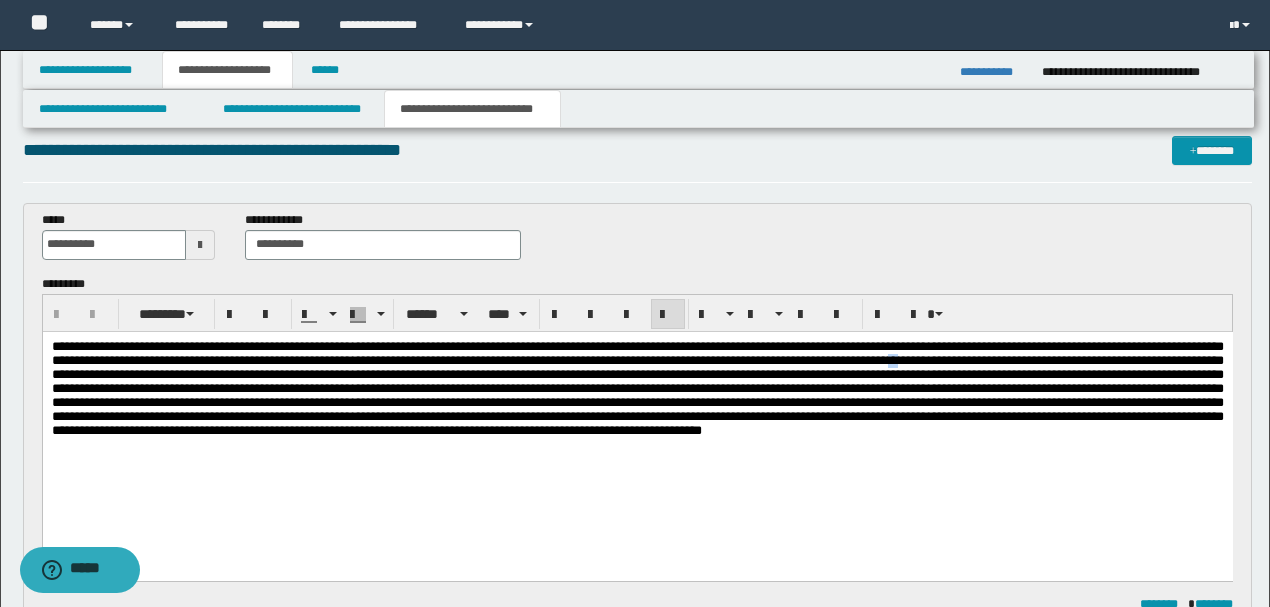 scroll, scrollTop: 0, scrollLeft: 0, axis: both 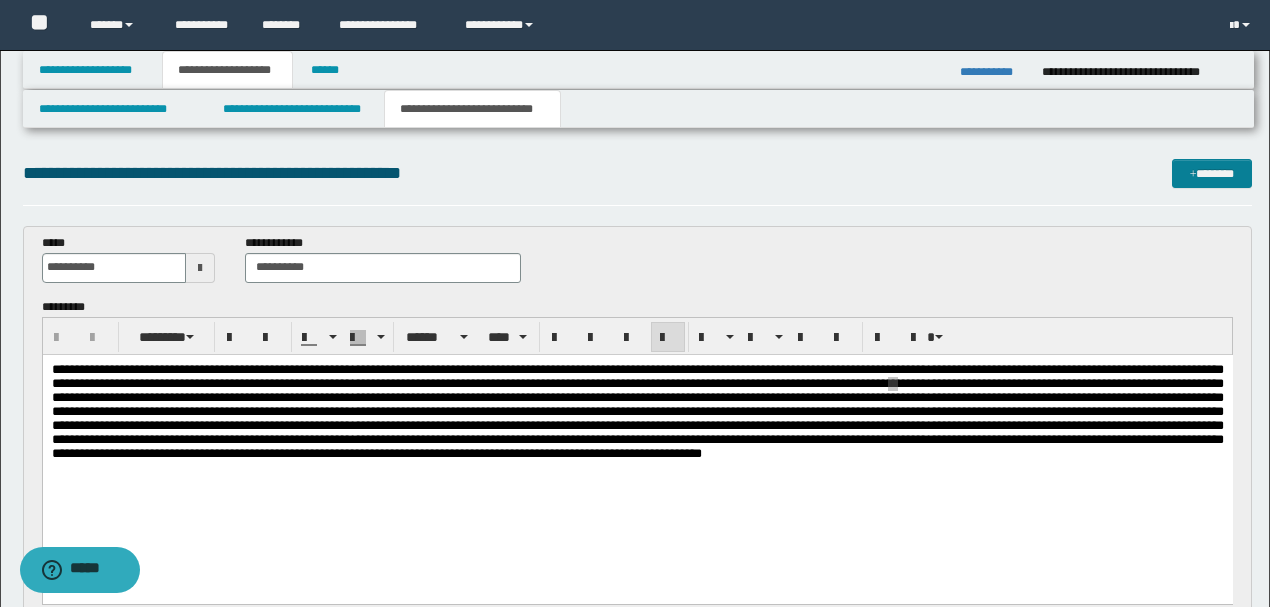 click at bounding box center (1193, 175) 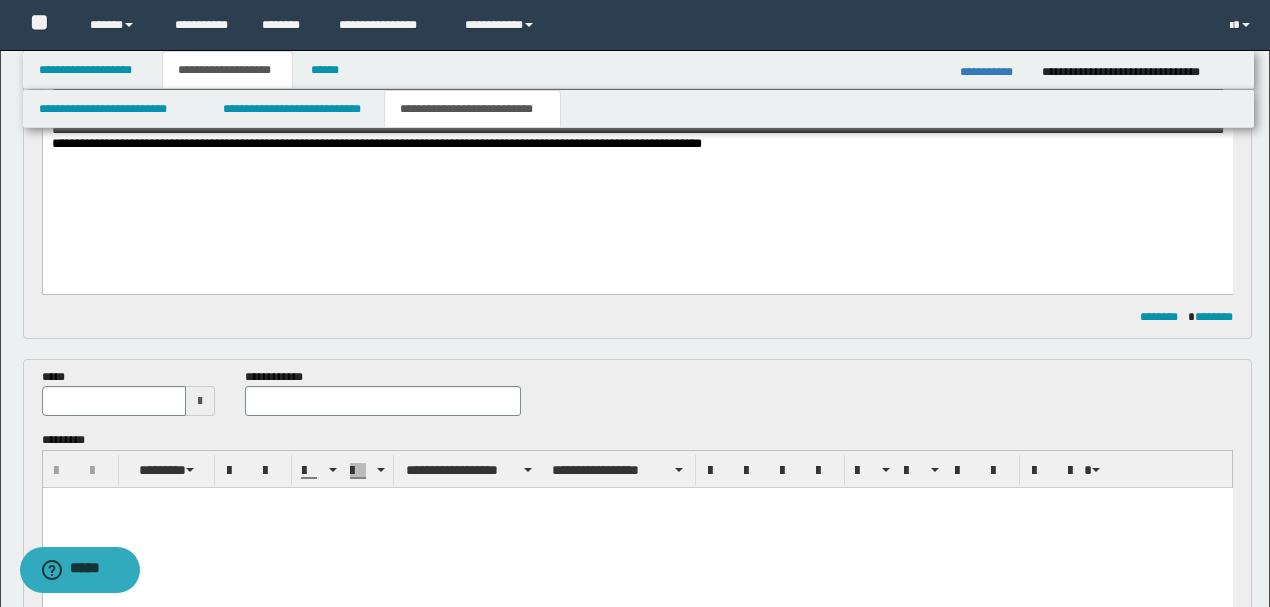 scroll, scrollTop: 262, scrollLeft: 0, axis: vertical 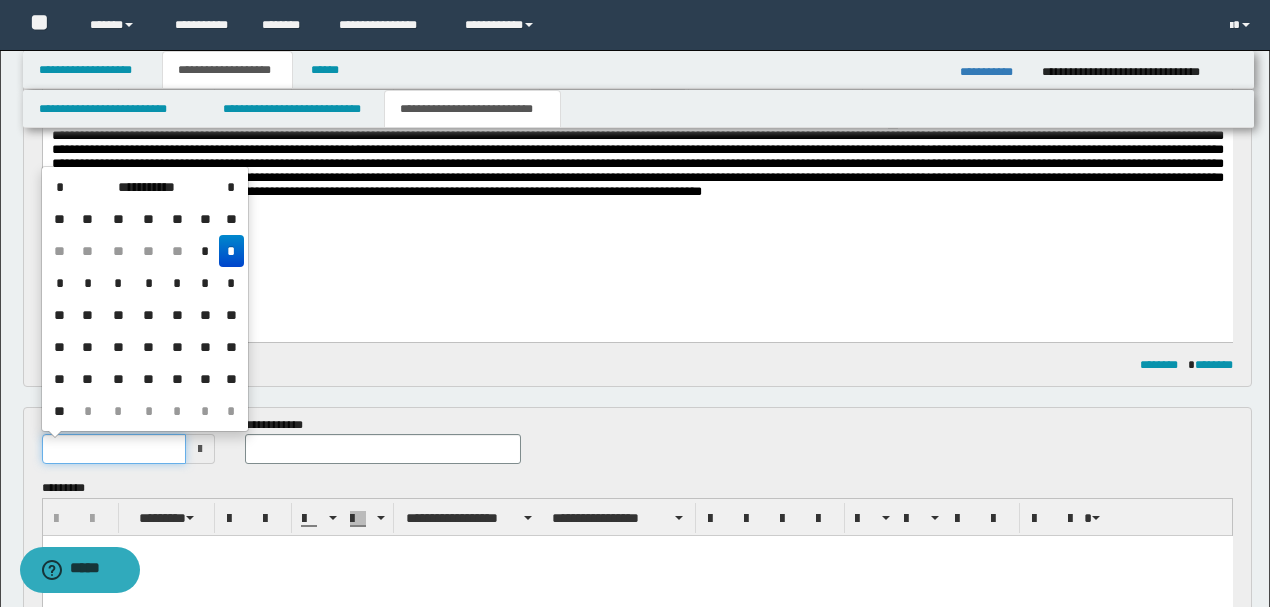 click at bounding box center [114, 449] 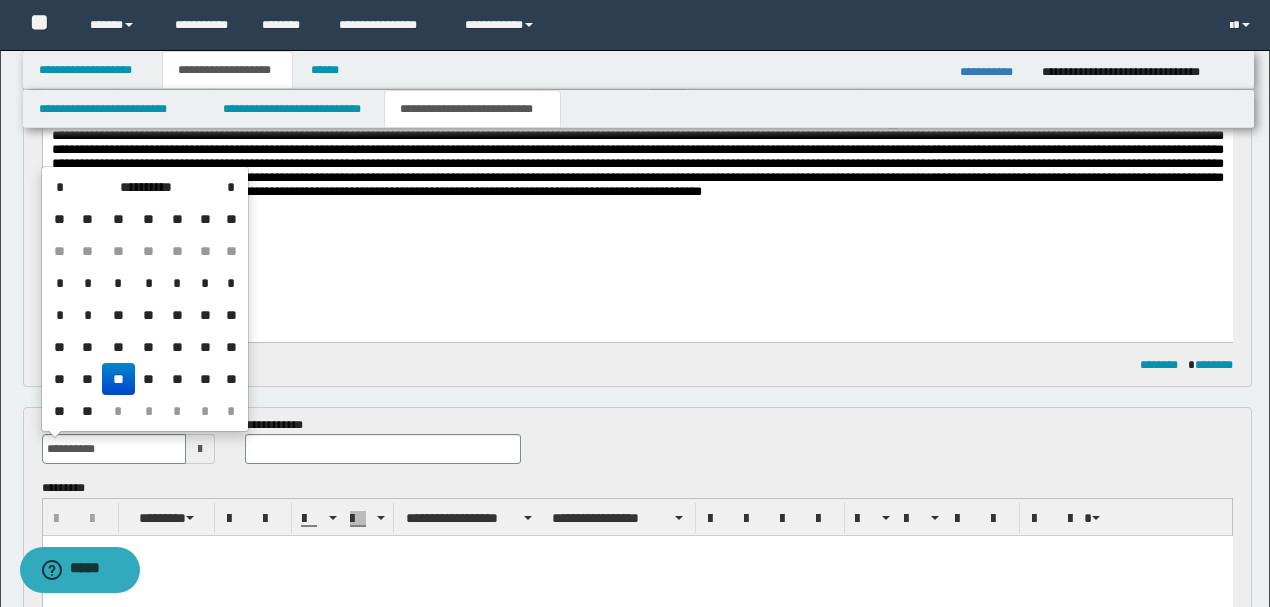 click on "**" at bounding box center [118, 379] 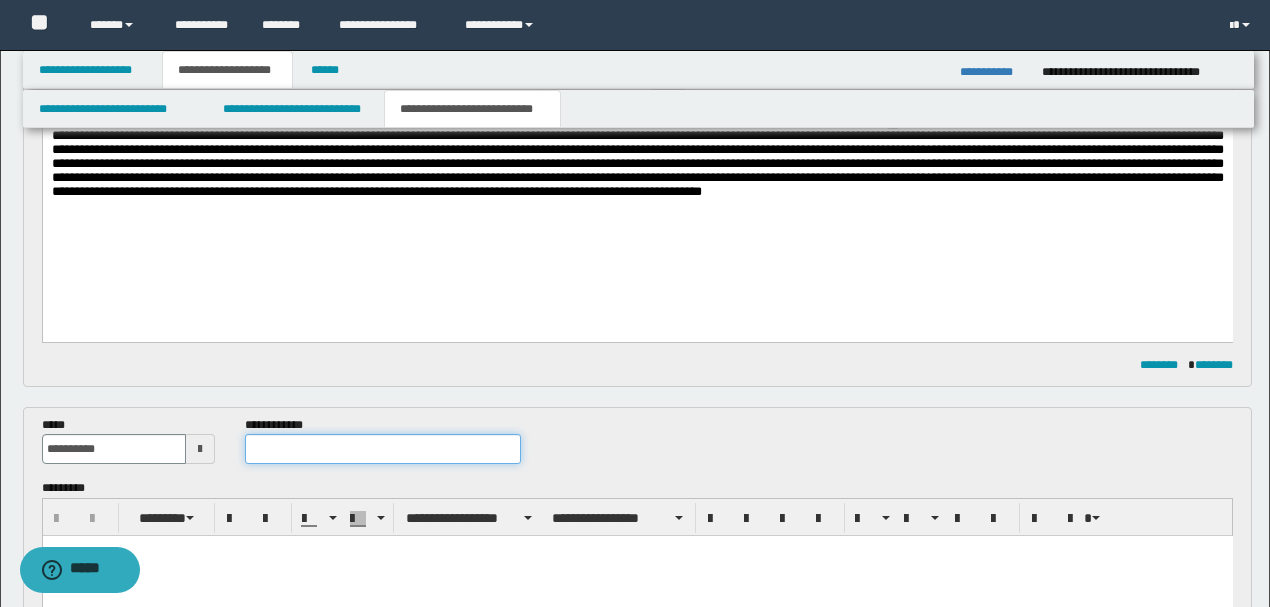 click at bounding box center [382, 449] 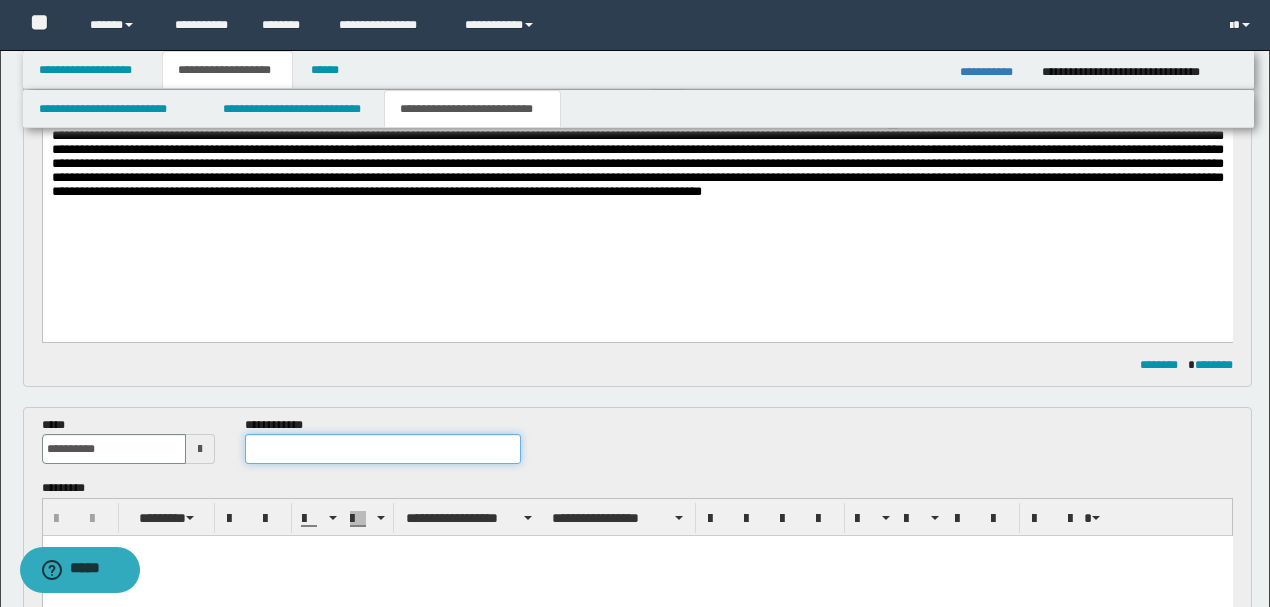 paste on "**********" 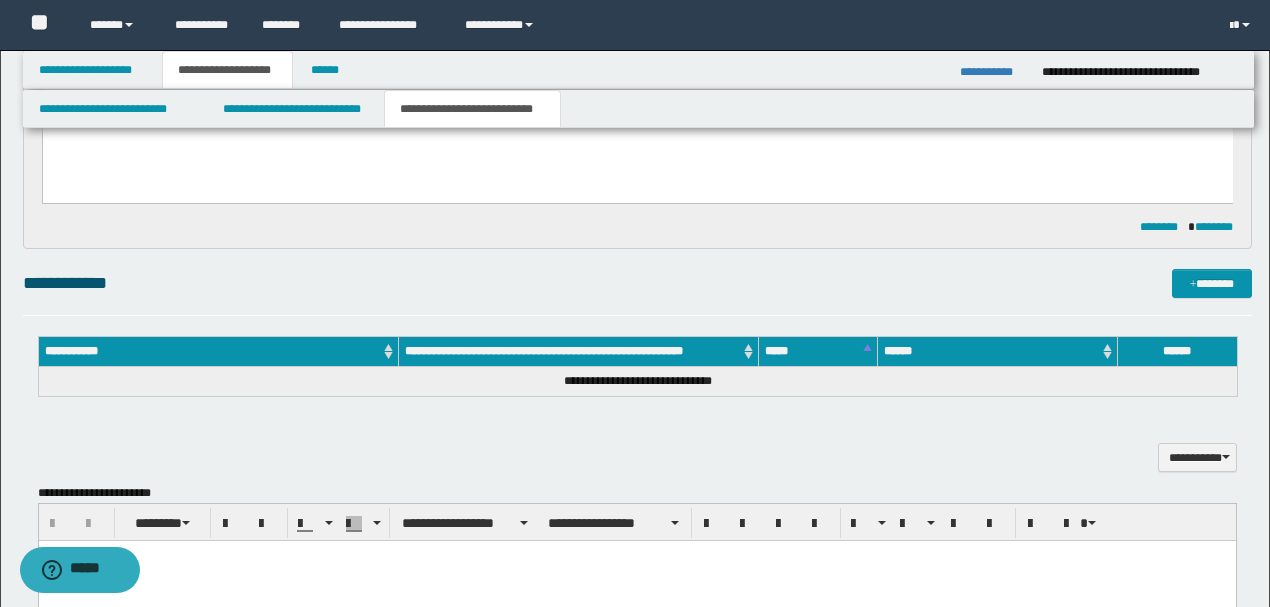 scroll, scrollTop: 729, scrollLeft: 0, axis: vertical 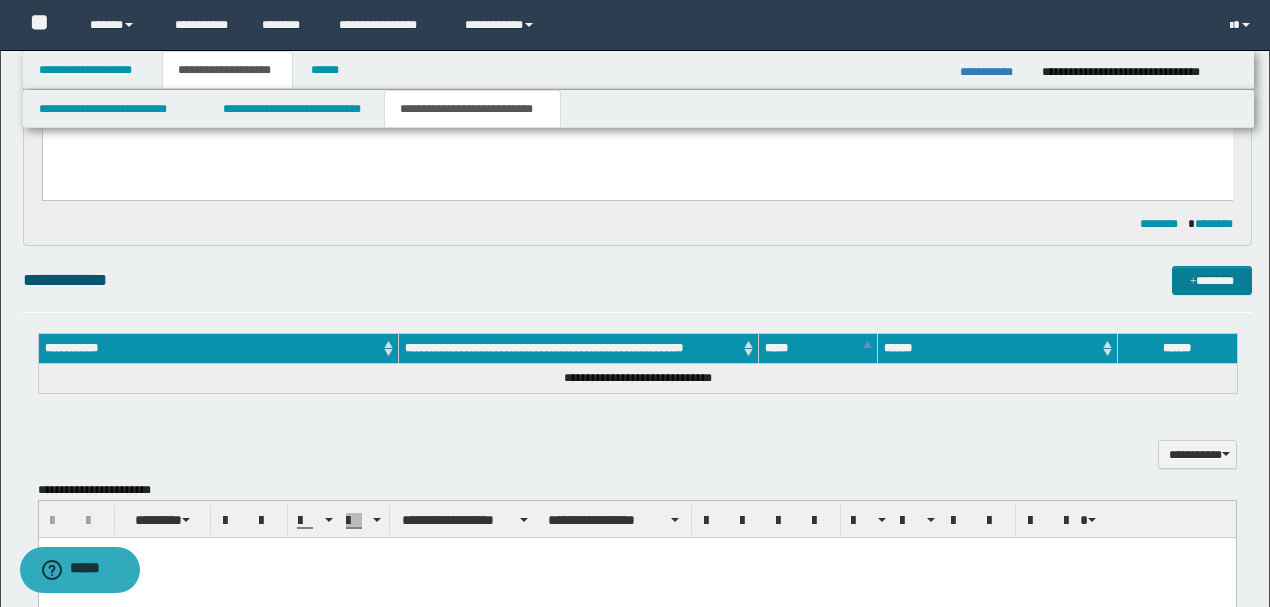 type on "**********" 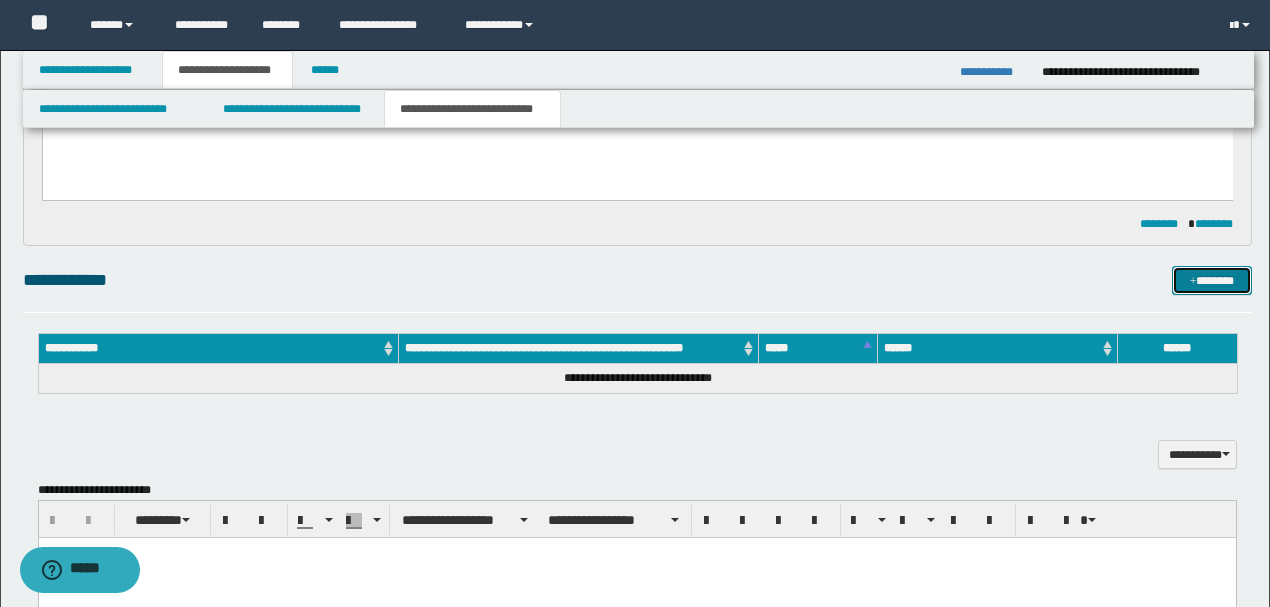 click on "*******" at bounding box center (1211, 280) 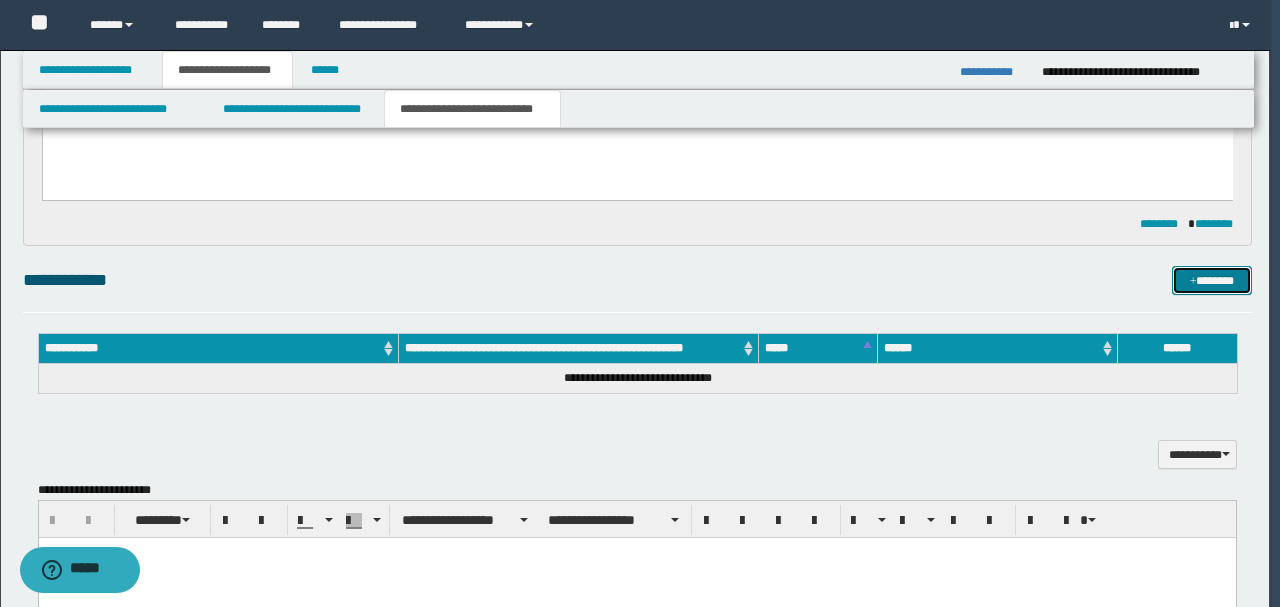 type 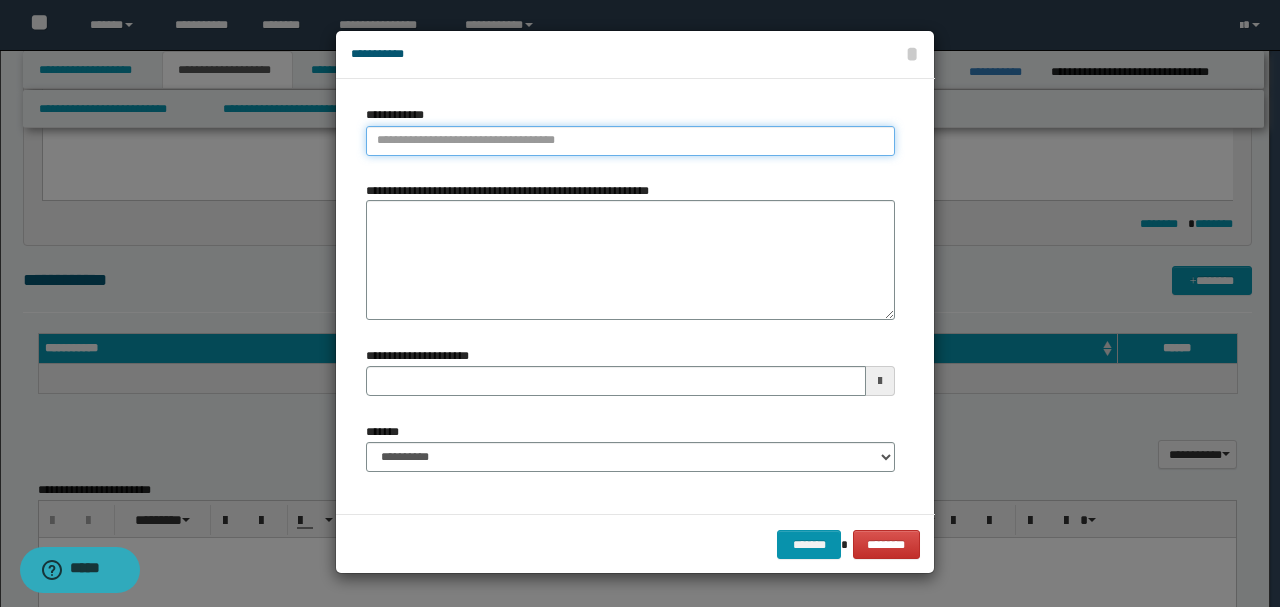click on "**********" at bounding box center (630, 141) 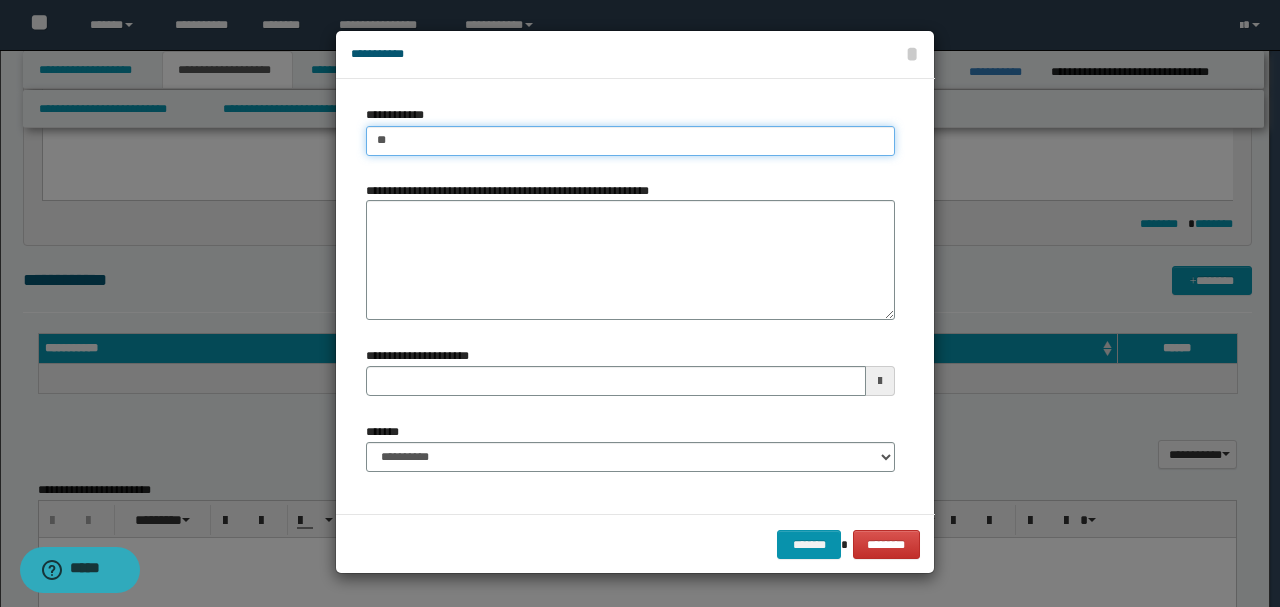 type on "***" 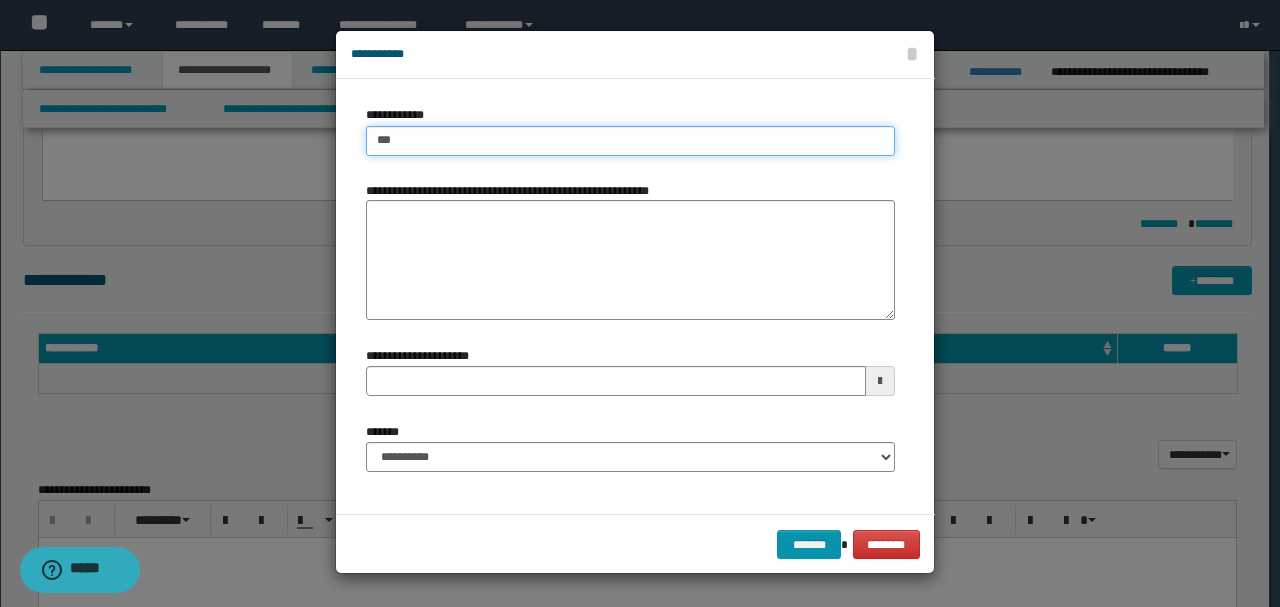 type on "***" 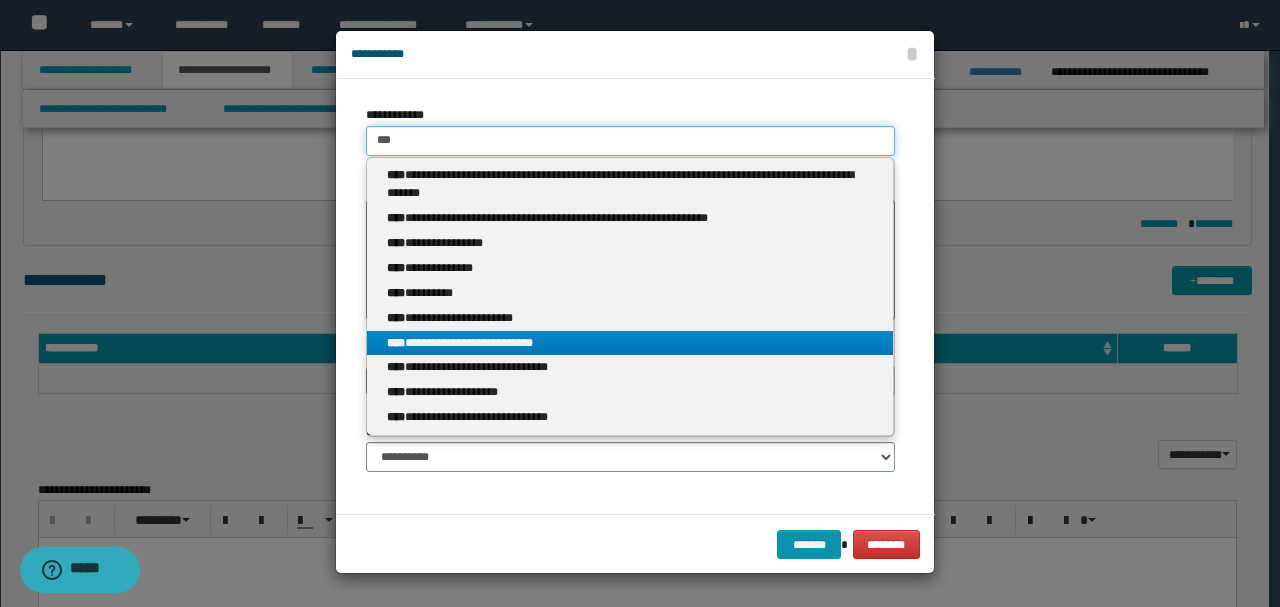 type on "***" 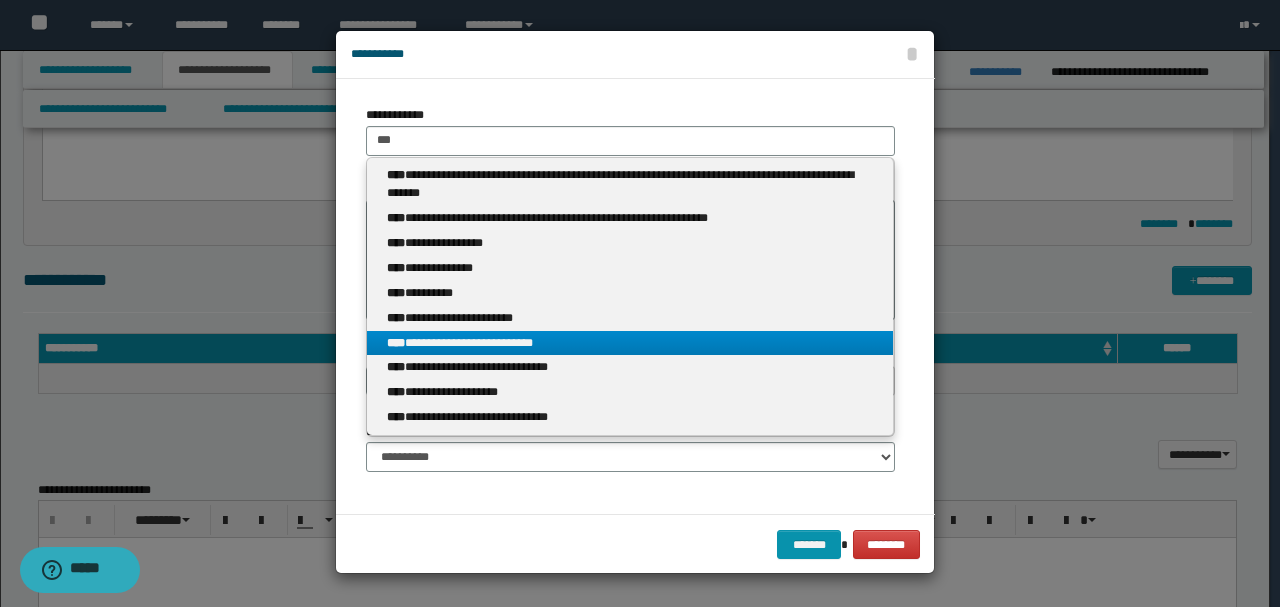 click on "**********" at bounding box center (630, 343) 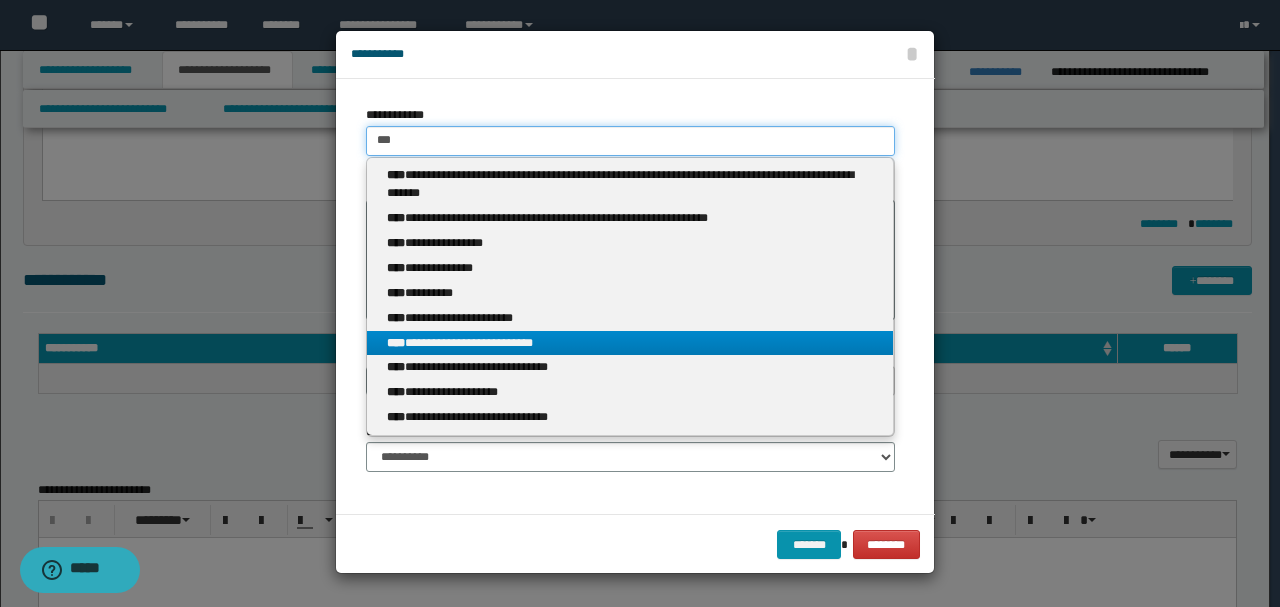 type 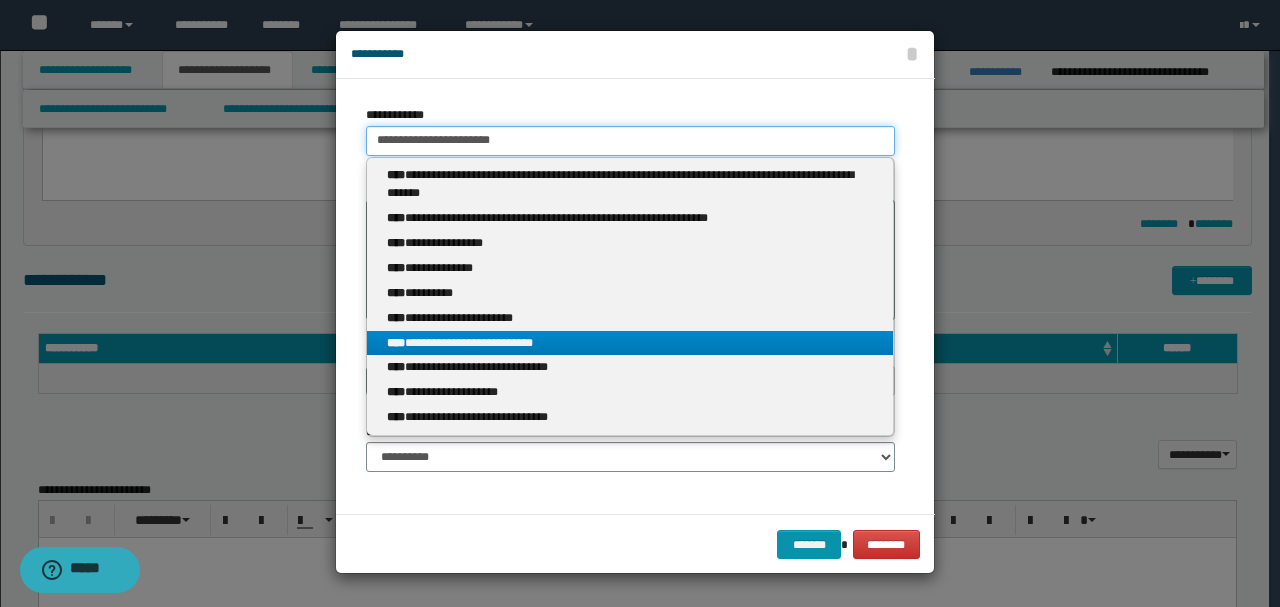 type 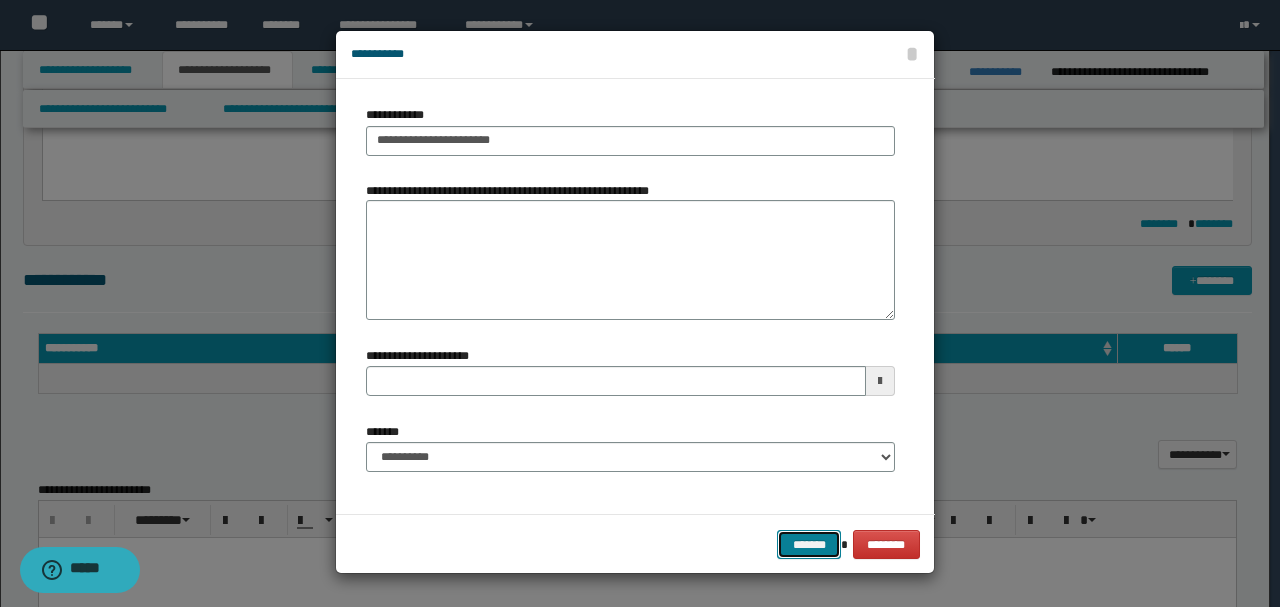 click on "*******" at bounding box center (809, 544) 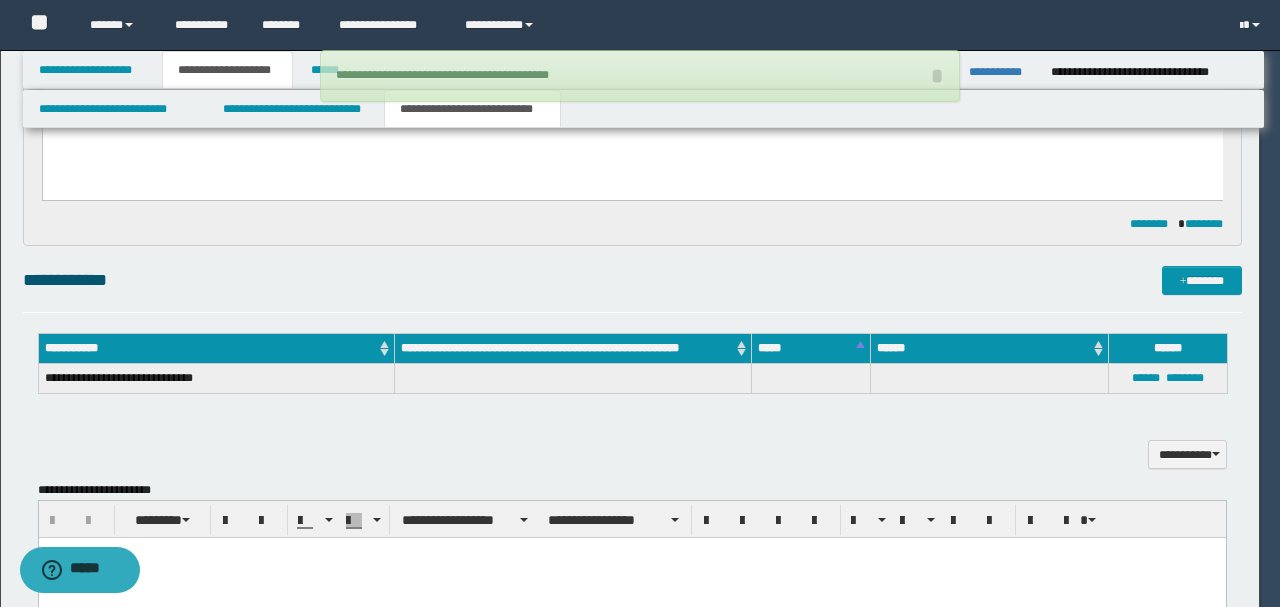 type 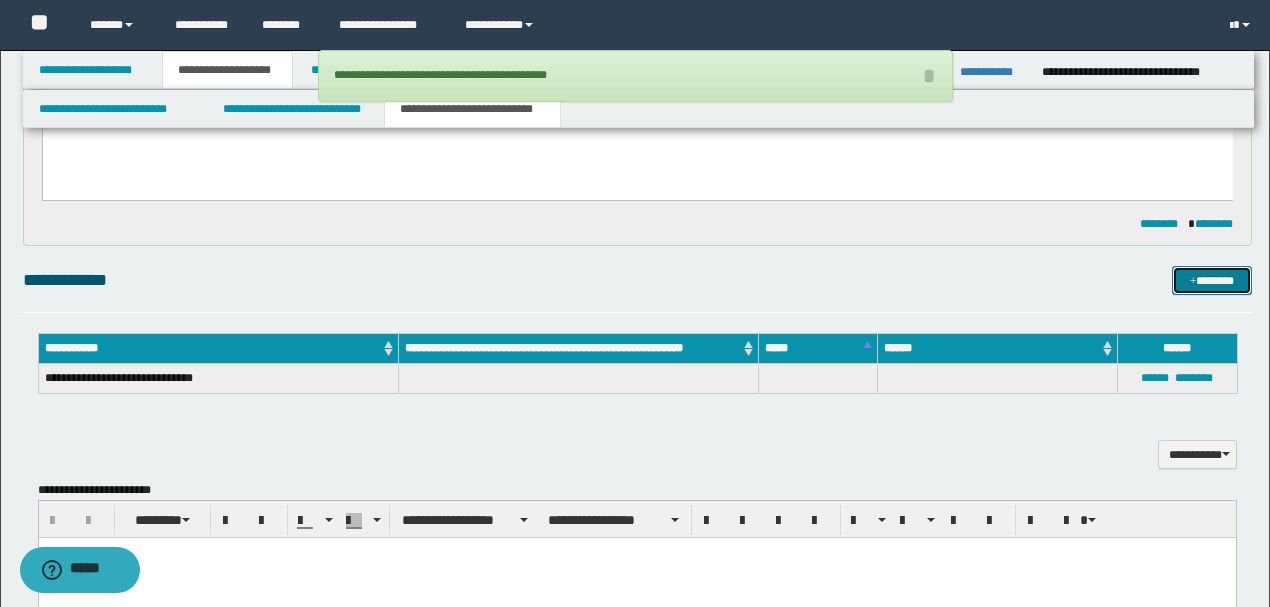 click on "*******" at bounding box center [1211, 280] 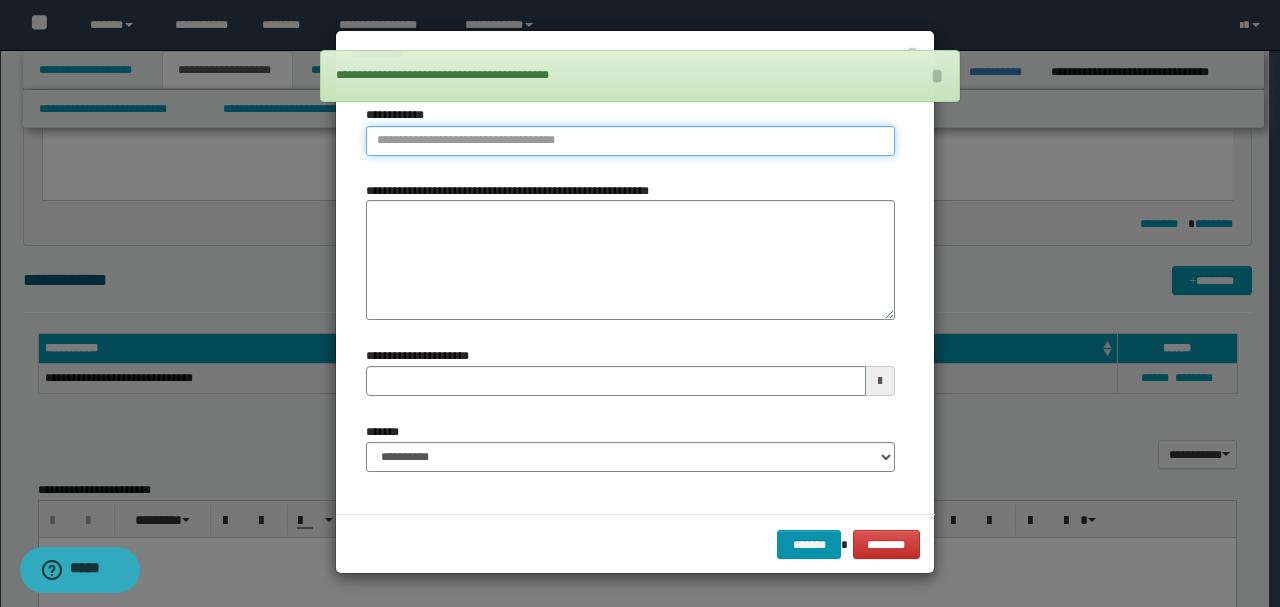 type on "**********" 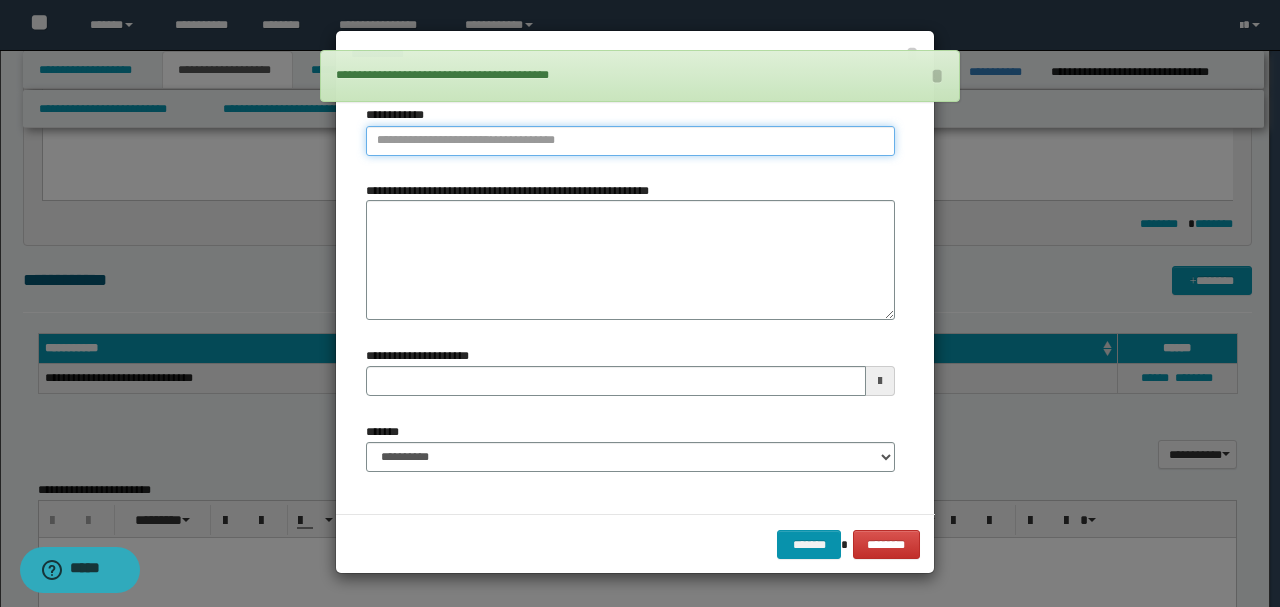 click on "**********" at bounding box center [630, 141] 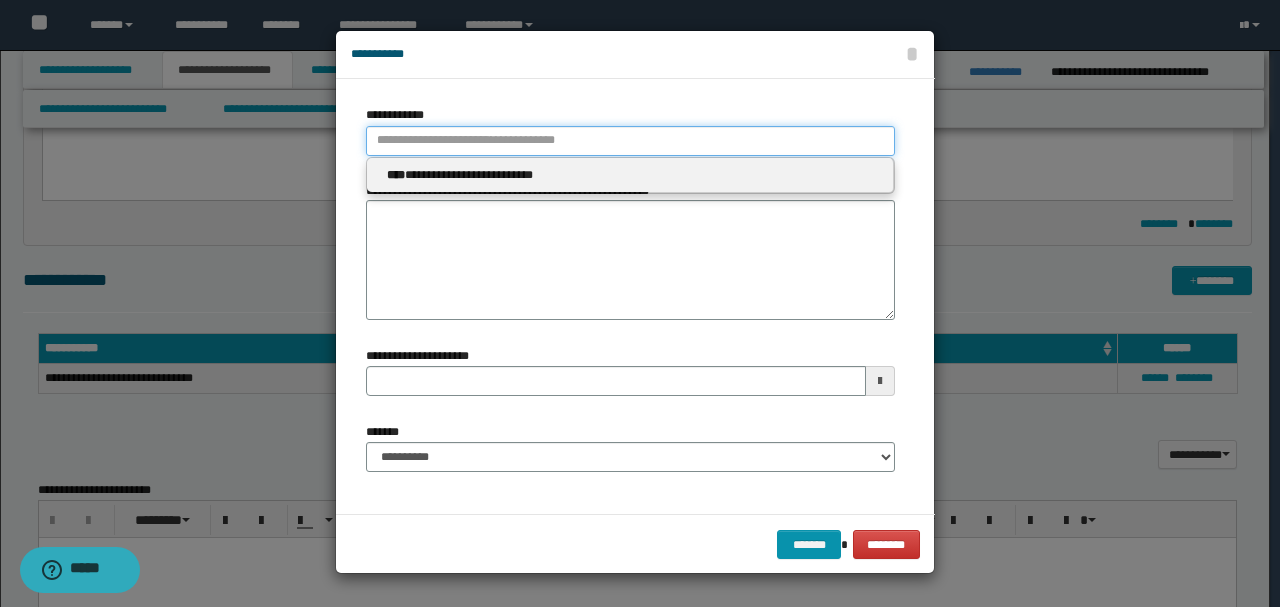 type 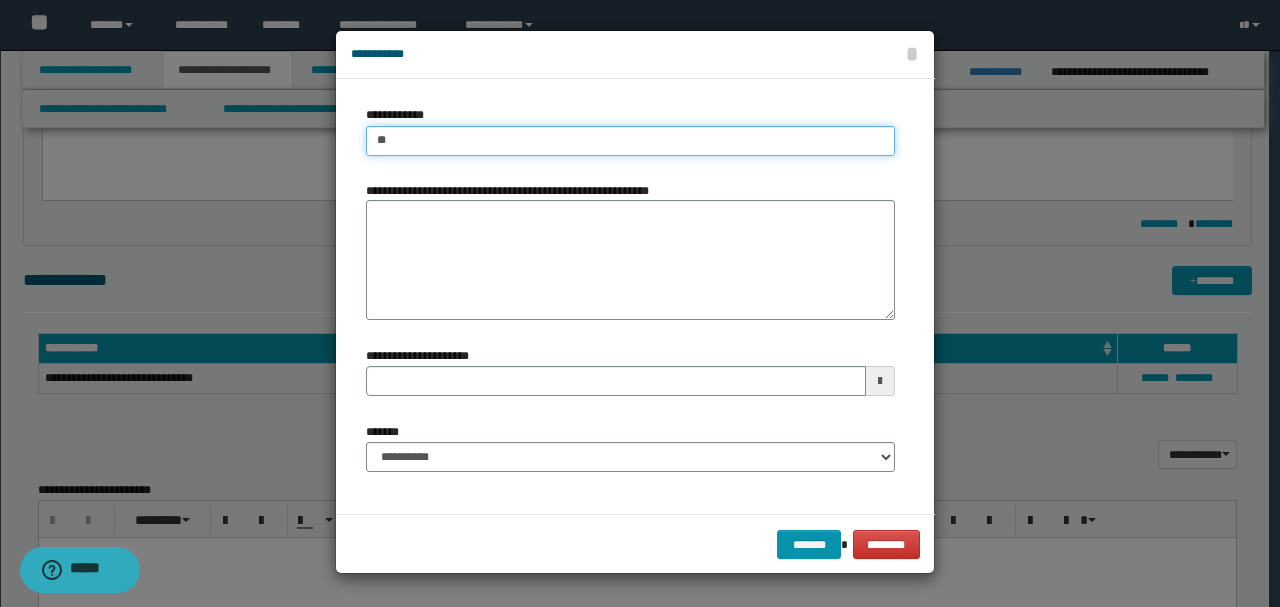 type on "***" 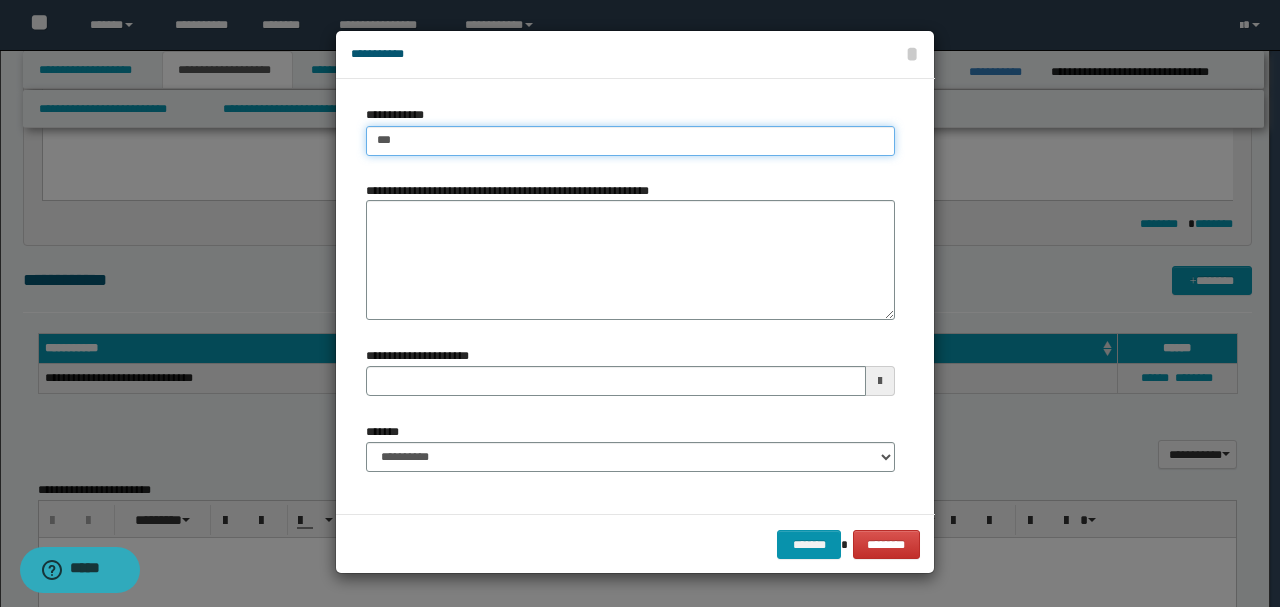 type on "***" 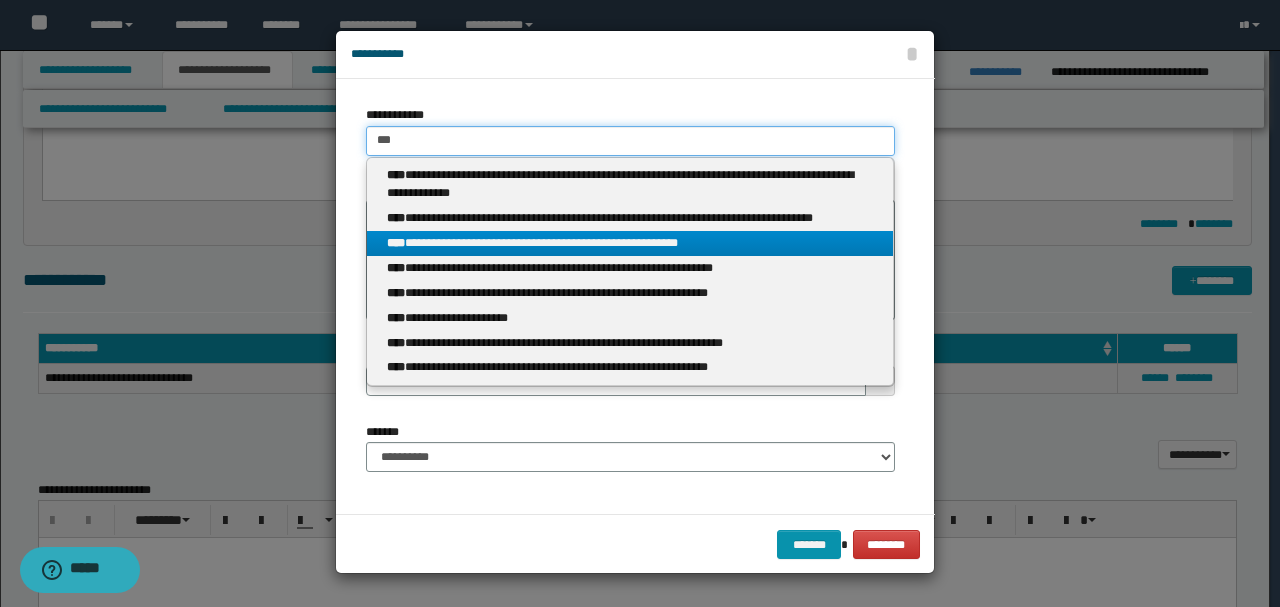 type on "***" 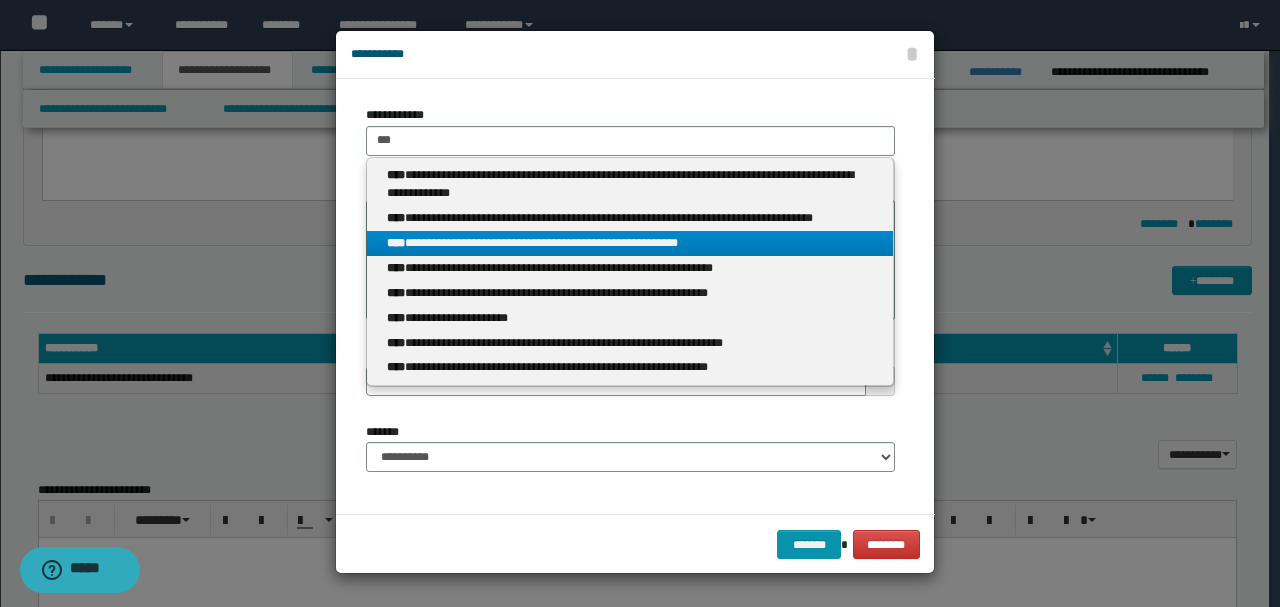 click on "**********" at bounding box center [630, 243] 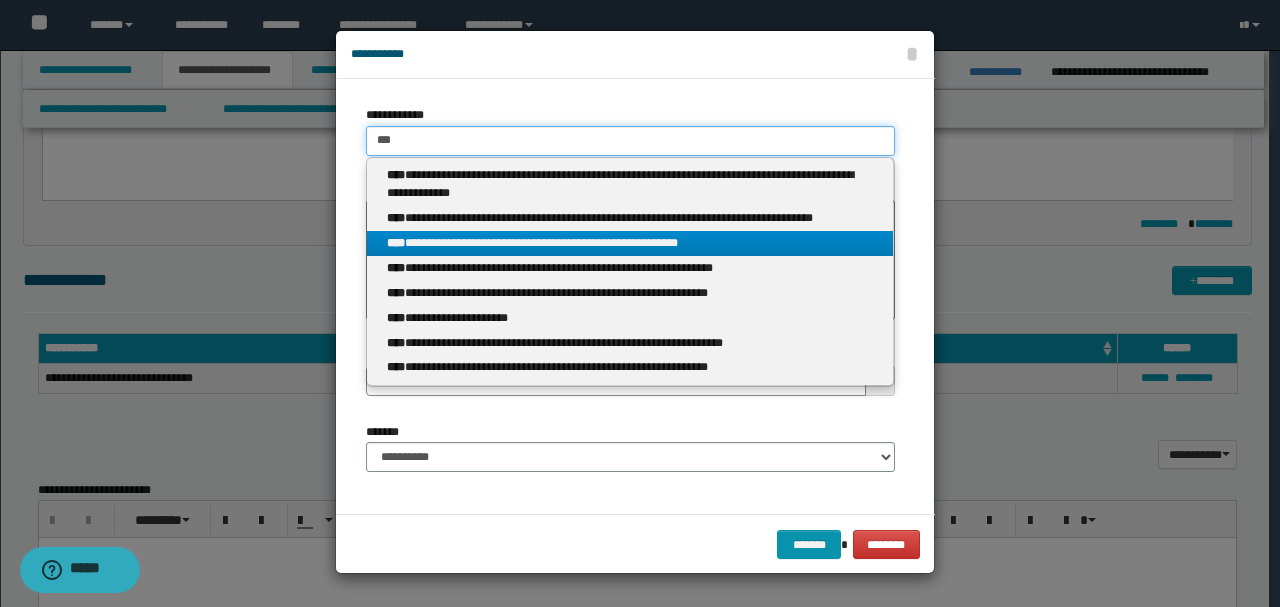 type 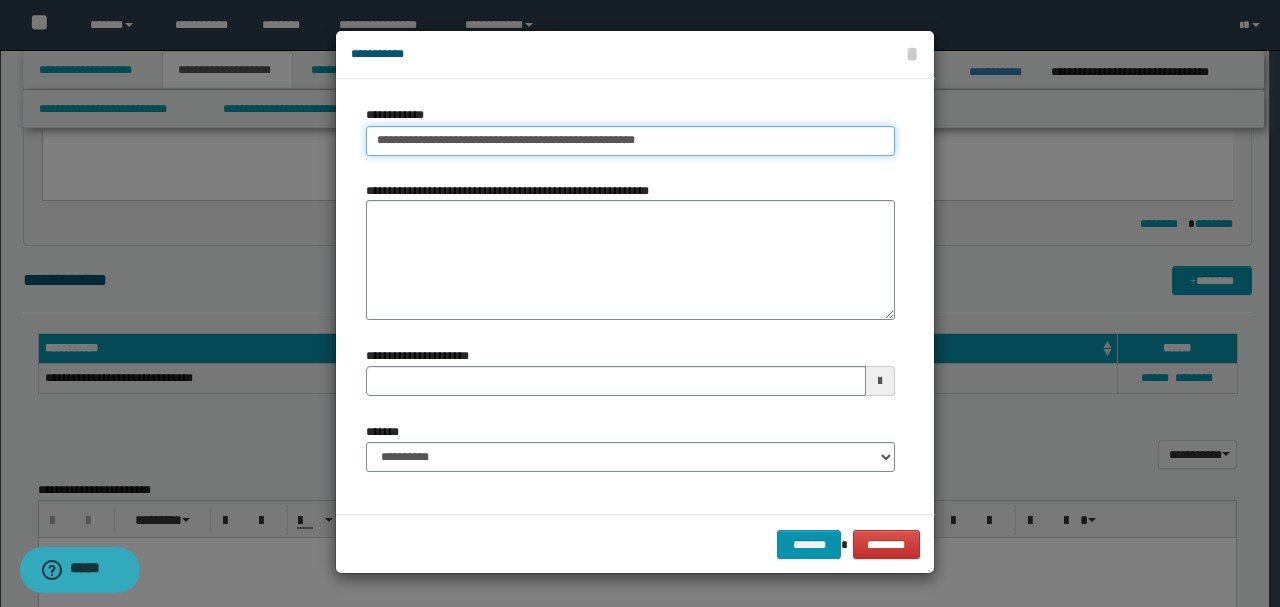type 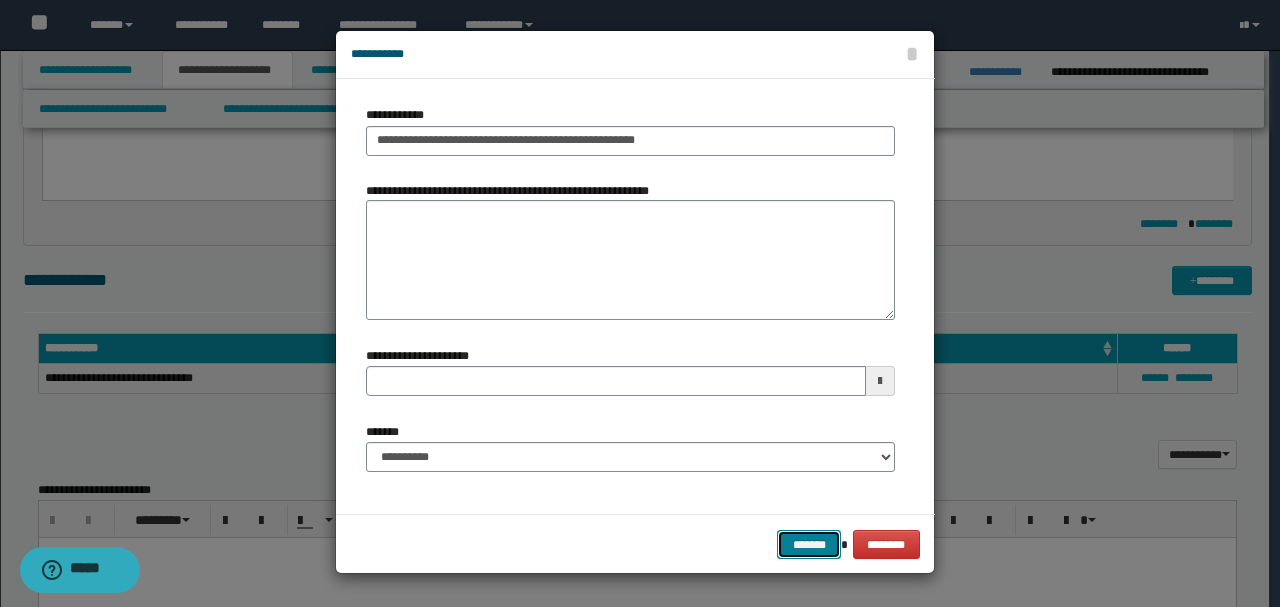 click on "*******" at bounding box center [809, 544] 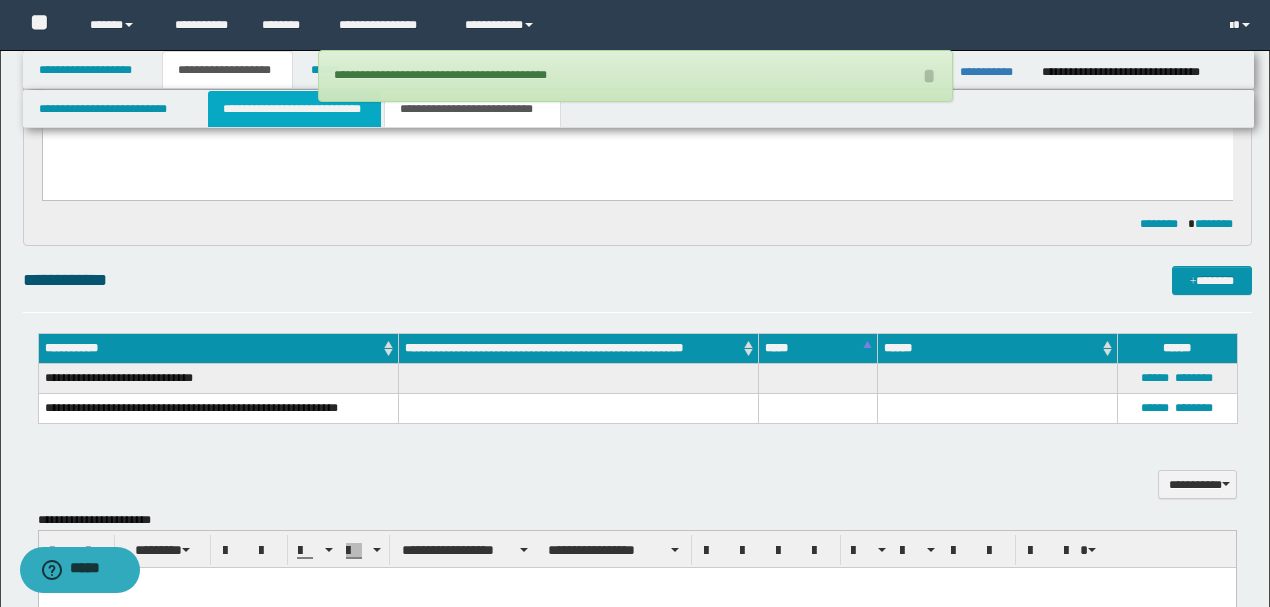 click on "**********" at bounding box center (294, 109) 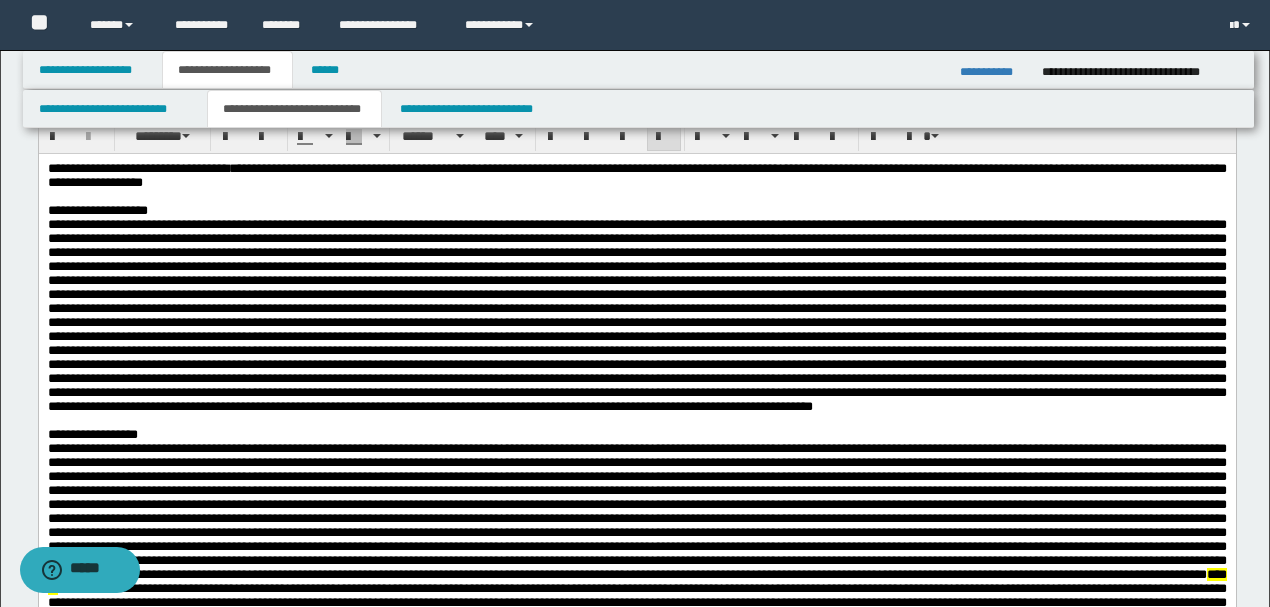 scroll, scrollTop: 0, scrollLeft: 0, axis: both 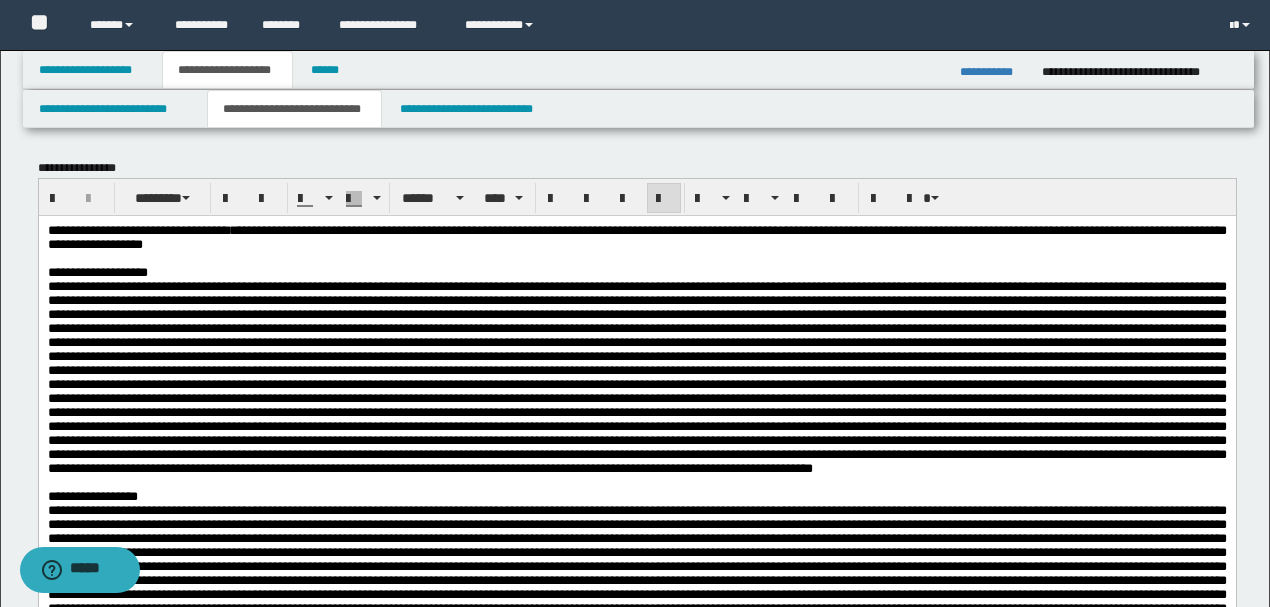 click at bounding box center [636, 376] 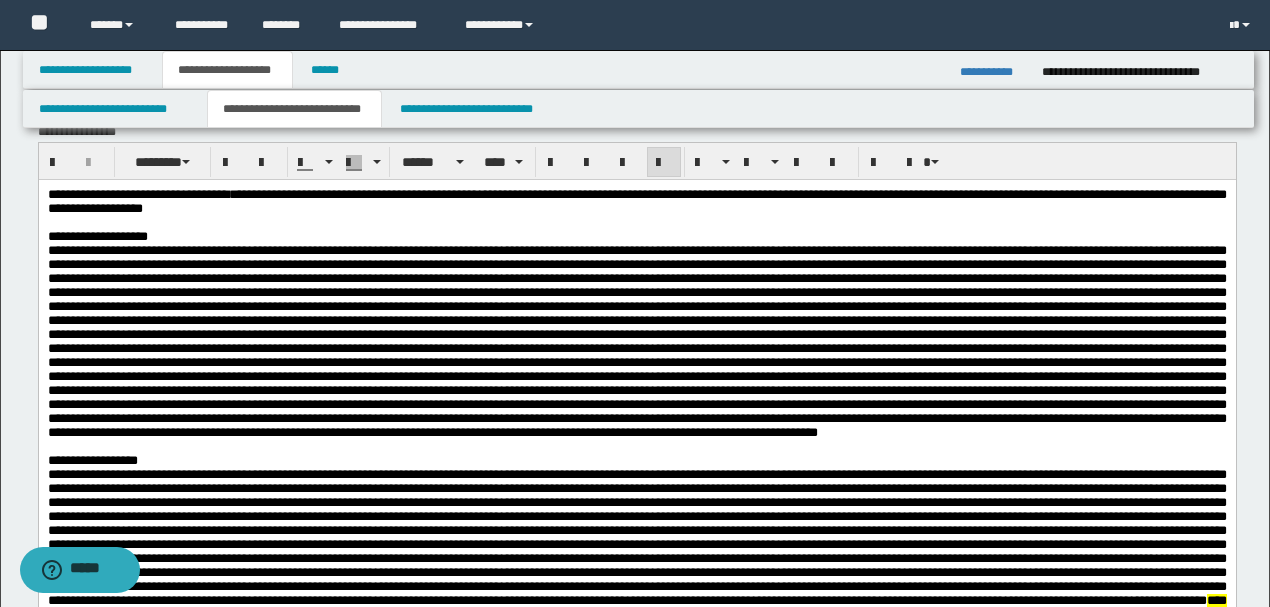 scroll, scrollTop: 66, scrollLeft: 0, axis: vertical 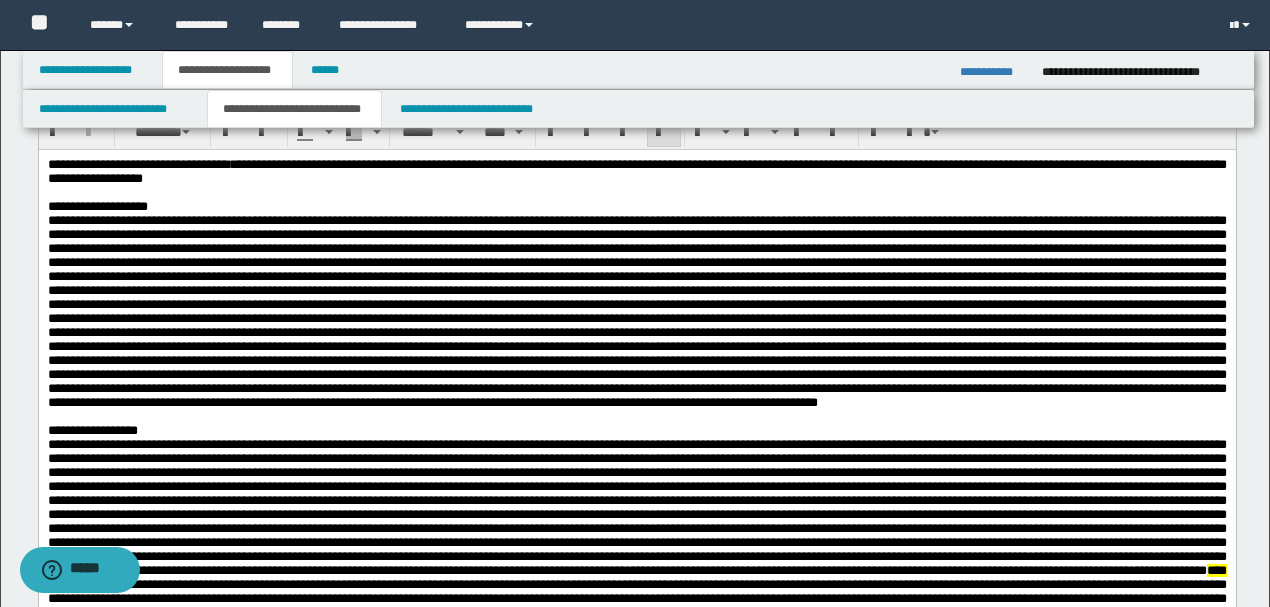 click at bounding box center [636, 310] 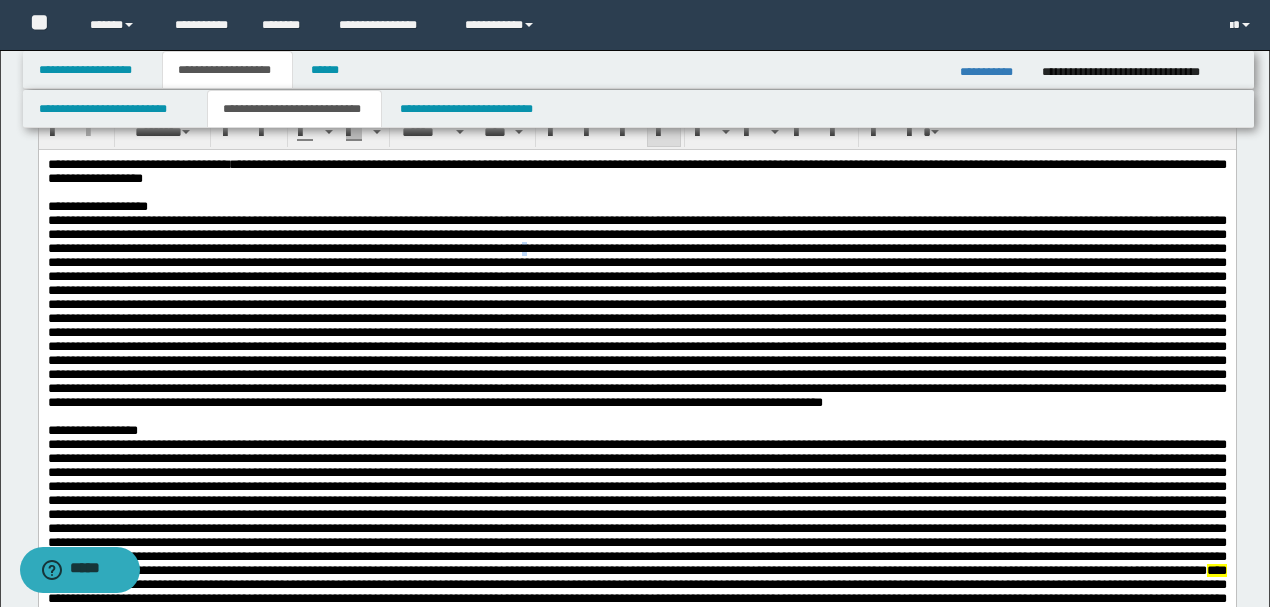 click at bounding box center [636, 310] 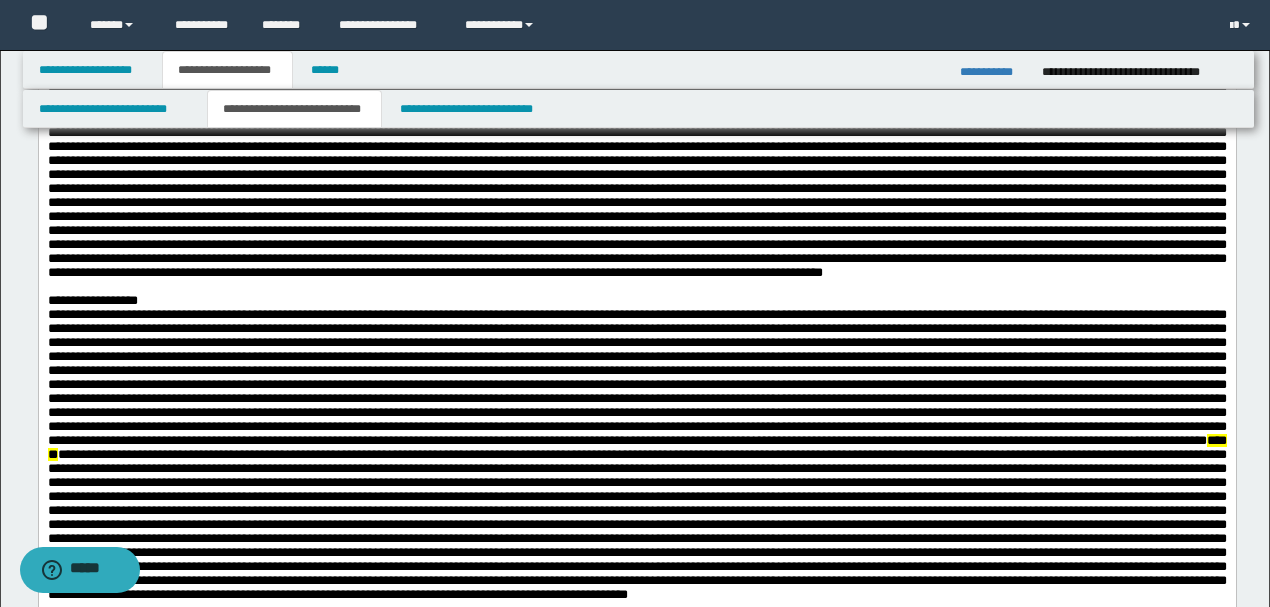 scroll, scrollTop: 200, scrollLeft: 0, axis: vertical 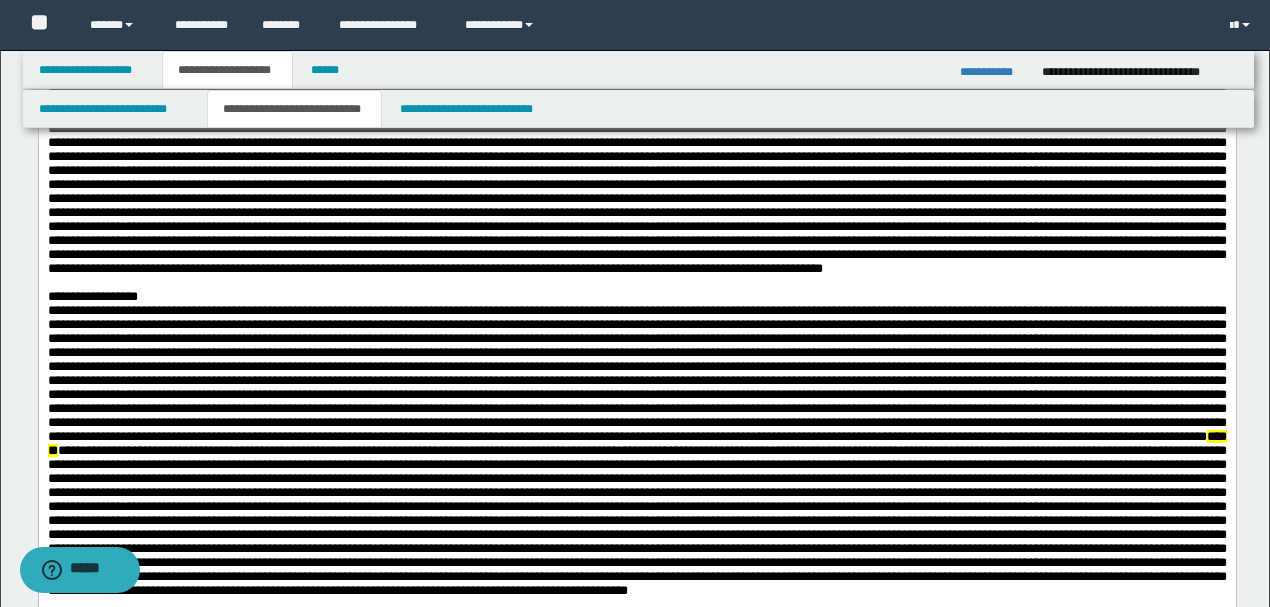 click on "**********" at bounding box center (636, 176) 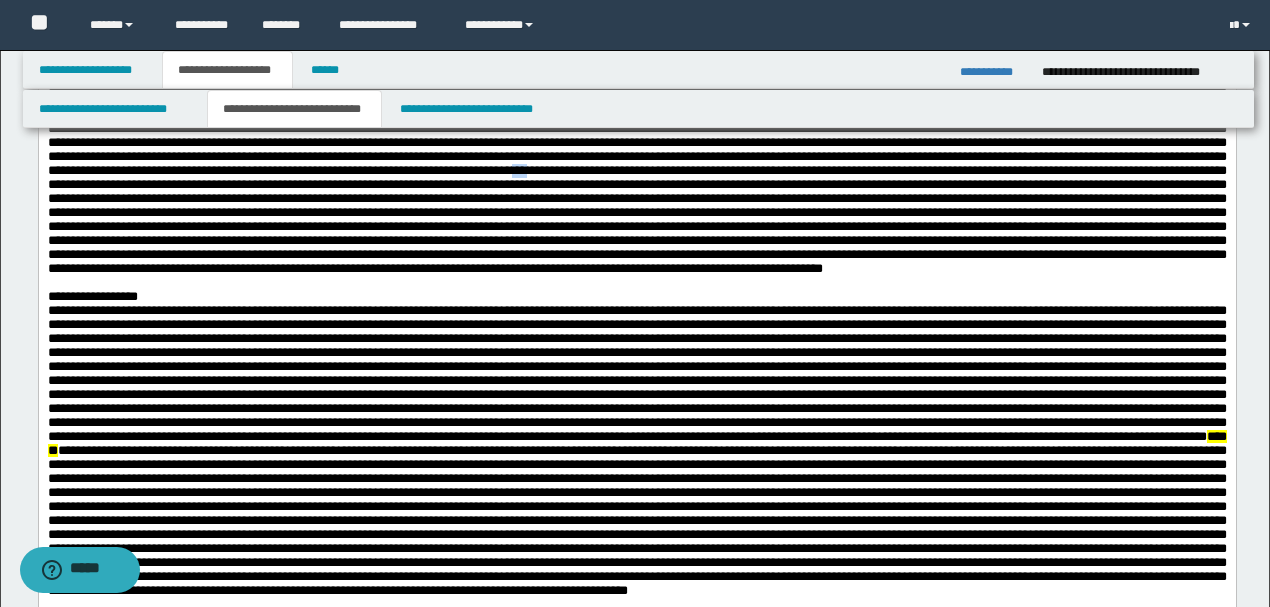 drag, startPoint x: 911, startPoint y: 217, endPoint x: 894, endPoint y: 212, distance: 17.720045 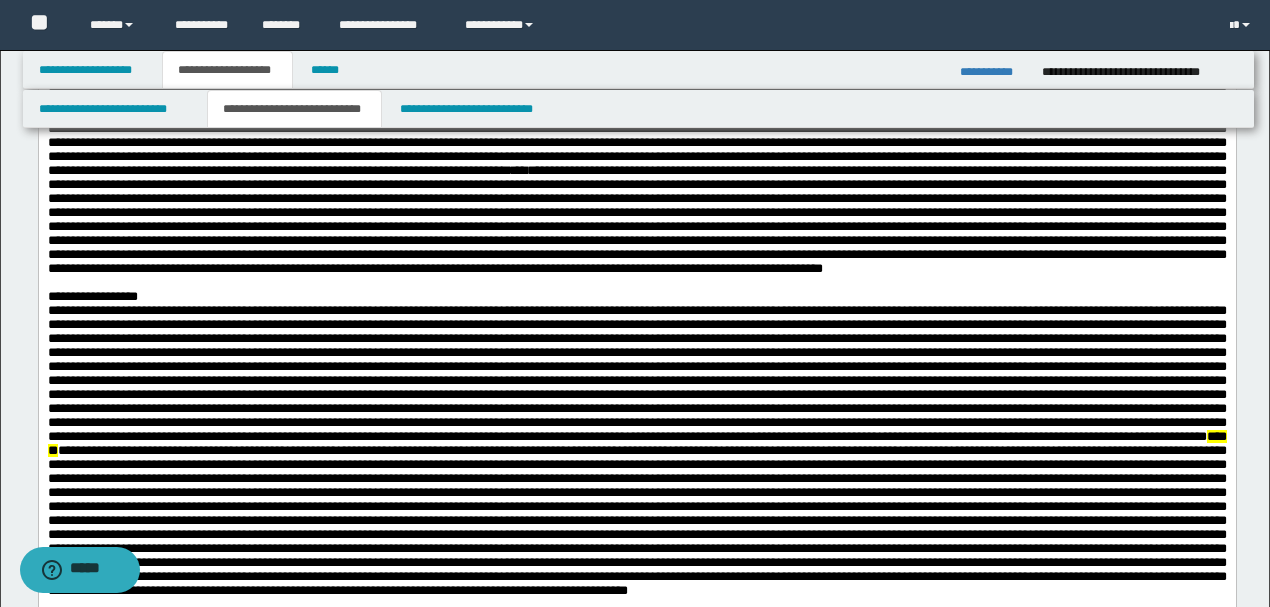 drag, startPoint x: 887, startPoint y: 206, endPoint x: 900, endPoint y: 206, distance: 13 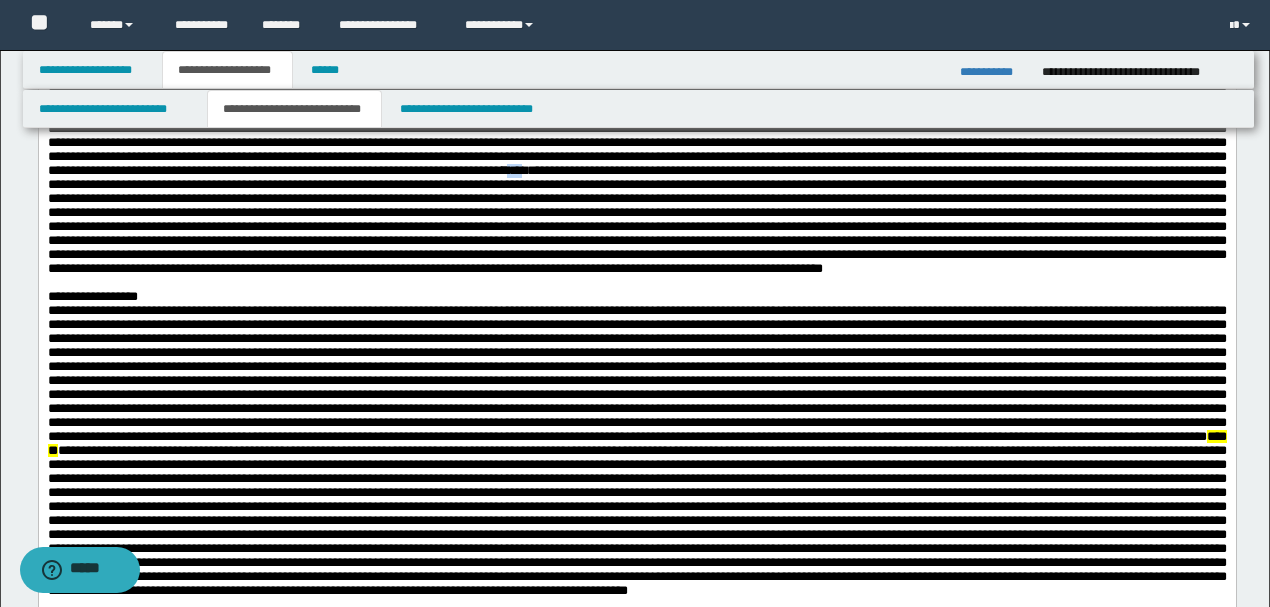 drag, startPoint x: 910, startPoint y: 216, endPoint x: 885, endPoint y: 211, distance: 25.495098 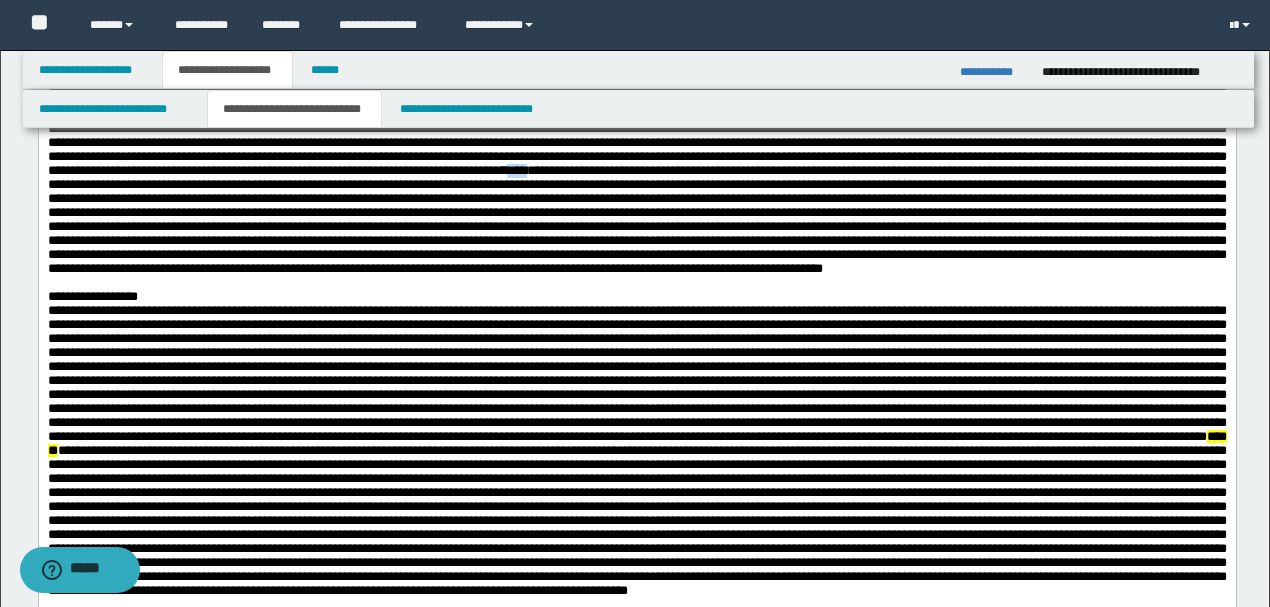 drag, startPoint x: 885, startPoint y: 211, endPoint x: 910, endPoint y: 214, distance: 25.179358 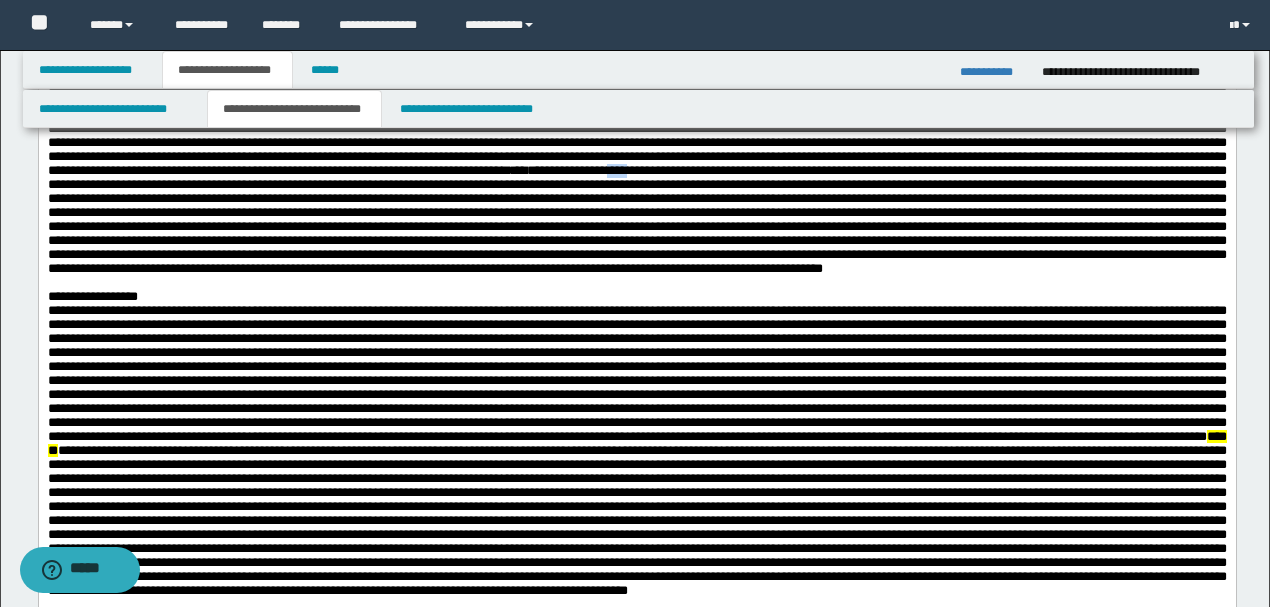 drag, startPoint x: 1004, startPoint y: 217, endPoint x: 1028, endPoint y: 218, distance: 24.020824 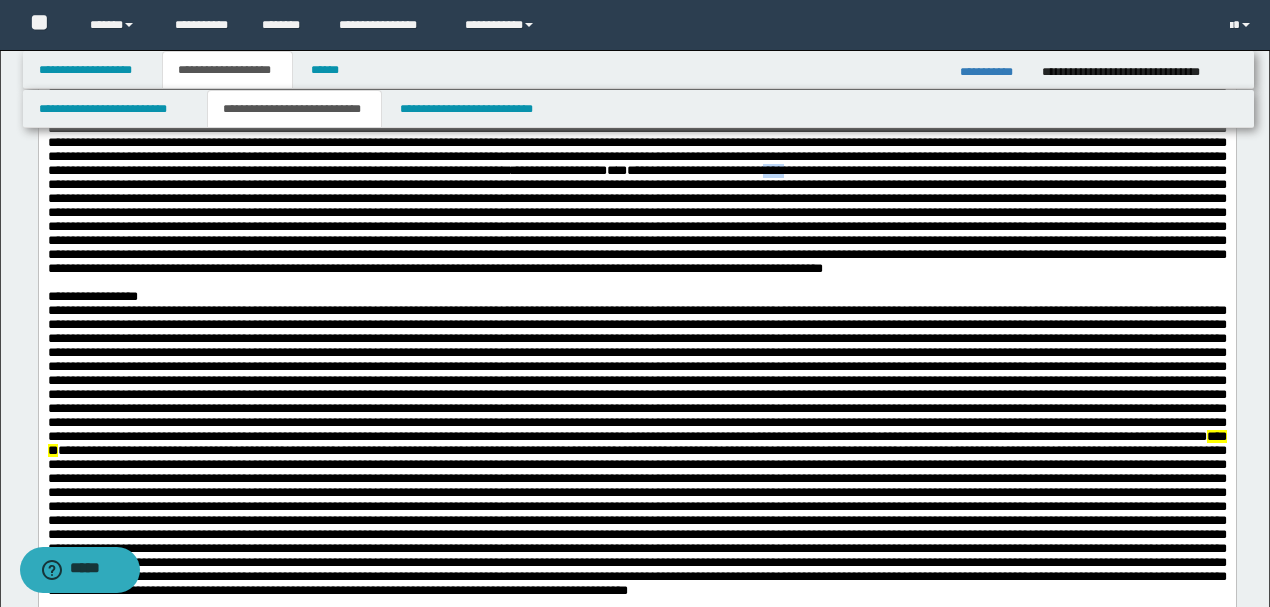 drag, startPoint x: 1174, startPoint y: 212, endPoint x: 1198, endPoint y: 214, distance: 24.083189 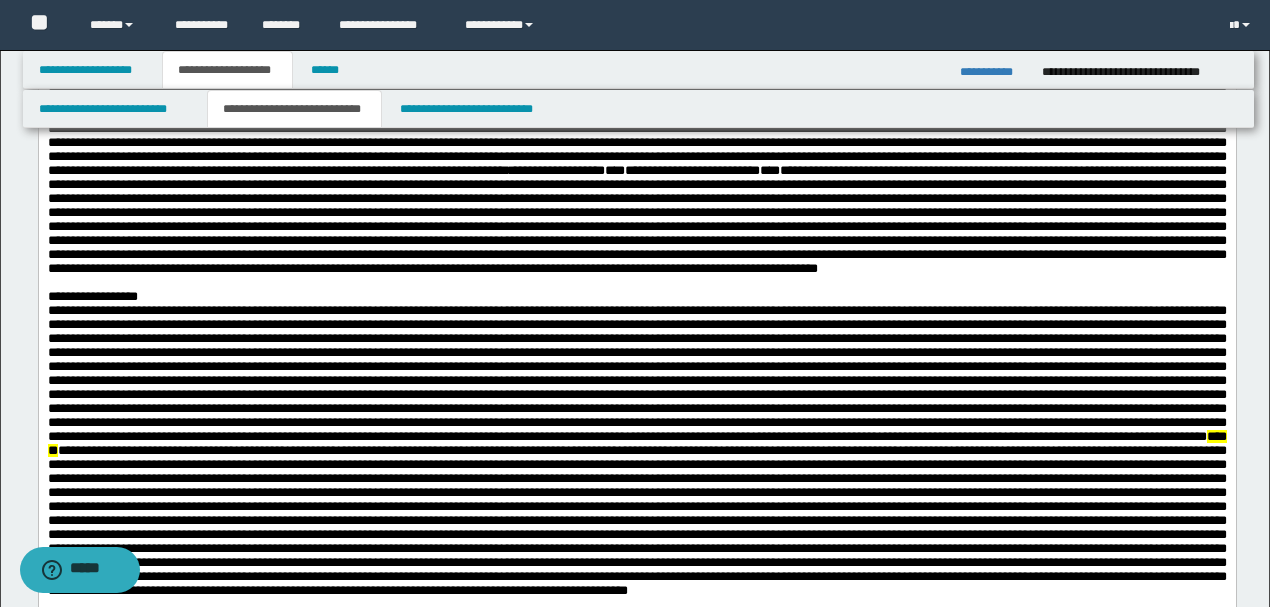 click on "**********" at bounding box center (636, 176) 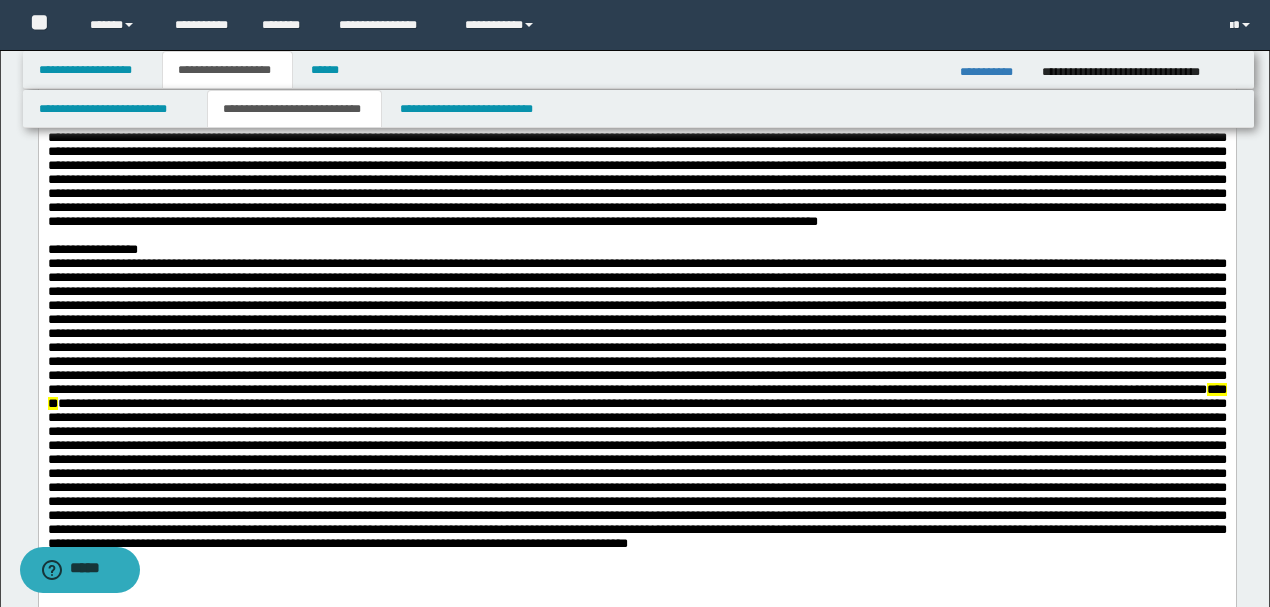 scroll, scrollTop: 266, scrollLeft: 0, axis: vertical 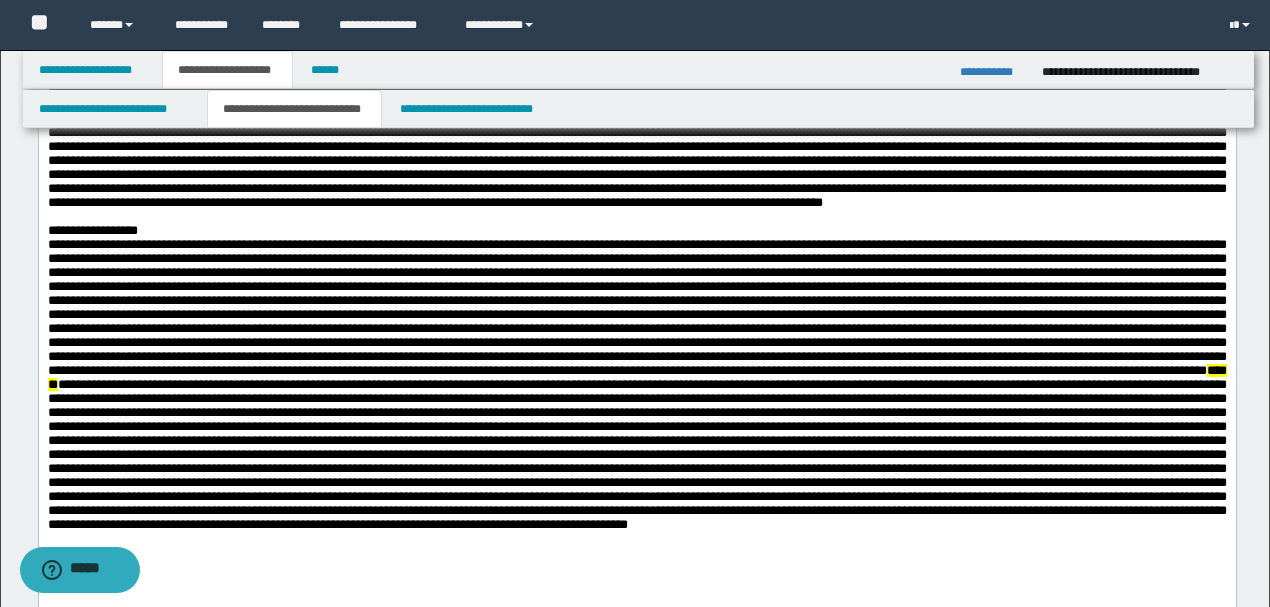 click on "**********" at bounding box center (636, 111) 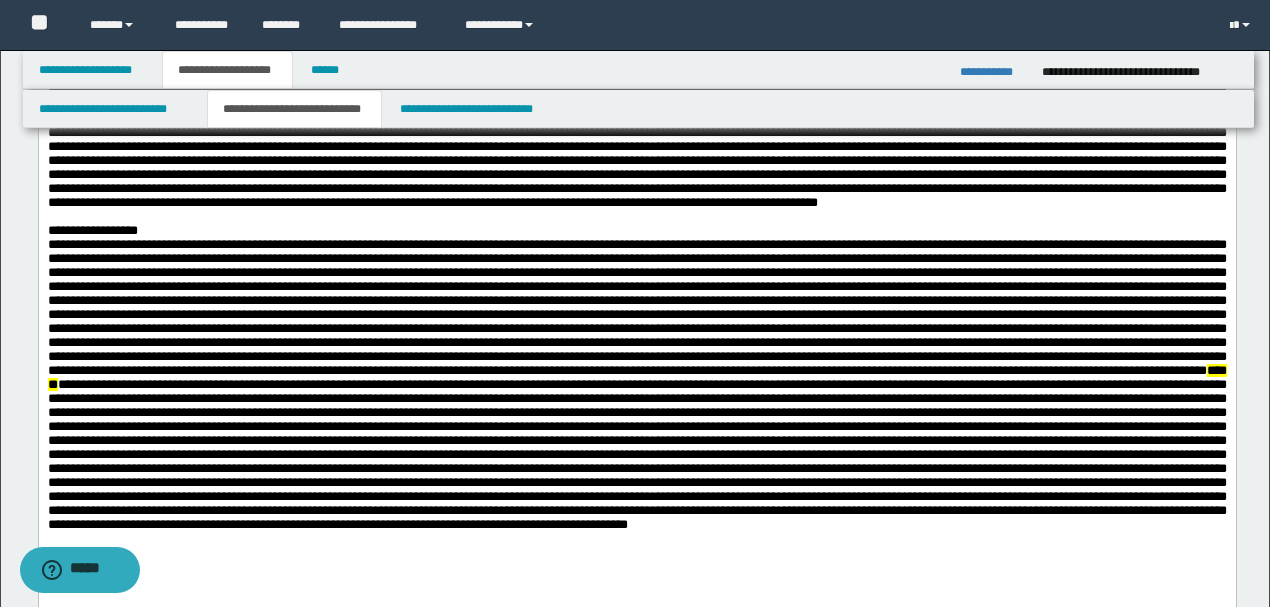 click on "**********" at bounding box center [636, 111] 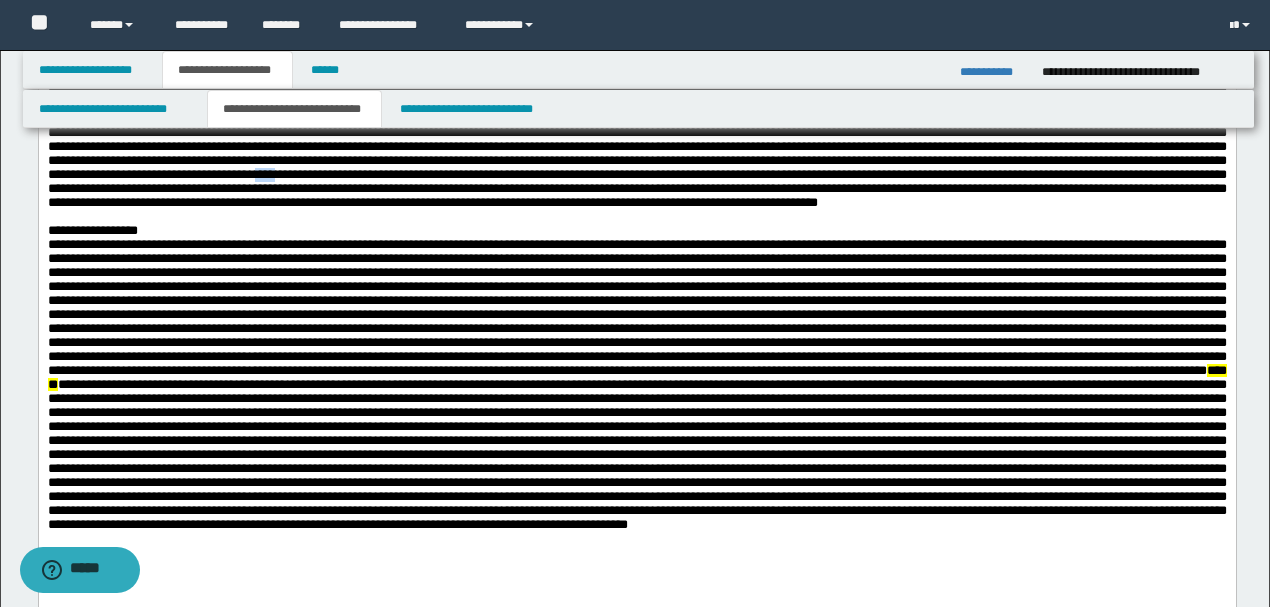 drag, startPoint x: 784, startPoint y: 250, endPoint x: 806, endPoint y: 252, distance: 22.090721 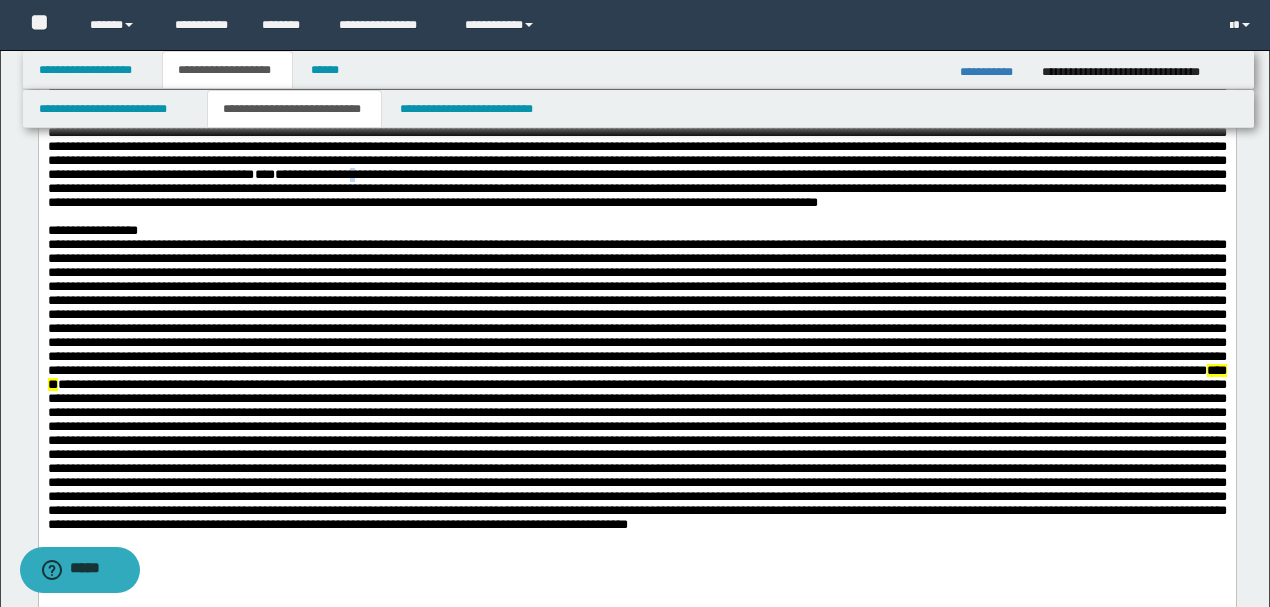 click on "**********" at bounding box center (636, 111) 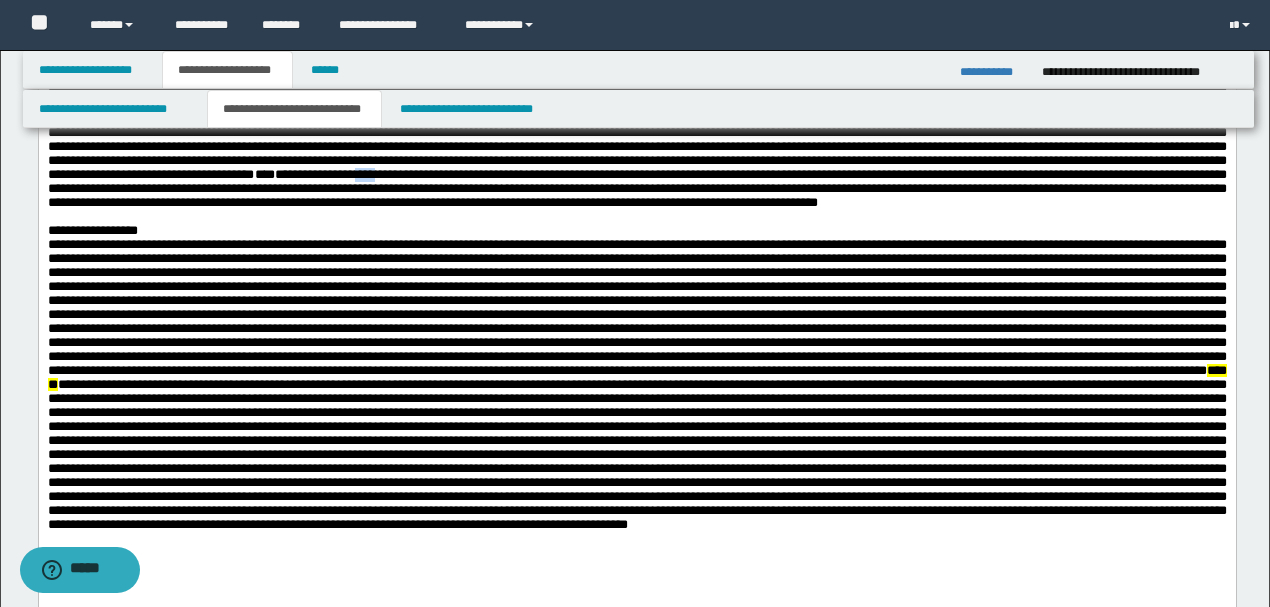 drag, startPoint x: 900, startPoint y: 253, endPoint x: 925, endPoint y: 253, distance: 25 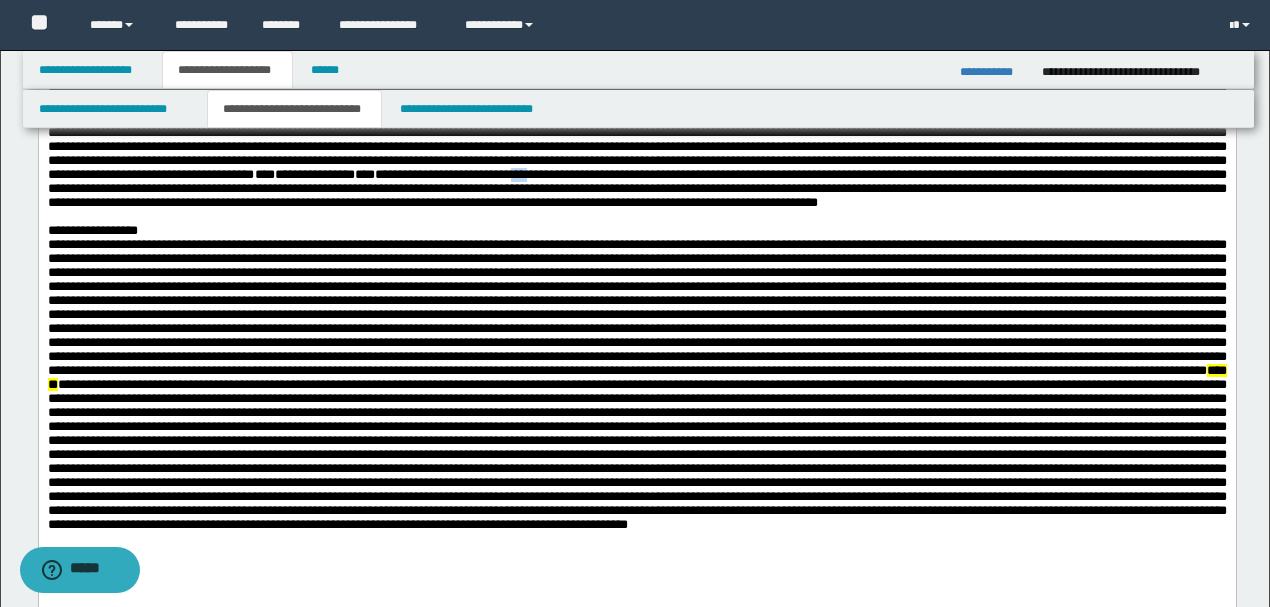click on "**********" at bounding box center [636, 111] 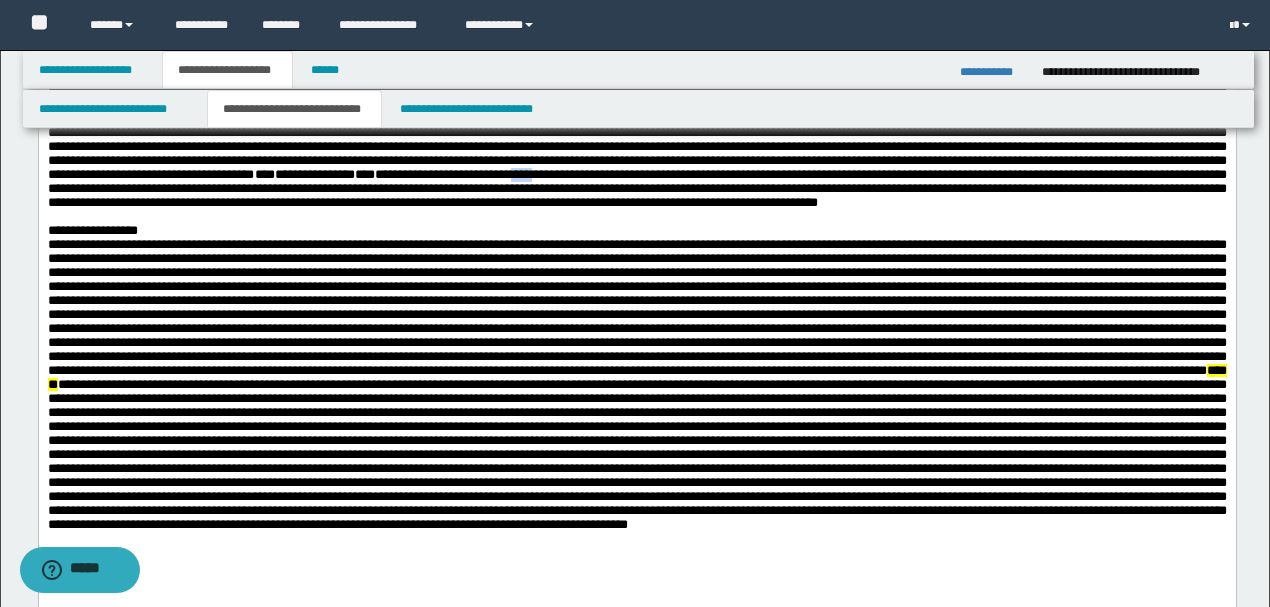 drag, startPoint x: 1093, startPoint y: 250, endPoint x: 1073, endPoint y: 250, distance: 20 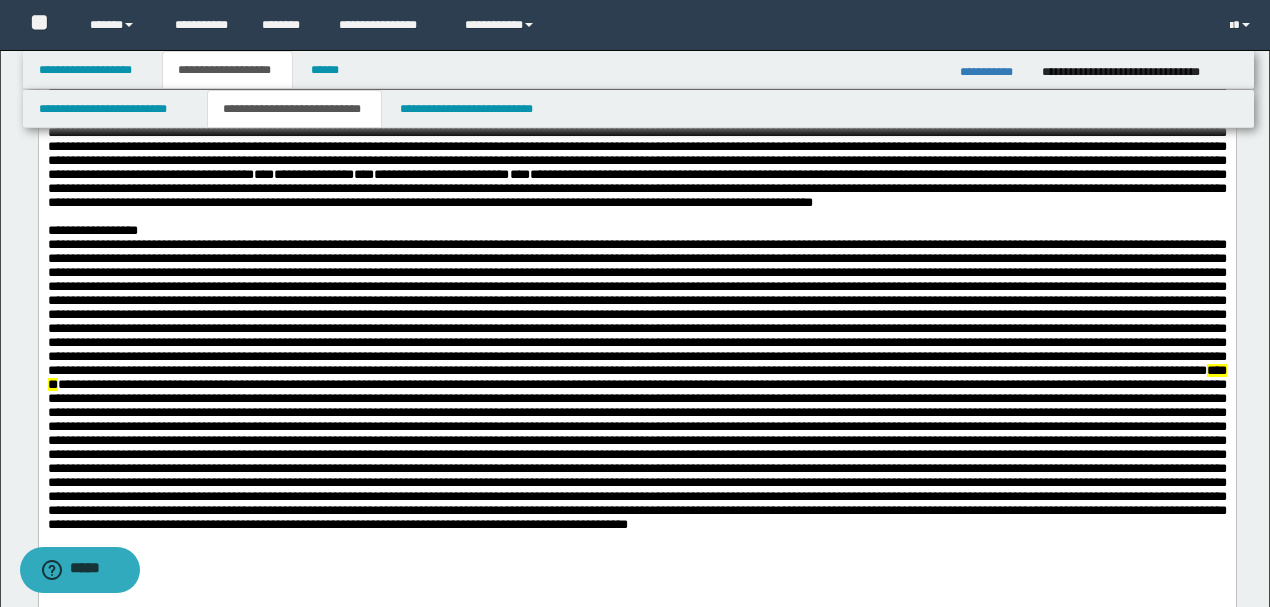 click on "**********" at bounding box center (636, 111) 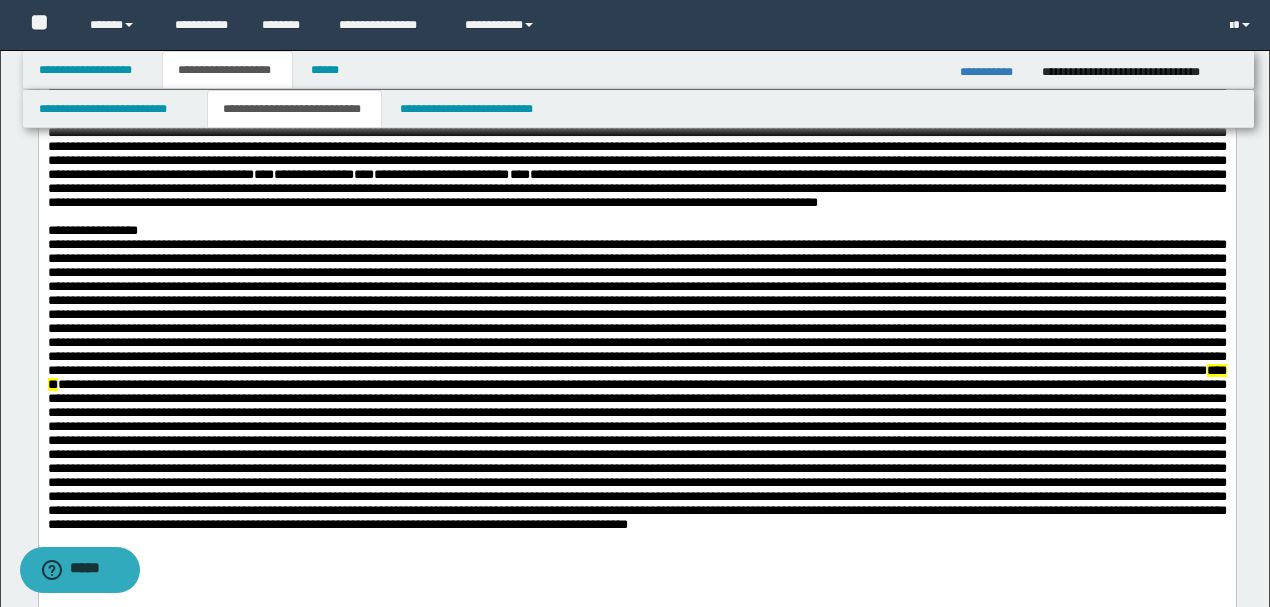 click on "**********" at bounding box center (636, 111) 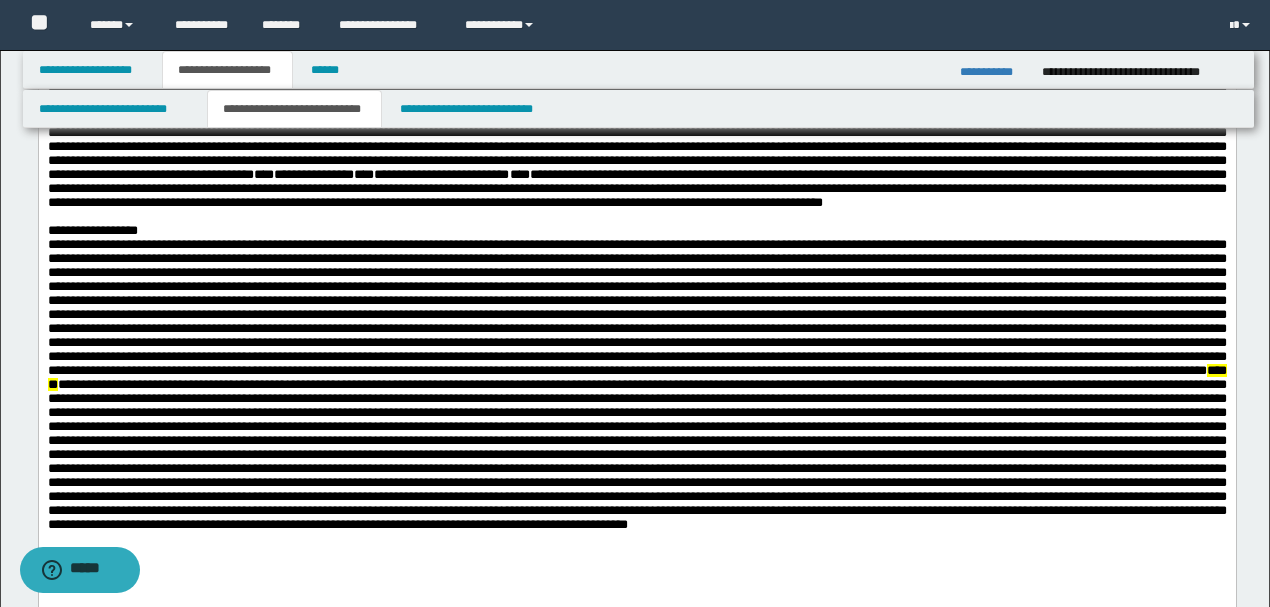 click on "**********" at bounding box center [636, 111] 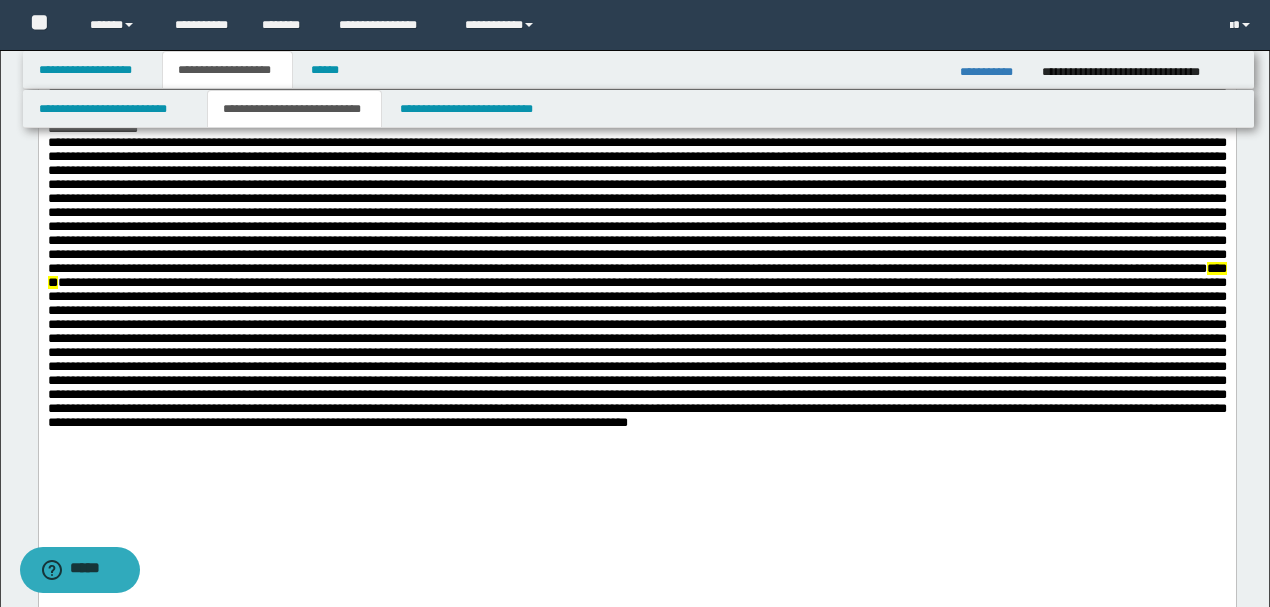 scroll, scrollTop: 400, scrollLeft: 0, axis: vertical 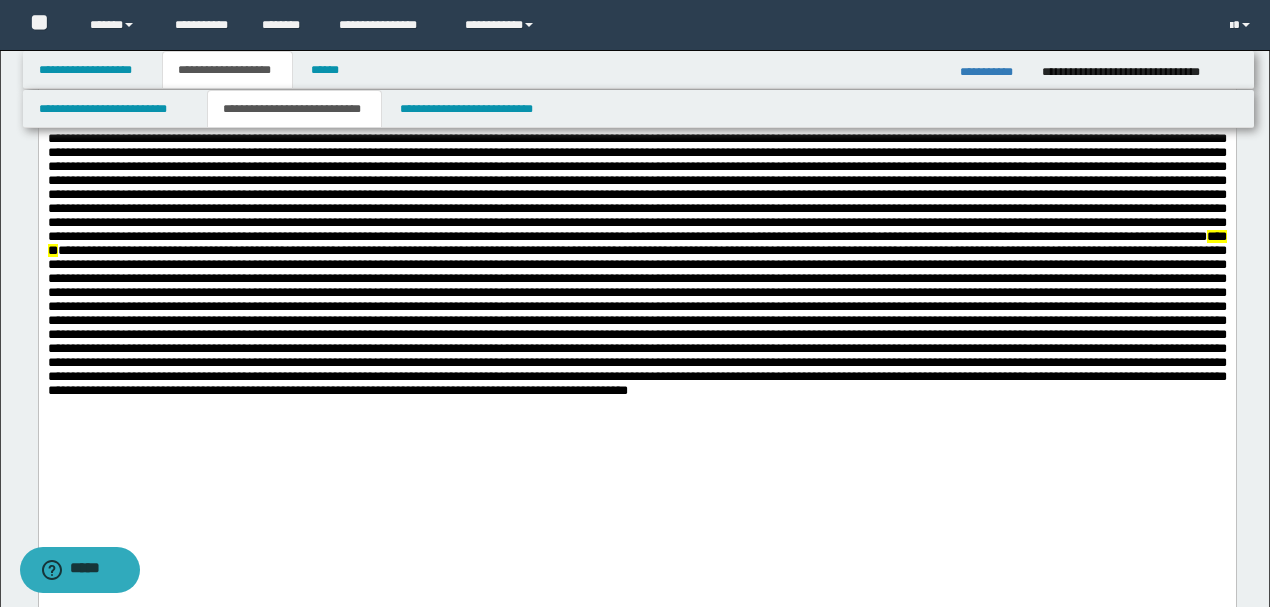 click on "*******" at bounding box center [636, 250] 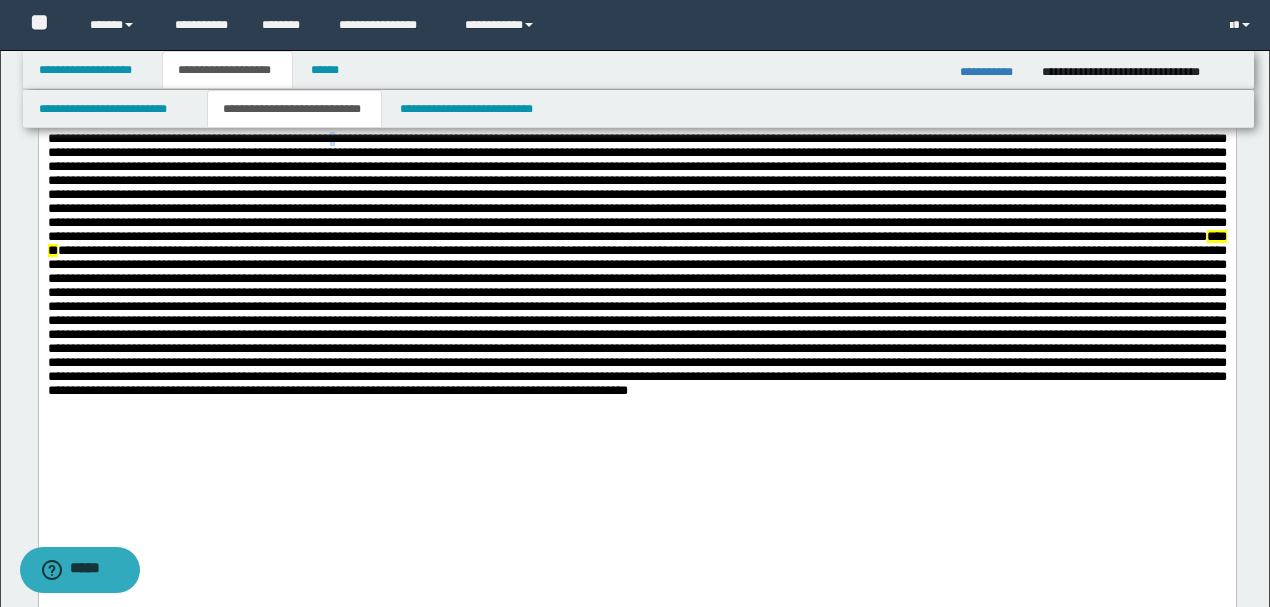 click on "*******" at bounding box center [636, 250] 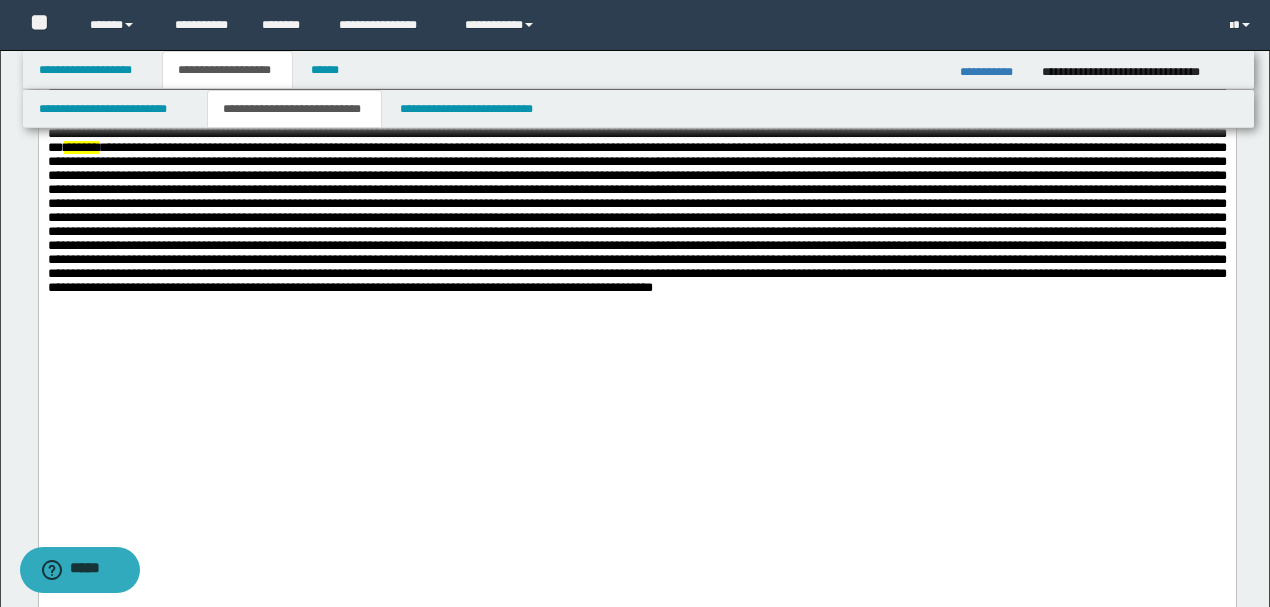 scroll, scrollTop: 533, scrollLeft: 0, axis: vertical 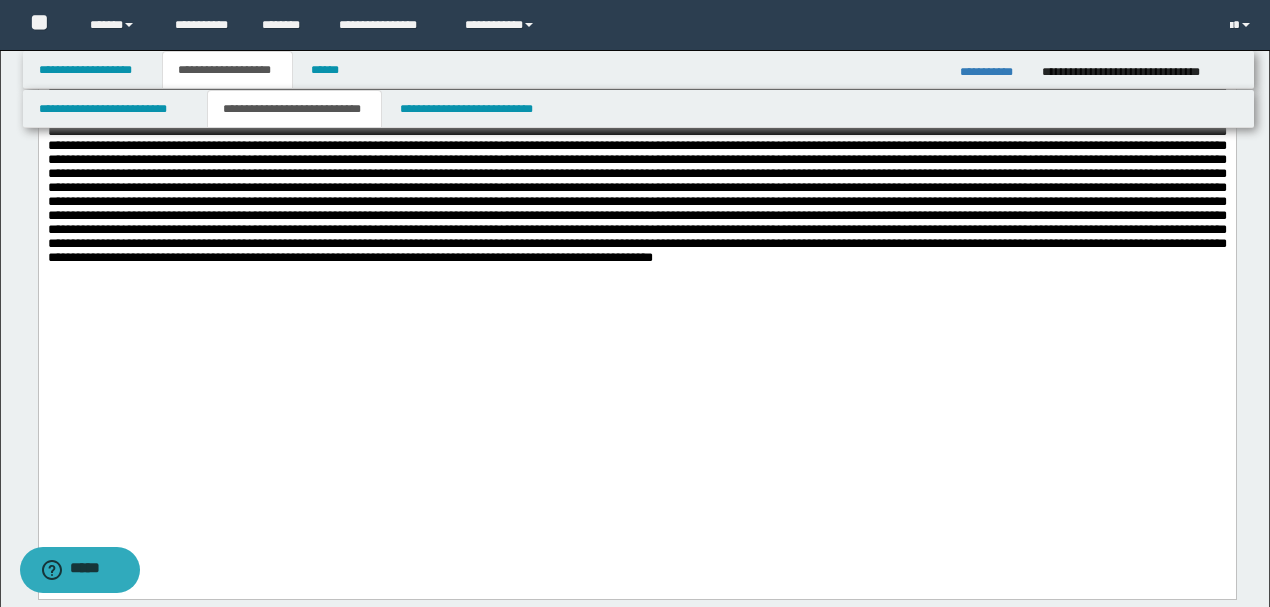 drag, startPoint x: 82, startPoint y: 282, endPoint x: 126, endPoint y: 286, distance: 44.181442 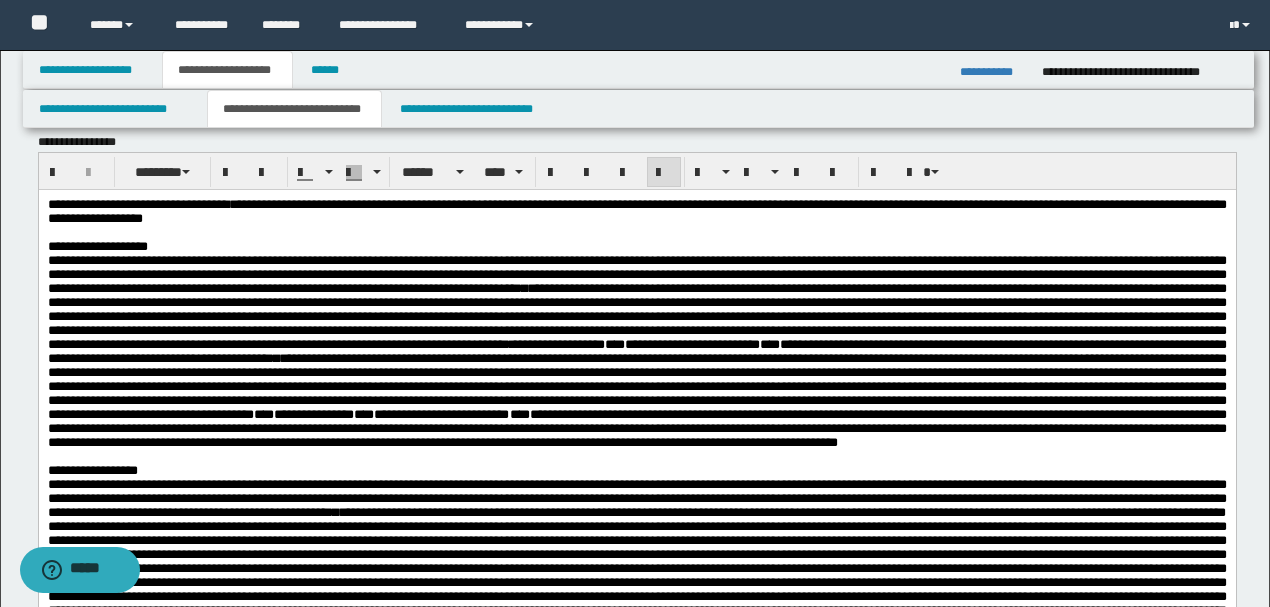 scroll, scrollTop: 0, scrollLeft: 0, axis: both 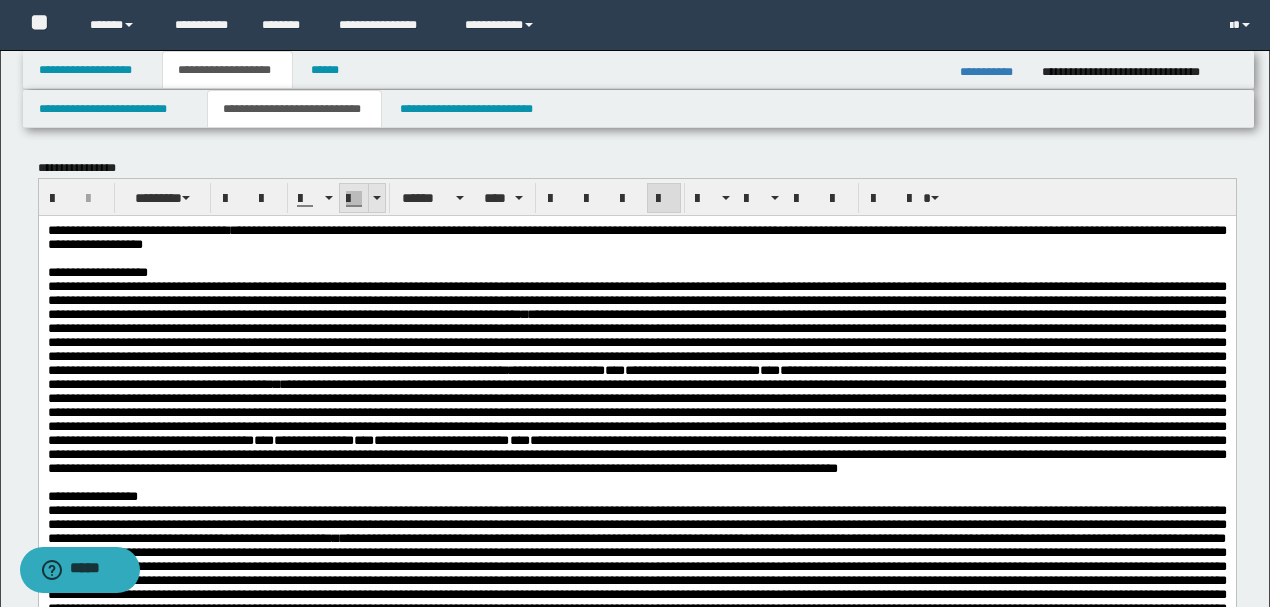 click at bounding box center (354, 206) 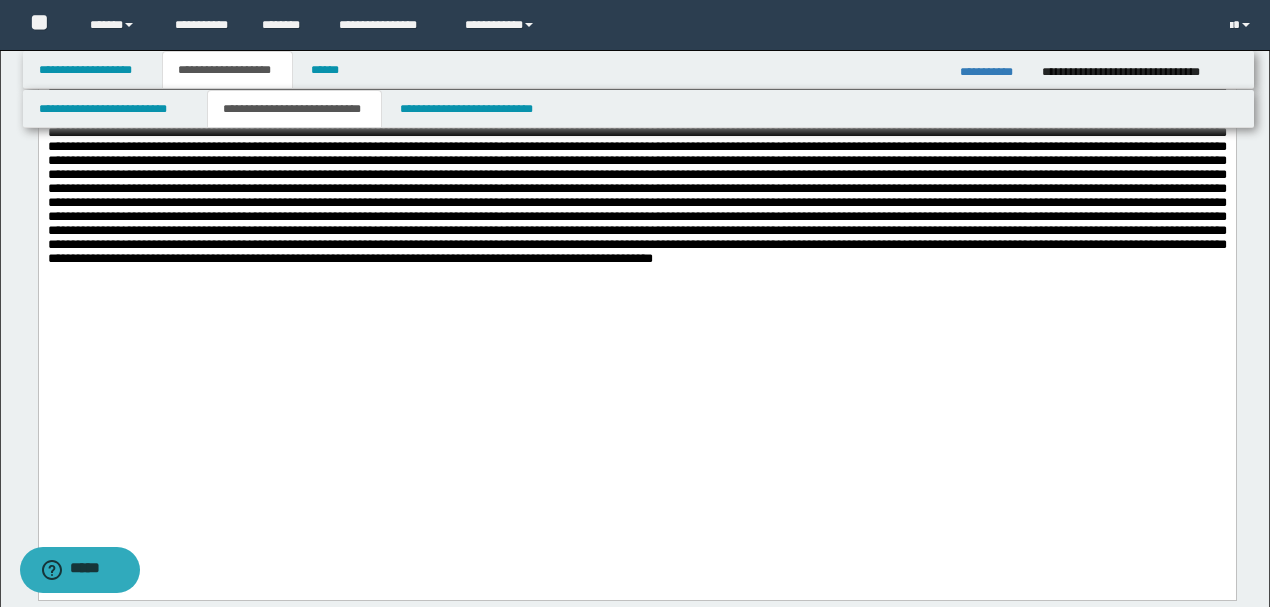 scroll, scrollTop: 533, scrollLeft: 0, axis: vertical 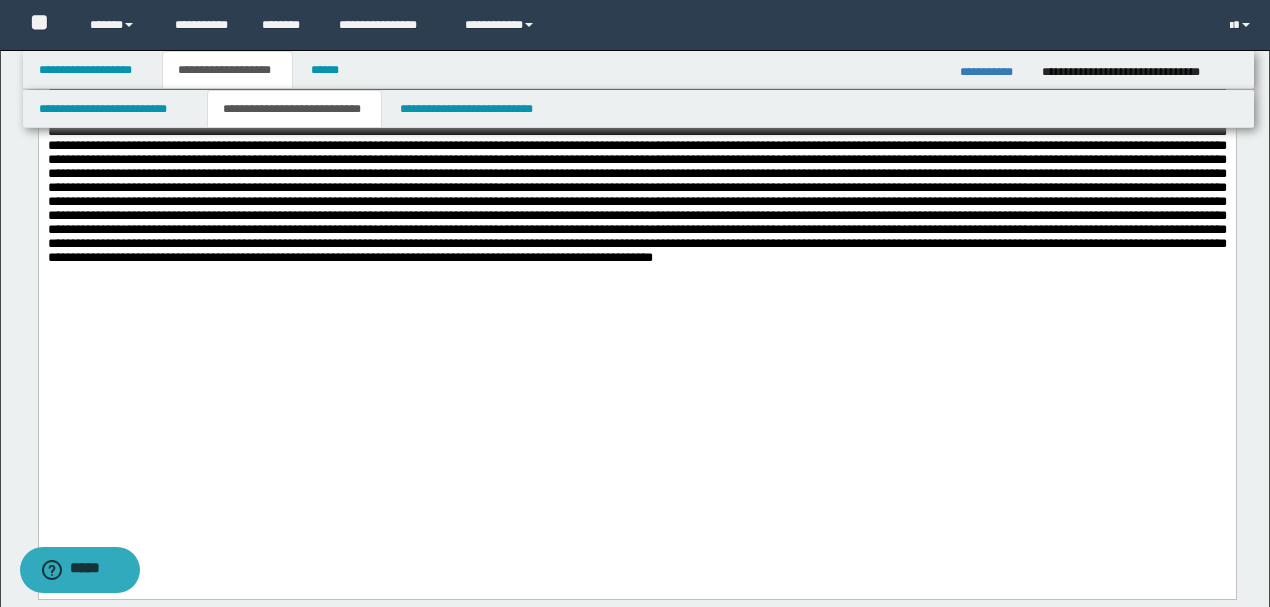 click on "**********" at bounding box center (636, 3) 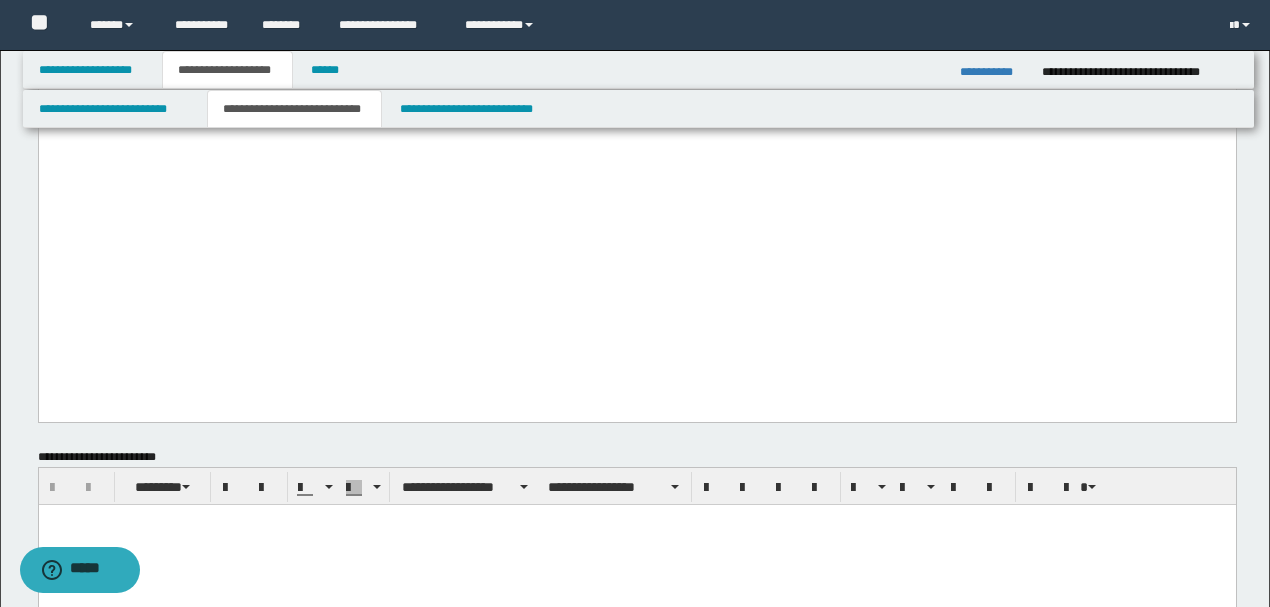 scroll, scrollTop: 733, scrollLeft: 0, axis: vertical 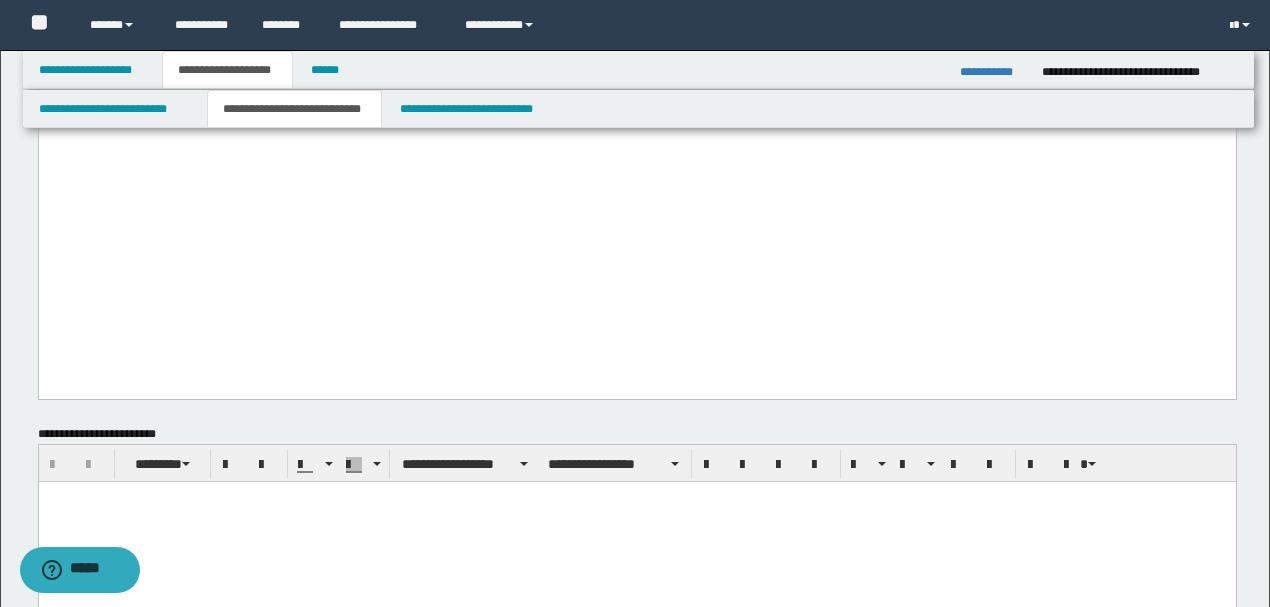 click on "**********" at bounding box center (636, -83) 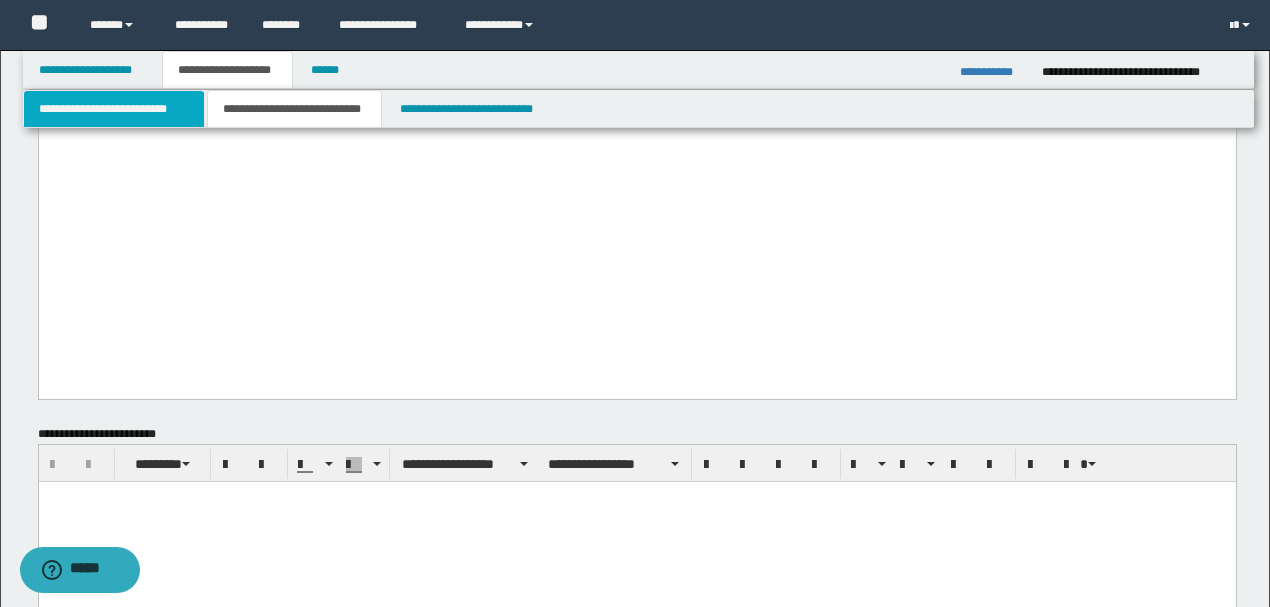 click on "**********" at bounding box center (114, 109) 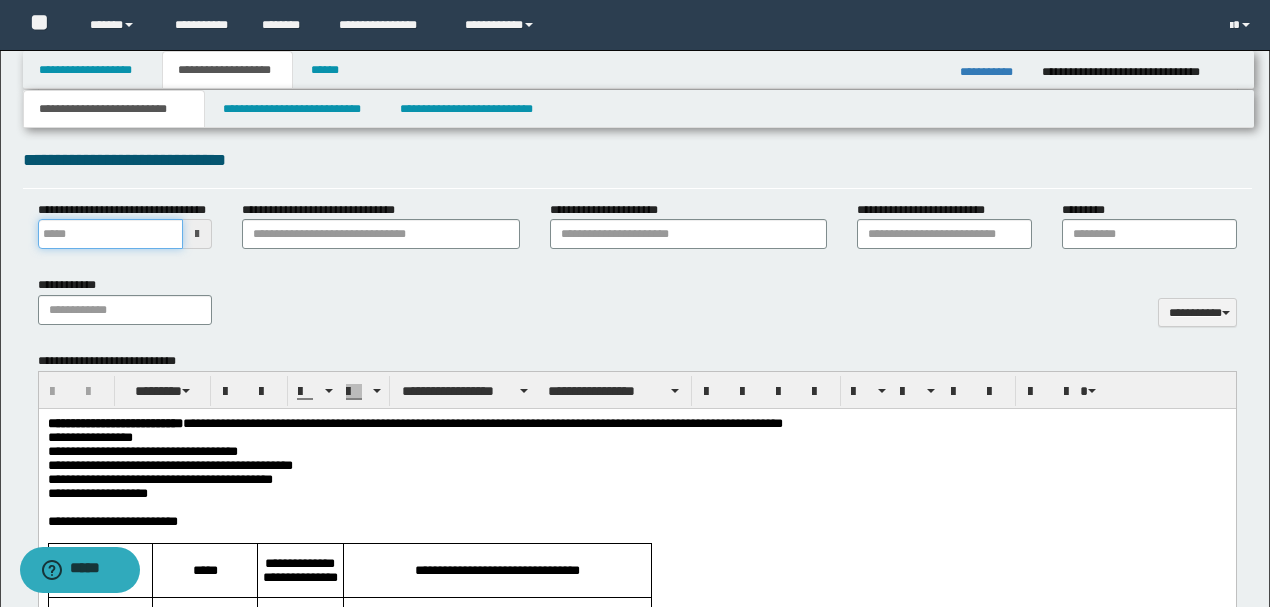 click on "**********" at bounding box center (111, 234) 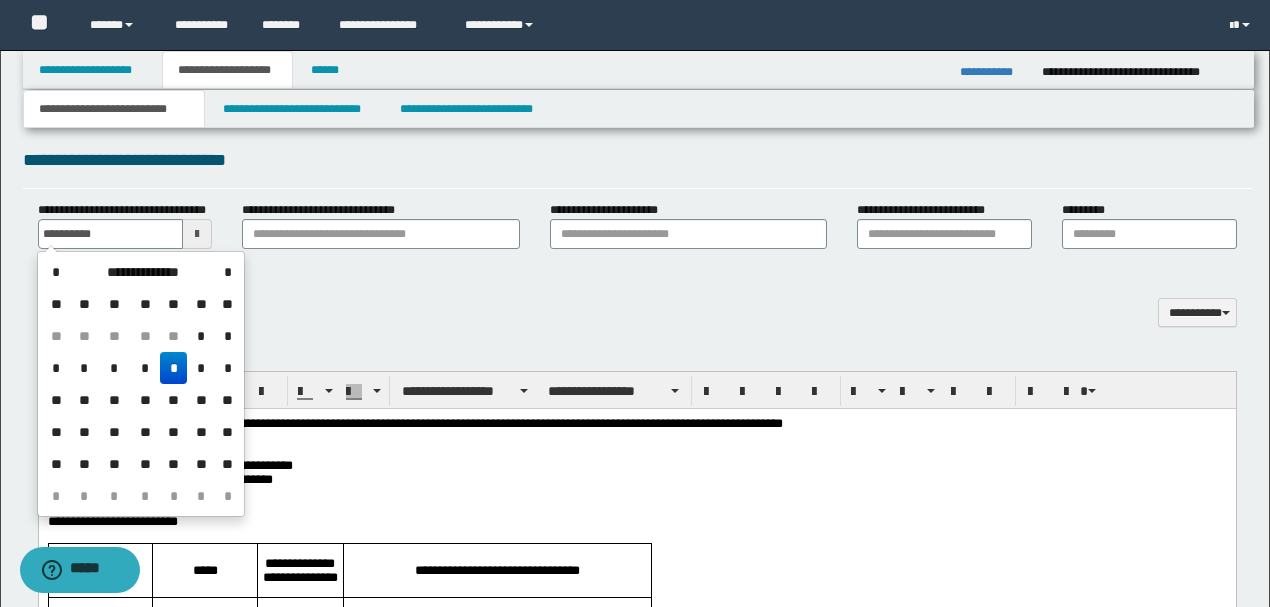 click on "*" at bounding box center [174, 368] 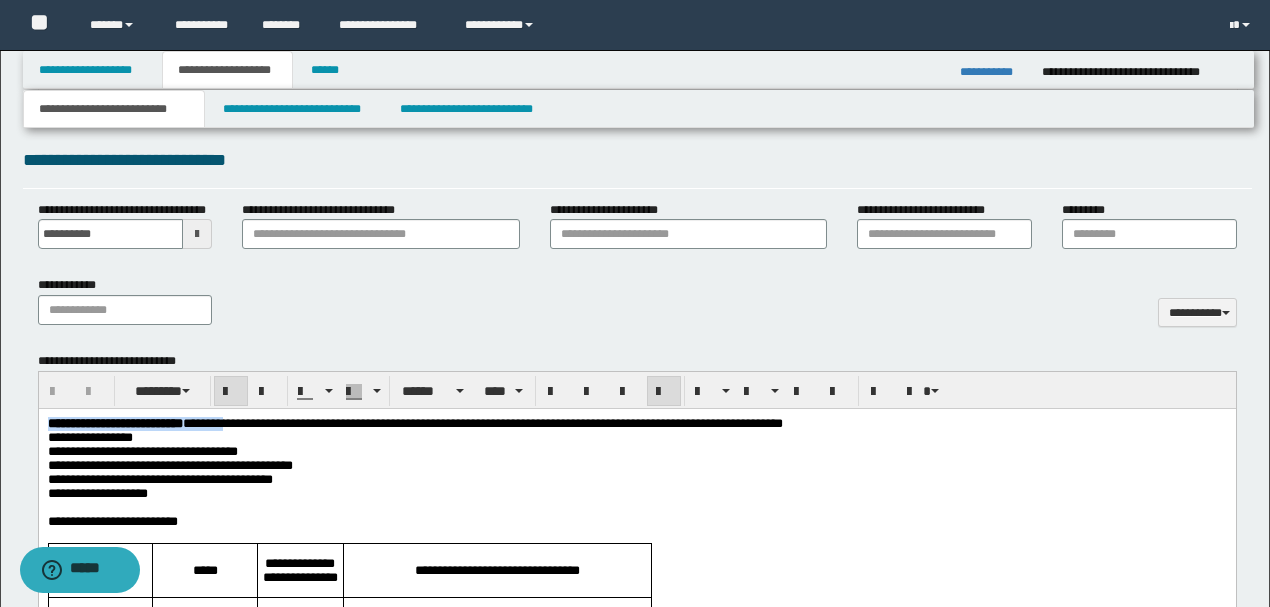 drag, startPoint x: 282, startPoint y: 426, endPoint x: 2, endPoint y: 411, distance: 280.4015 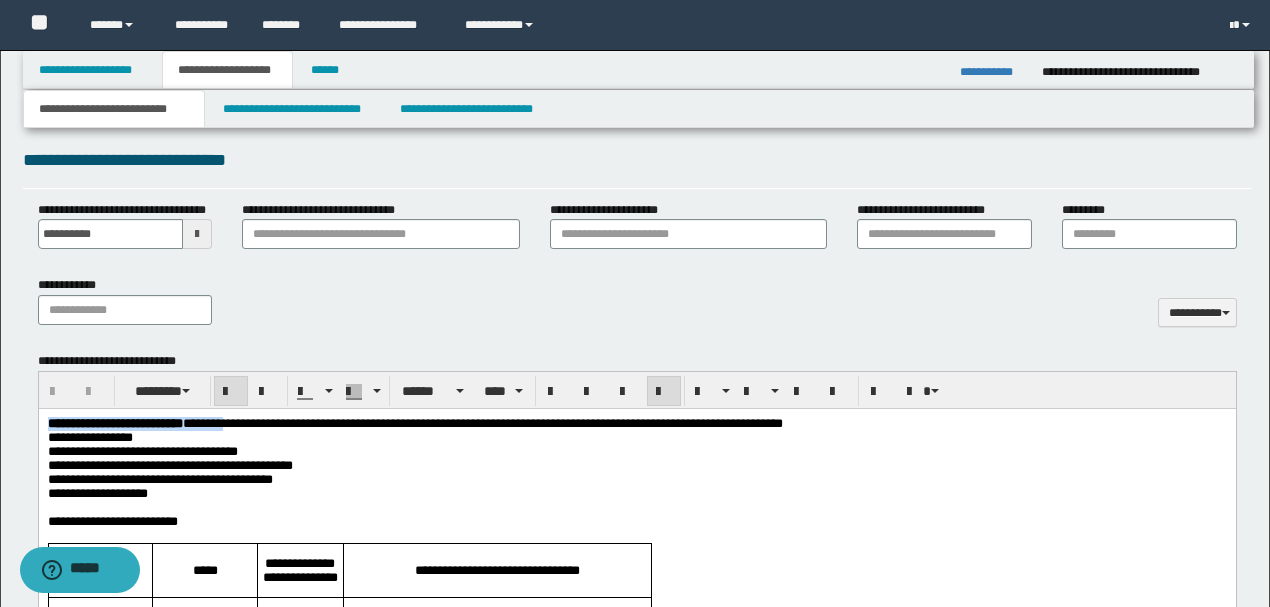 type 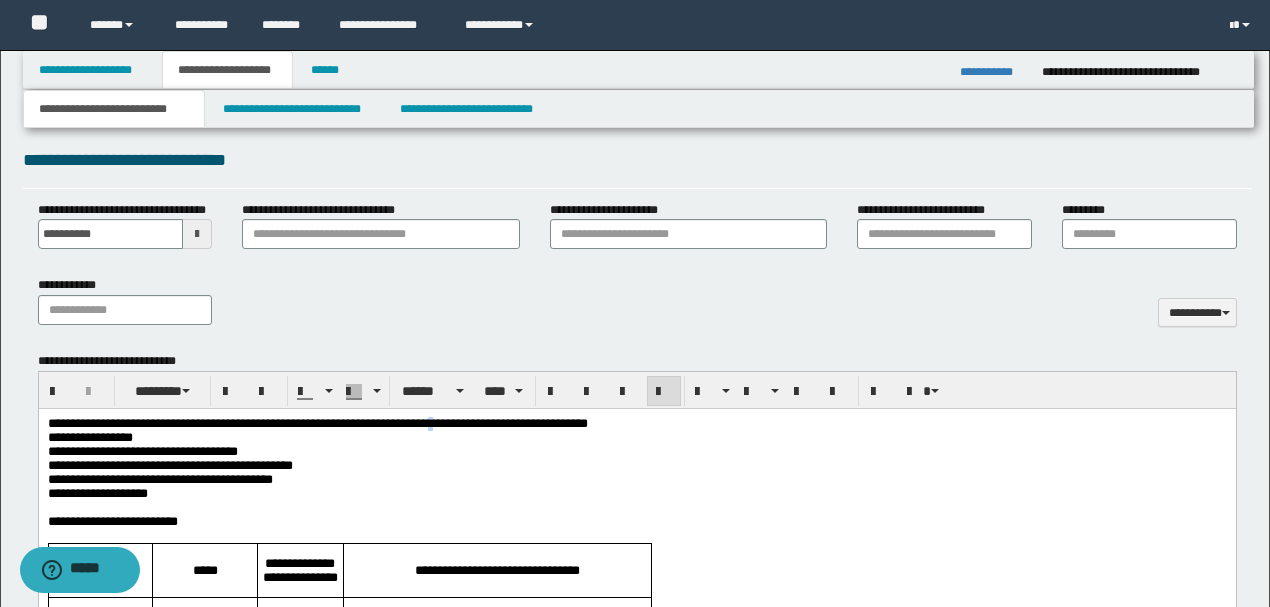 click on "**********" at bounding box center [317, 423] 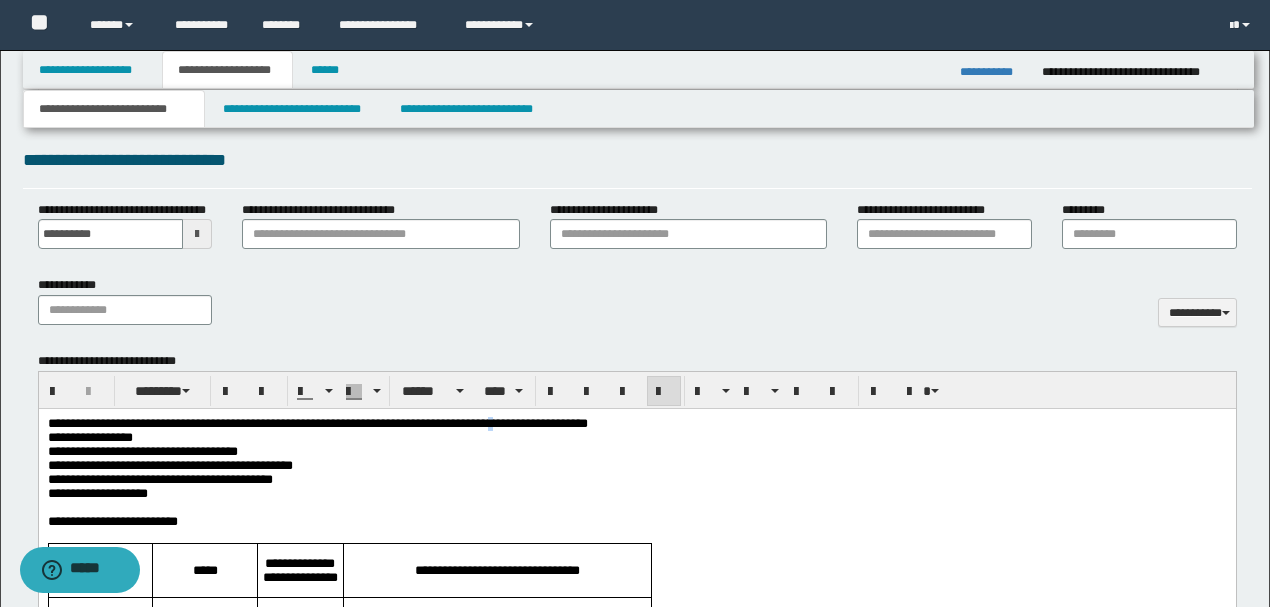 click on "**********" at bounding box center [317, 423] 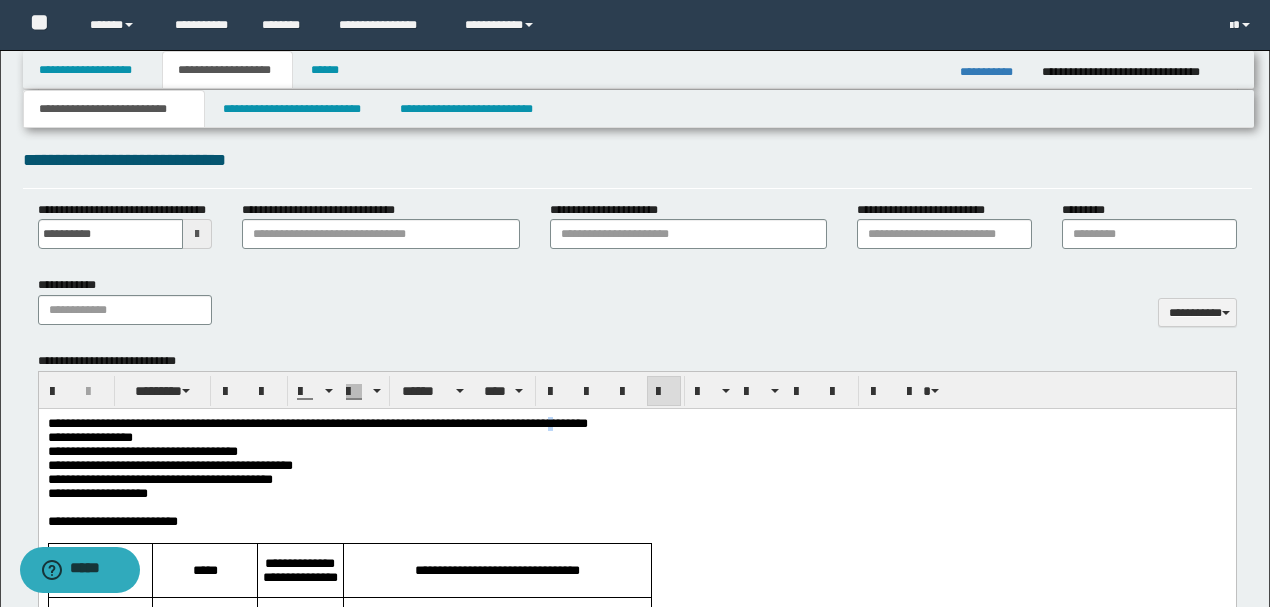 click on "**********" at bounding box center [317, 423] 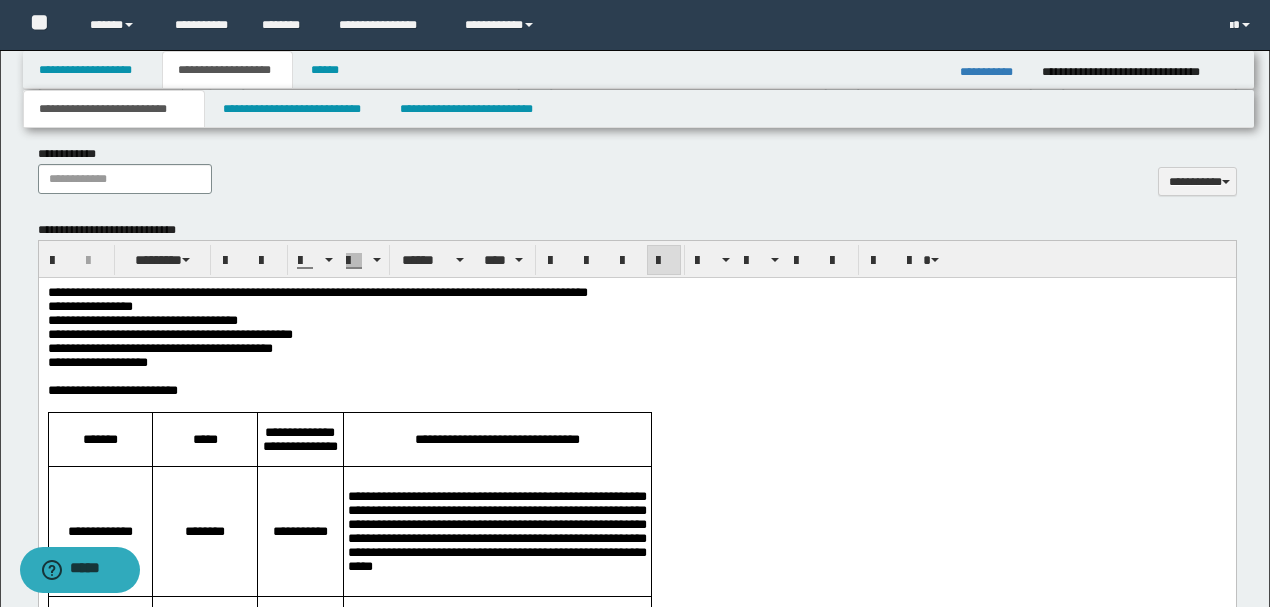 scroll, scrollTop: 866, scrollLeft: 0, axis: vertical 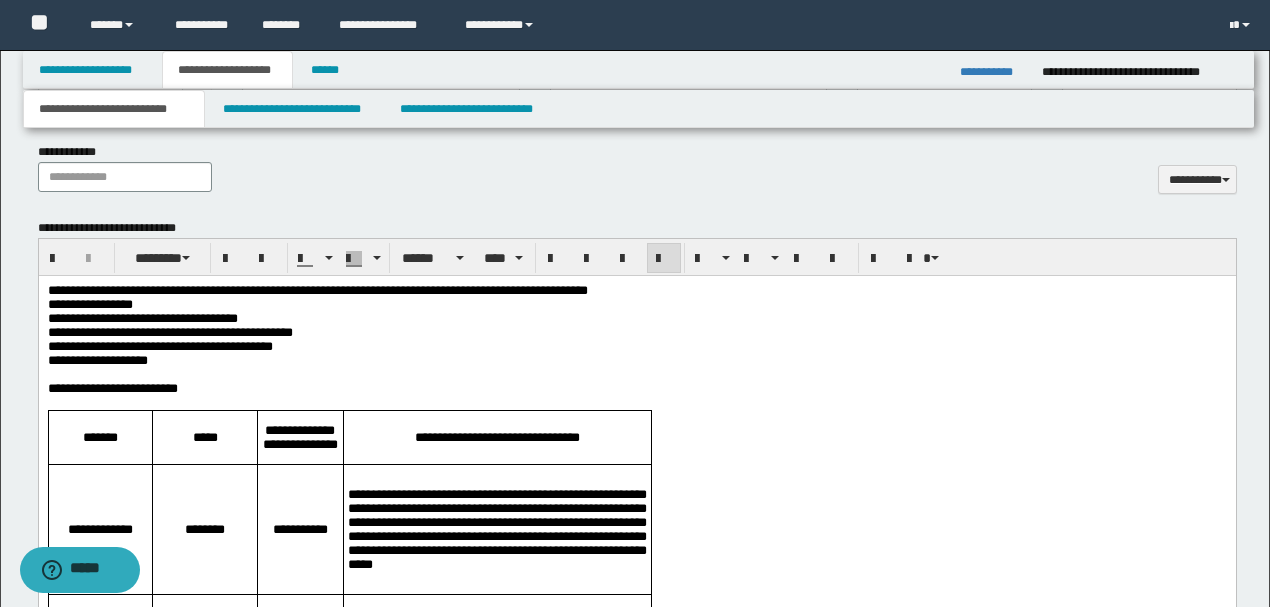 click on "**********" at bounding box center [636, 389] 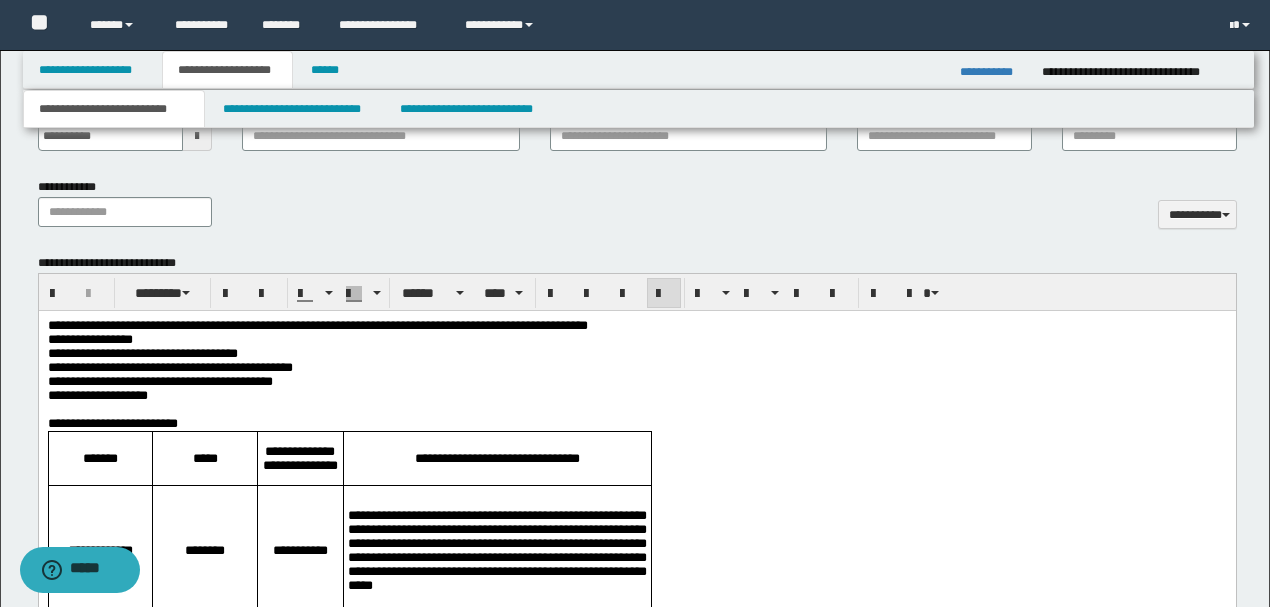 scroll, scrollTop: 800, scrollLeft: 0, axis: vertical 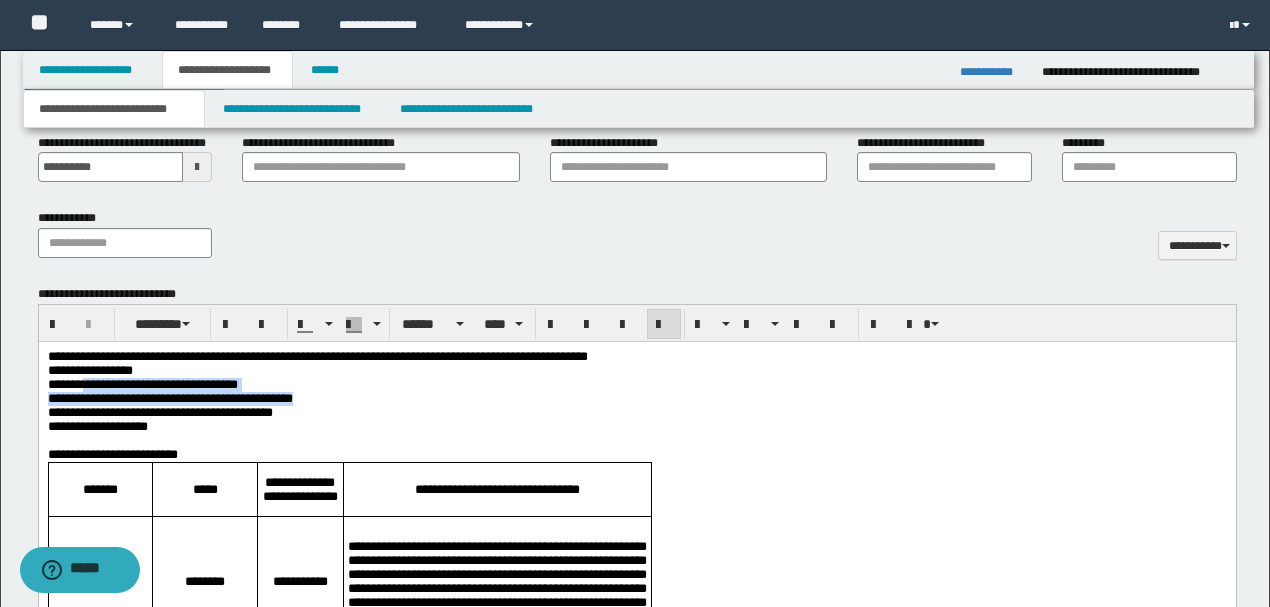 drag, startPoint x: 90, startPoint y: 394, endPoint x: 339, endPoint y: 407, distance: 249.33913 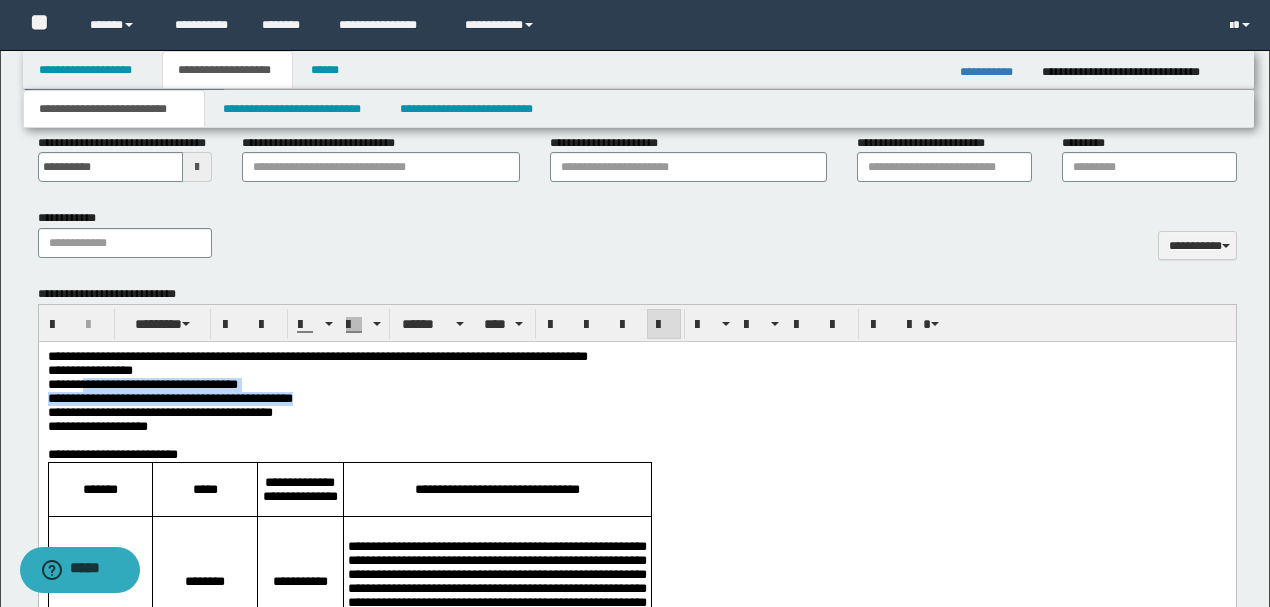 click on "**********" at bounding box center [636, 1975] 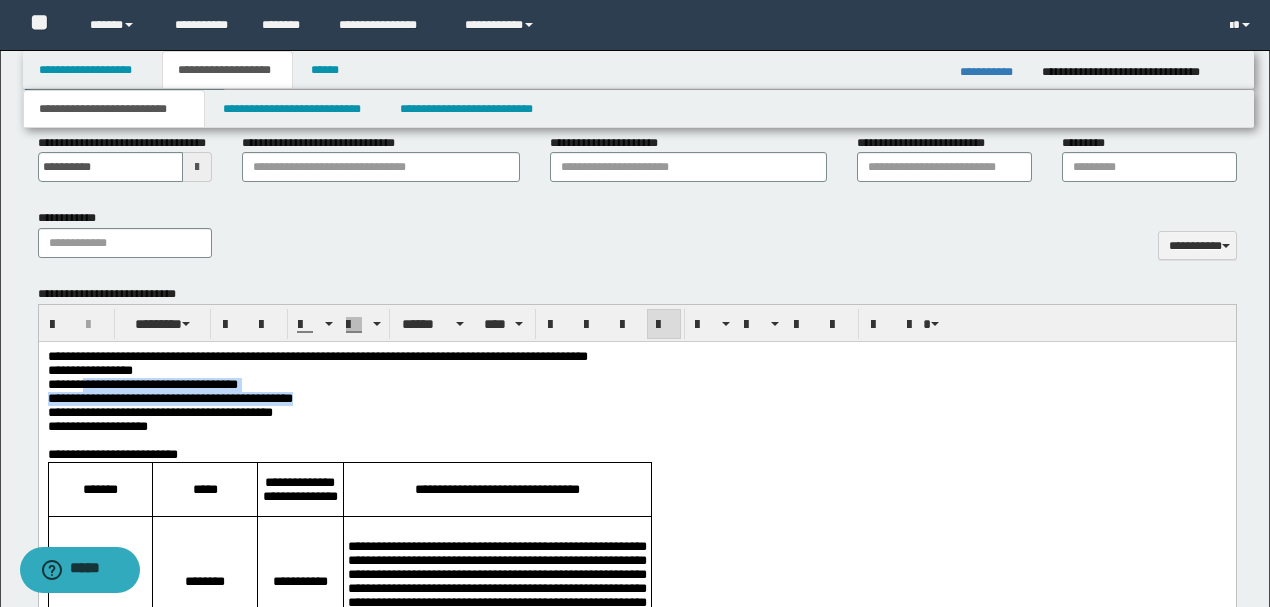 copy on "**********" 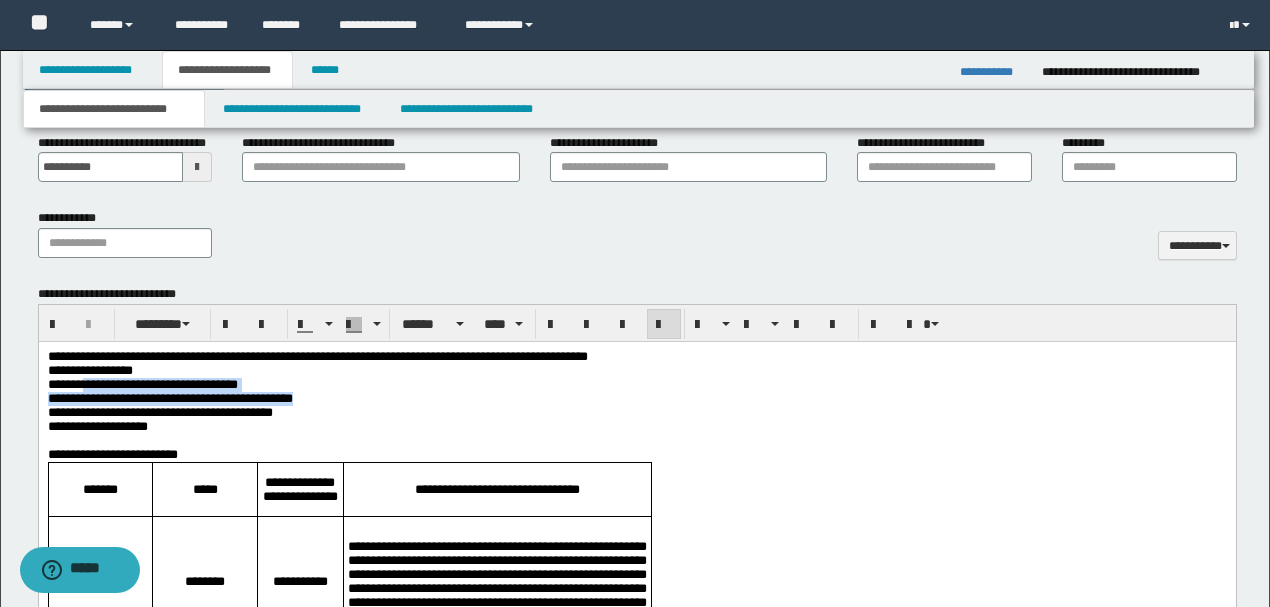 click on "**********" at bounding box center (636, 399) 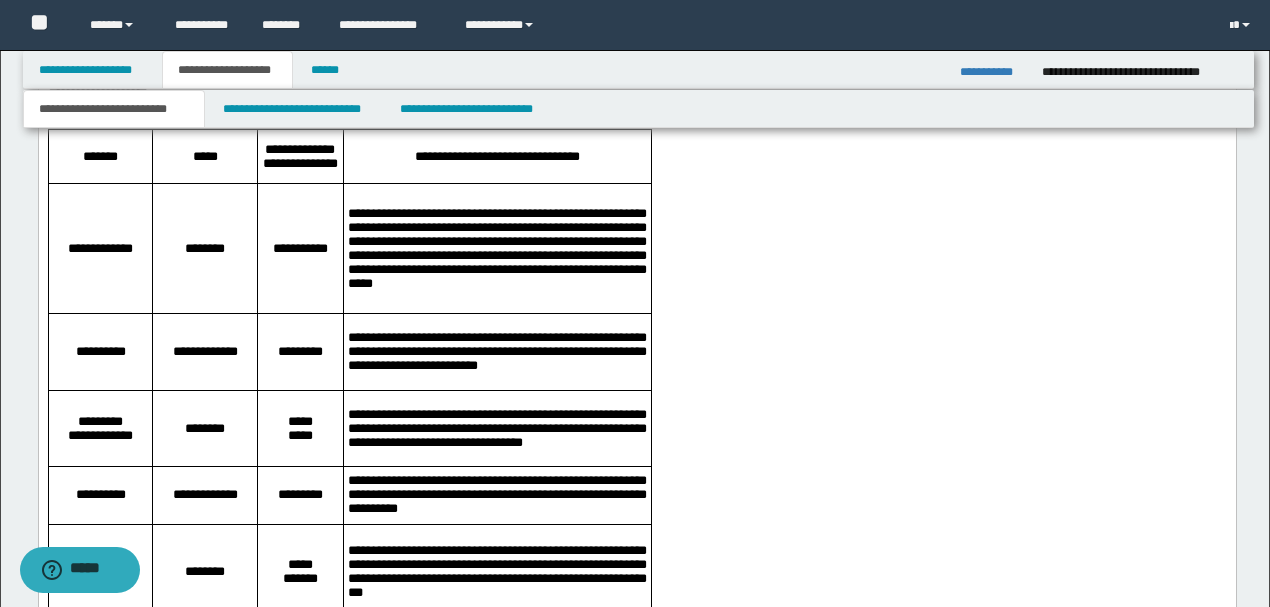 scroll, scrollTop: 1200, scrollLeft: 0, axis: vertical 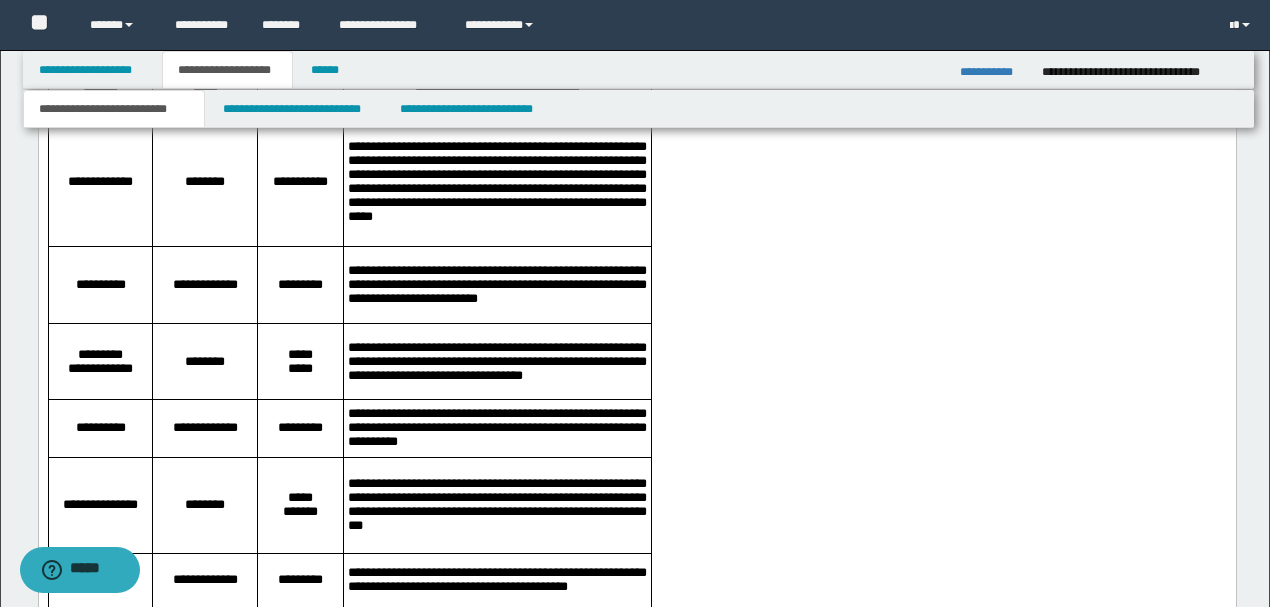 click on "**********" at bounding box center (496, 362) 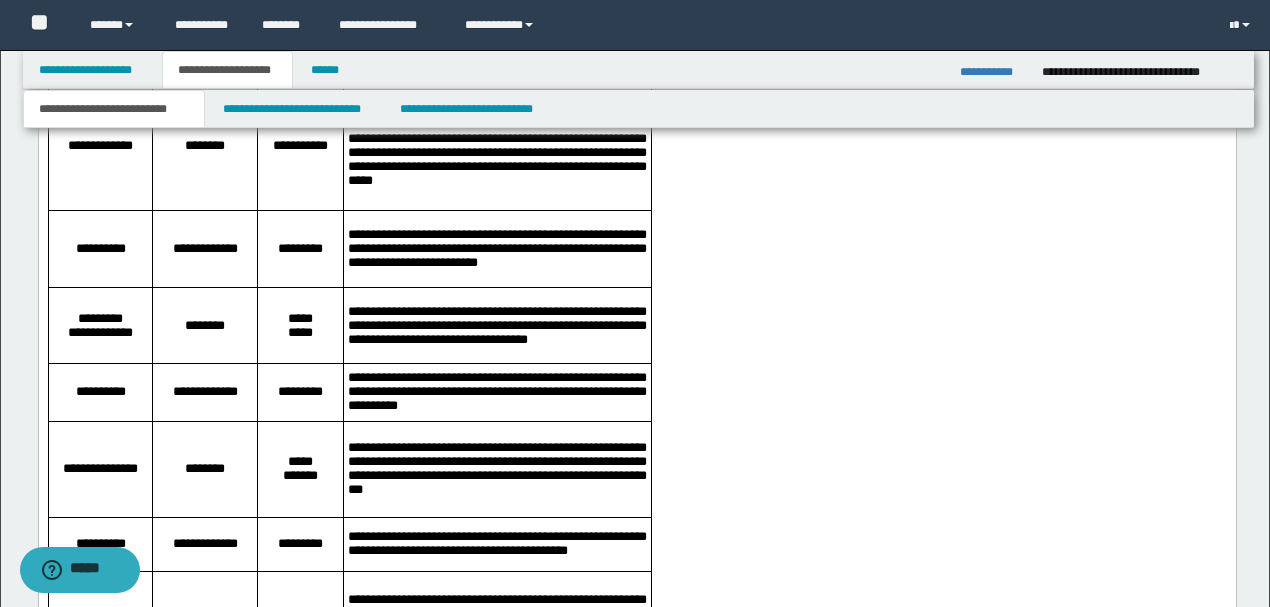 scroll, scrollTop: 1266, scrollLeft: 0, axis: vertical 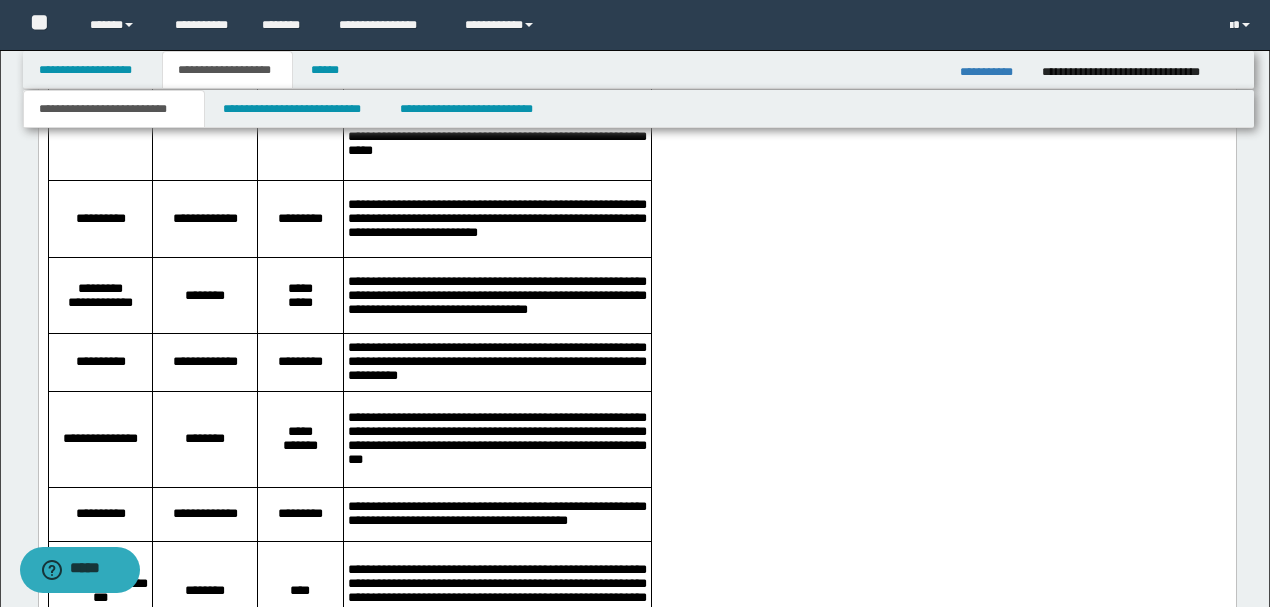 click on "**********" at bounding box center (496, 362) 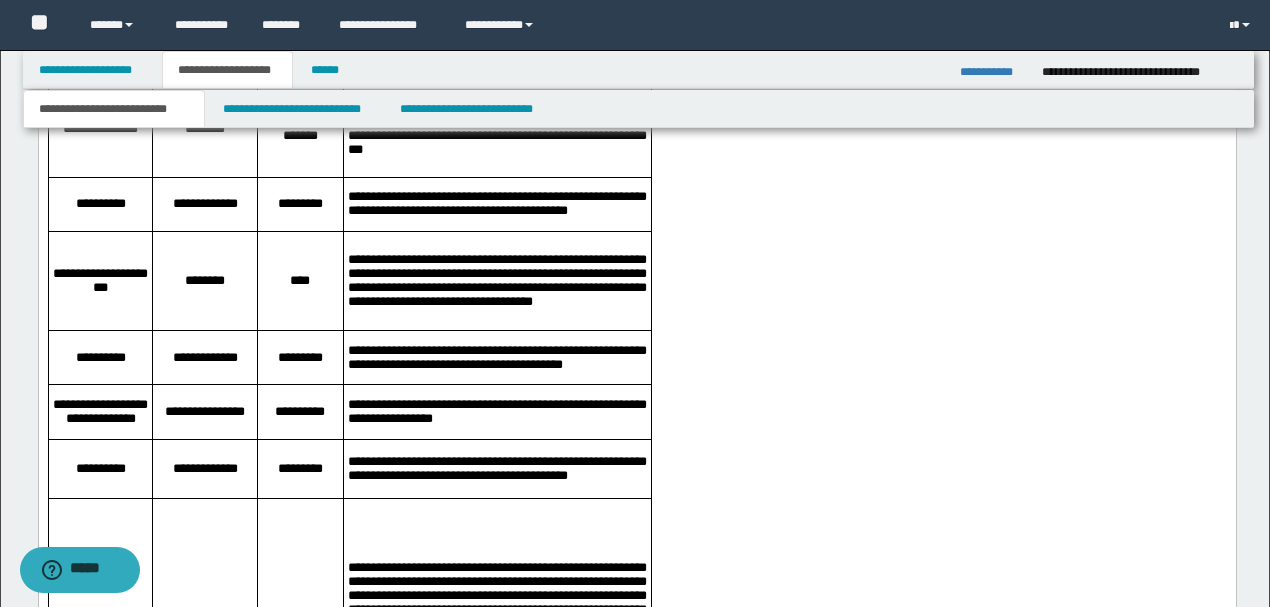 scroll, scrollTop: 1600, scrollLeft: 0, axis: vertical 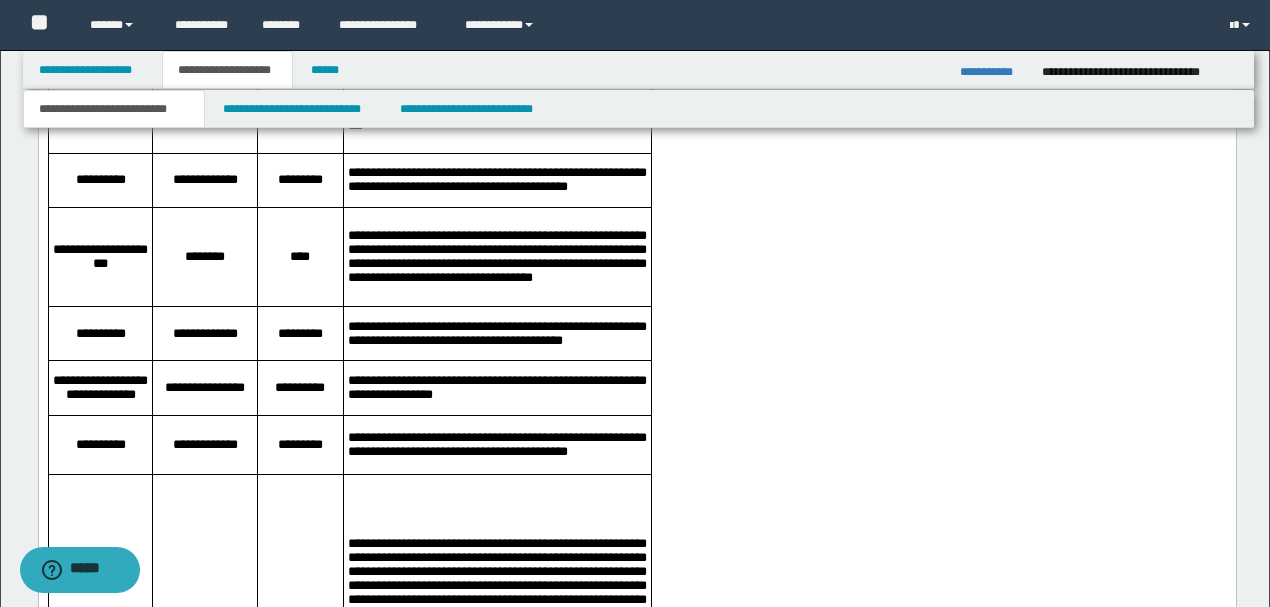 drag, startPoint x: 415, startPoint y: 340, endPoint x: 421, endPoint y: 349, distance: 10.816654 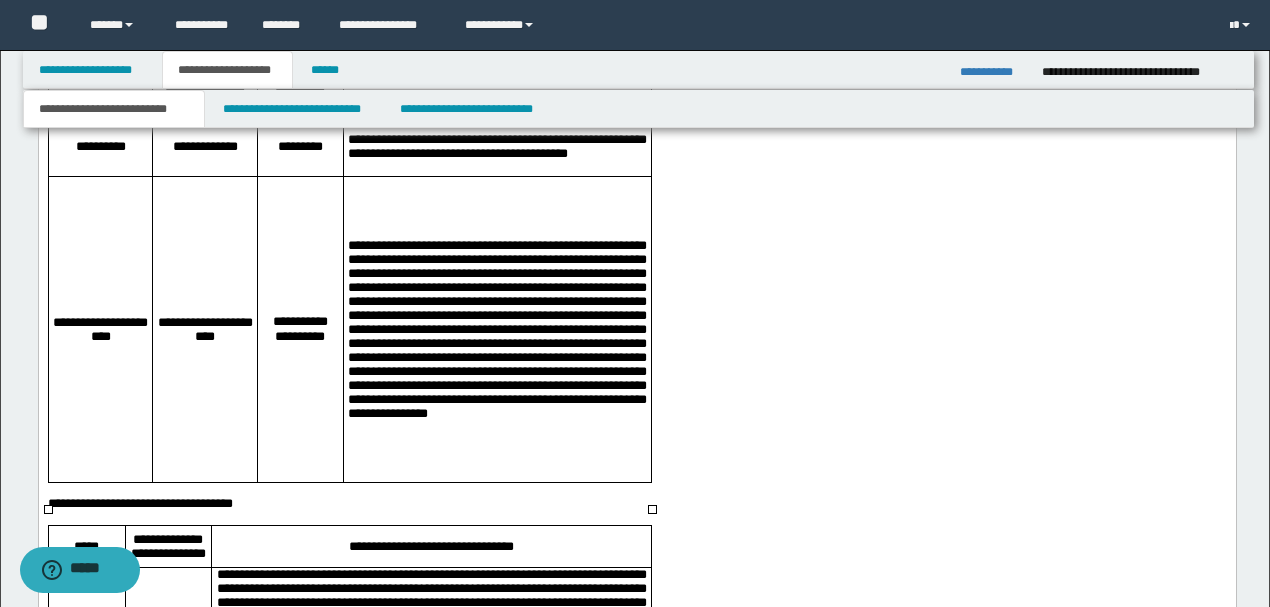 scroll, scrollTop: 1866, scrollLeft: 0, axis: vertical 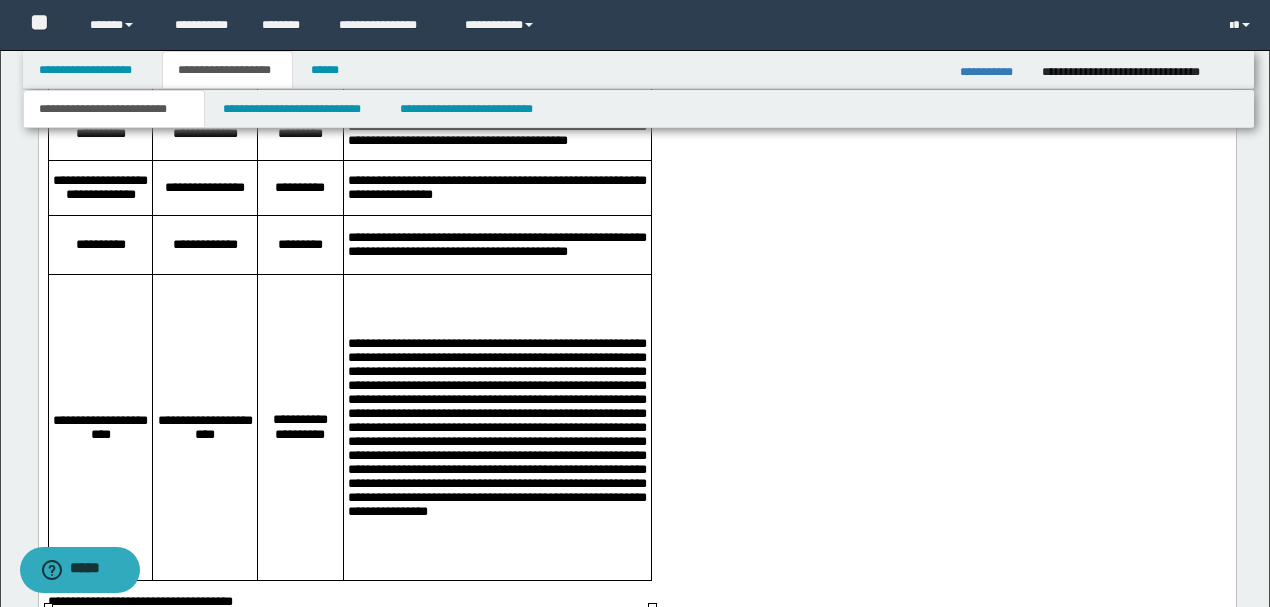 click on "**********" at bounding box center (496, 428) 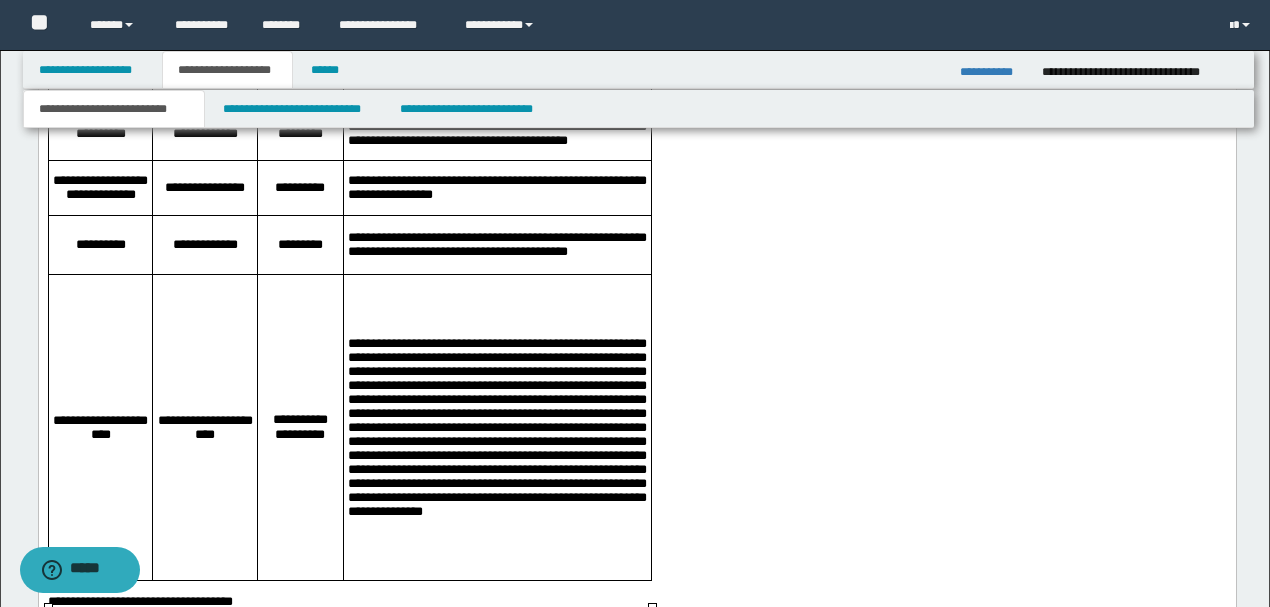 drag, startPoint x: 586, startPoint y: 477, endPoint x: 620, endPoint y: 493, distance: 37.576588 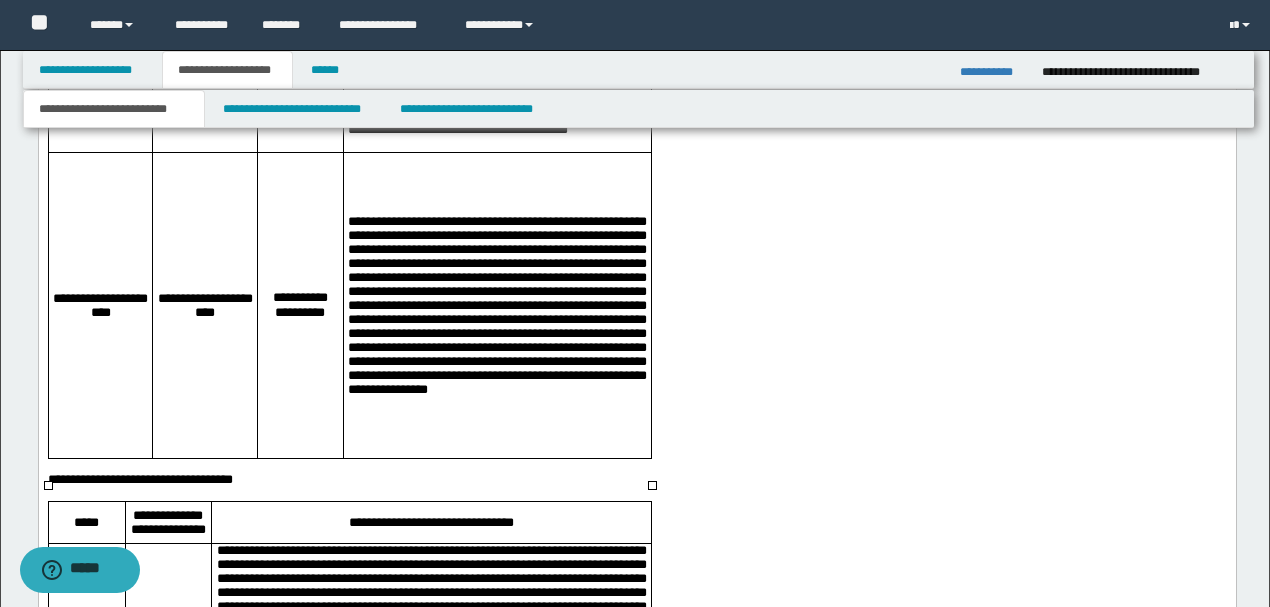 scroll, scrollTop: 1933, scrollLeft: 0, axis: vertical 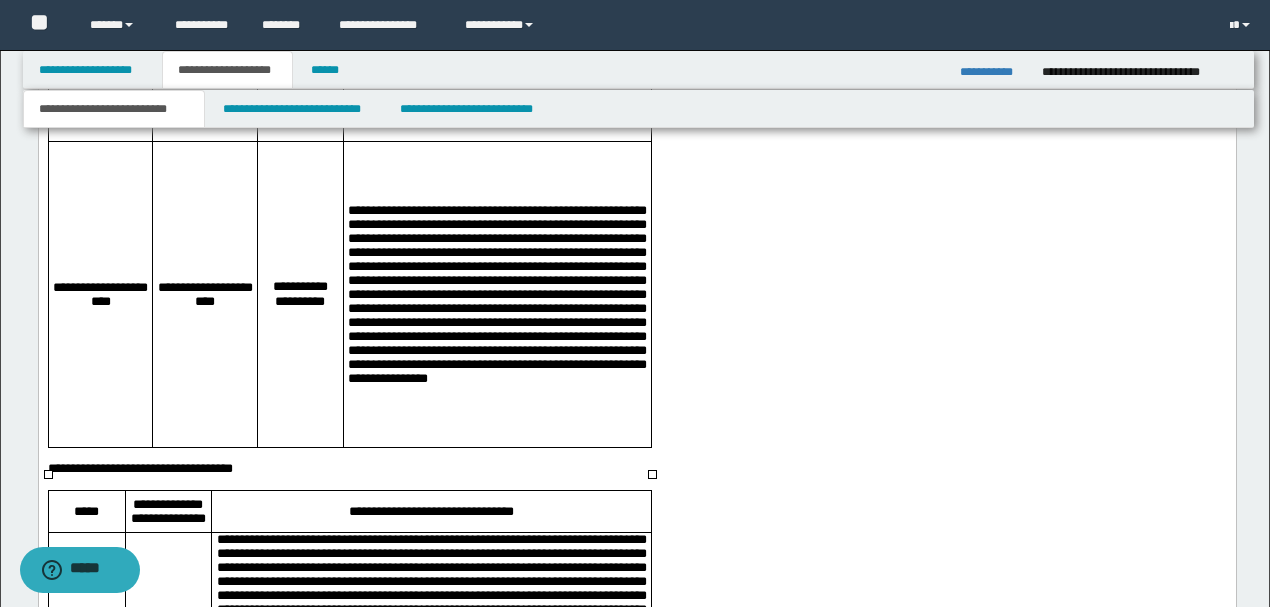 click on "**********" at bounding box center (496, 296) 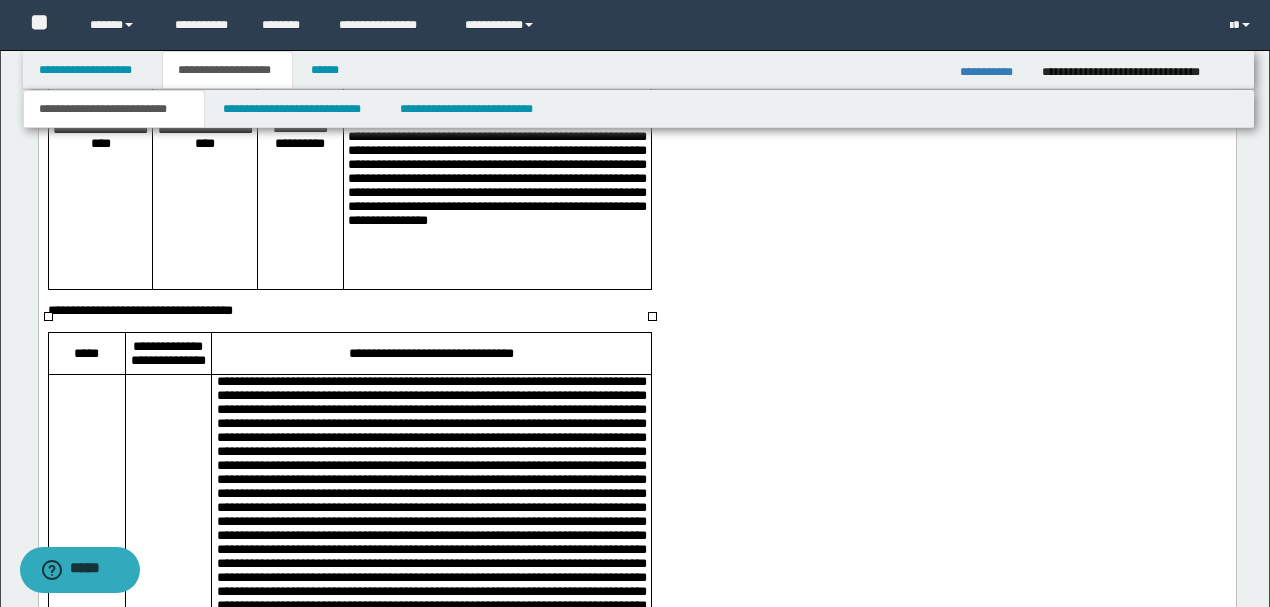 scroll, scrollTop: 2133, scrollLeft: 0, axis: vertical 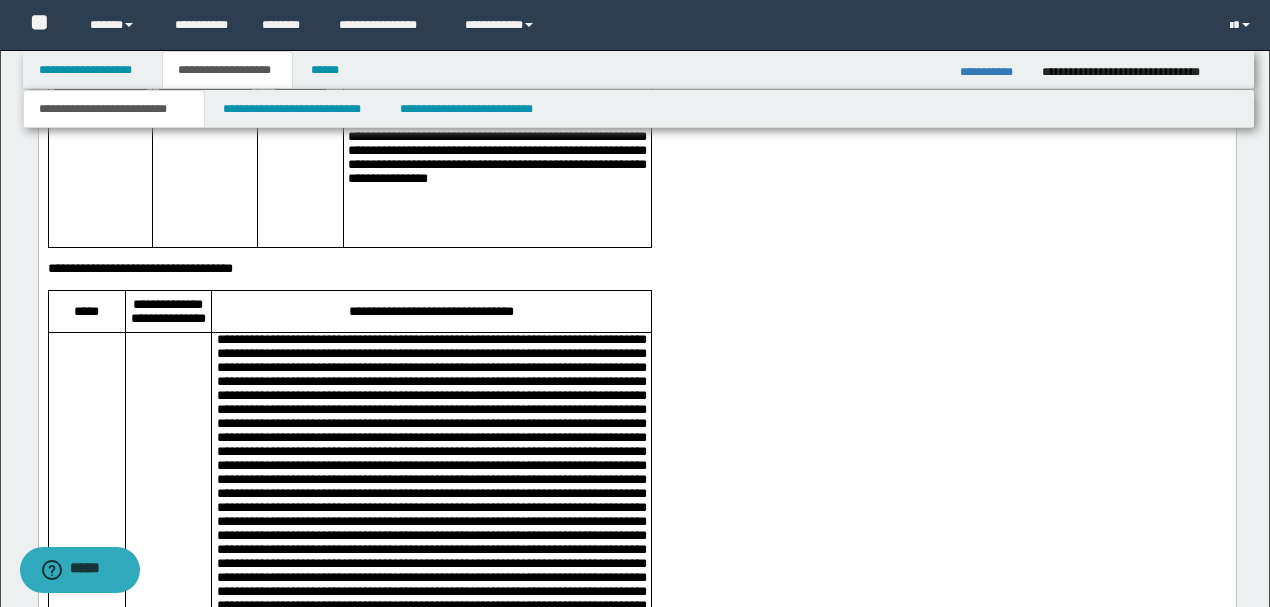 click on "**********" at bounding box center (636, 270) 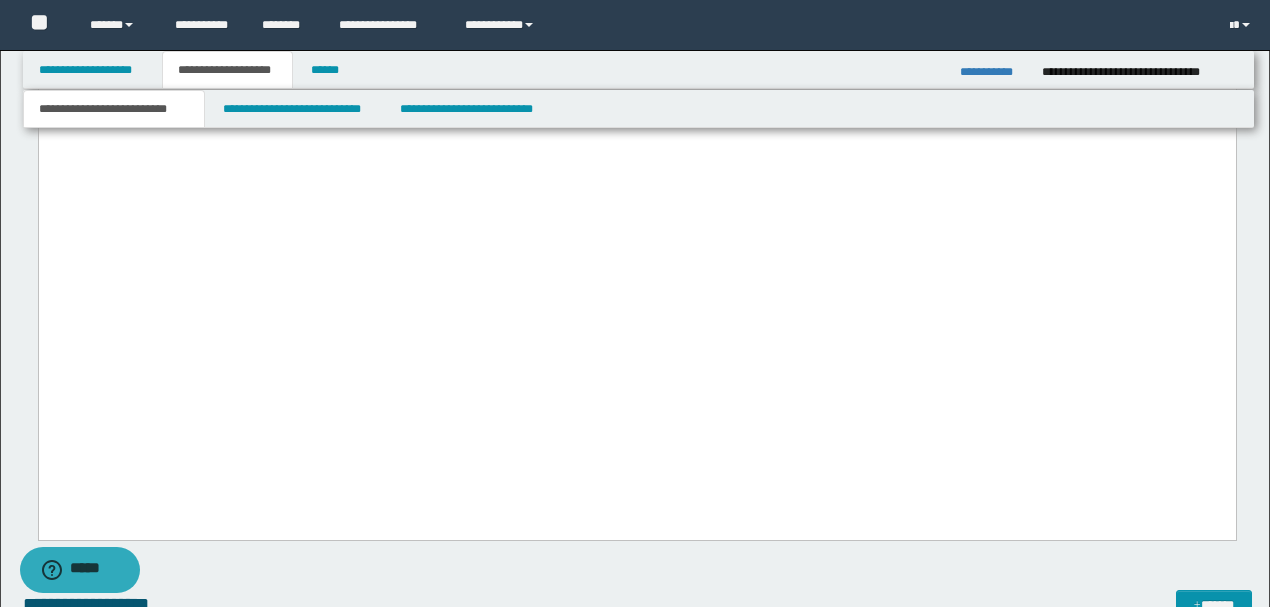scroll, scrollTop: 4616, scrollLeft: 0, axis: vertical 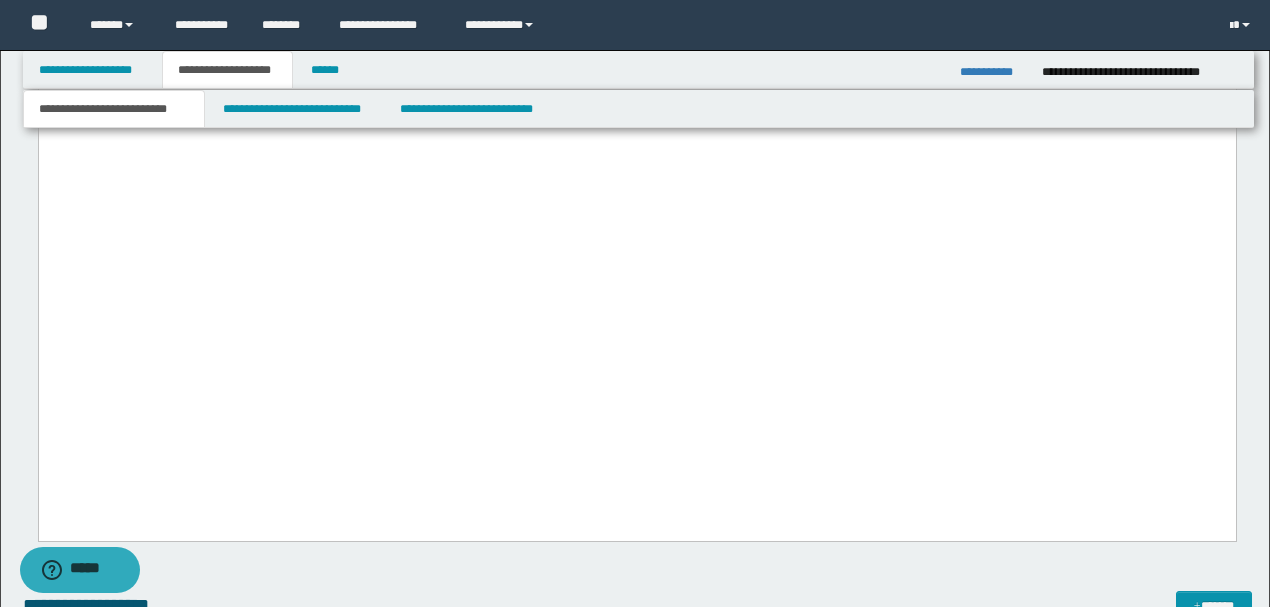 click on "**********" at bounding box center [636, -327] 